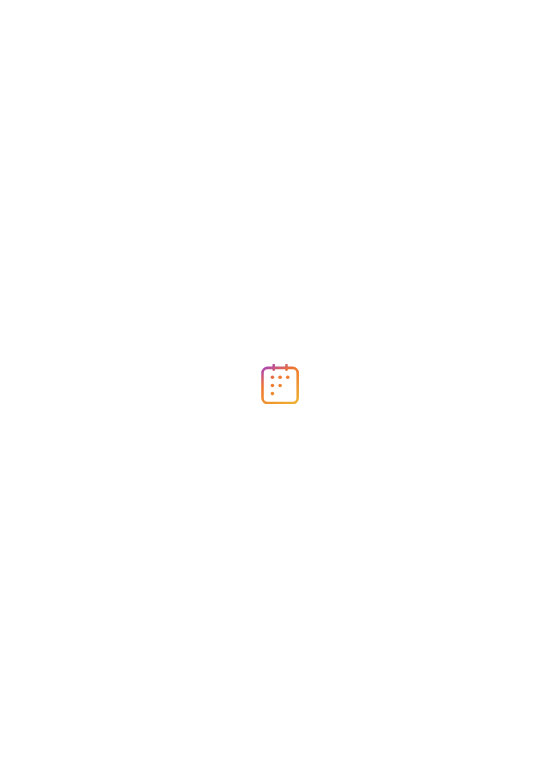 scroll, scrollTop: 0, scrollLeft: 0, axis: both 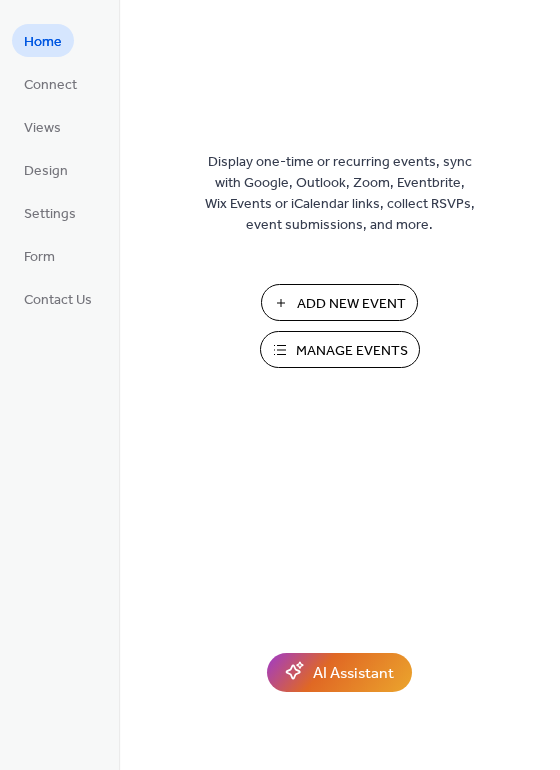click on "Add New Event" at bounding box center [339, 302] 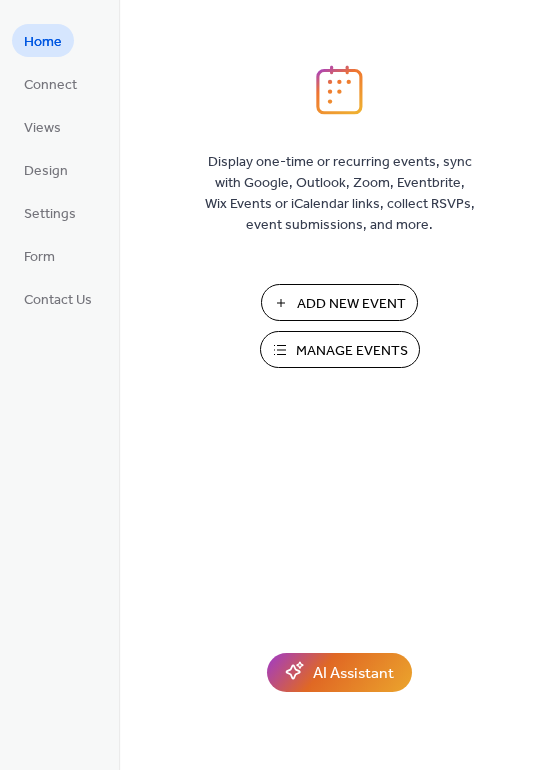 click on "Manage Events" at bounding box center [352, 351] 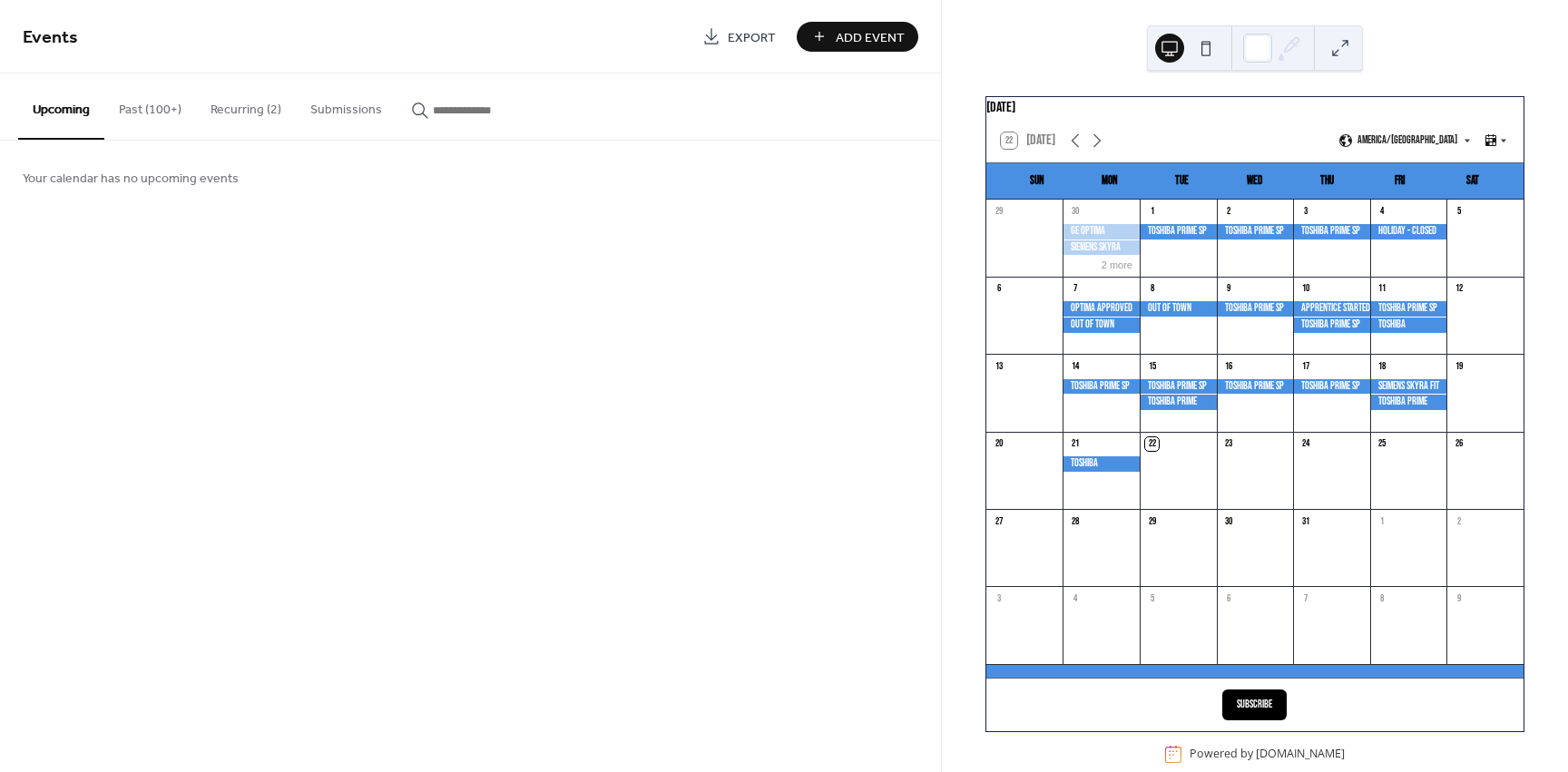 scroll, scrollTop: 0, scrollLeft: 0, axis: both 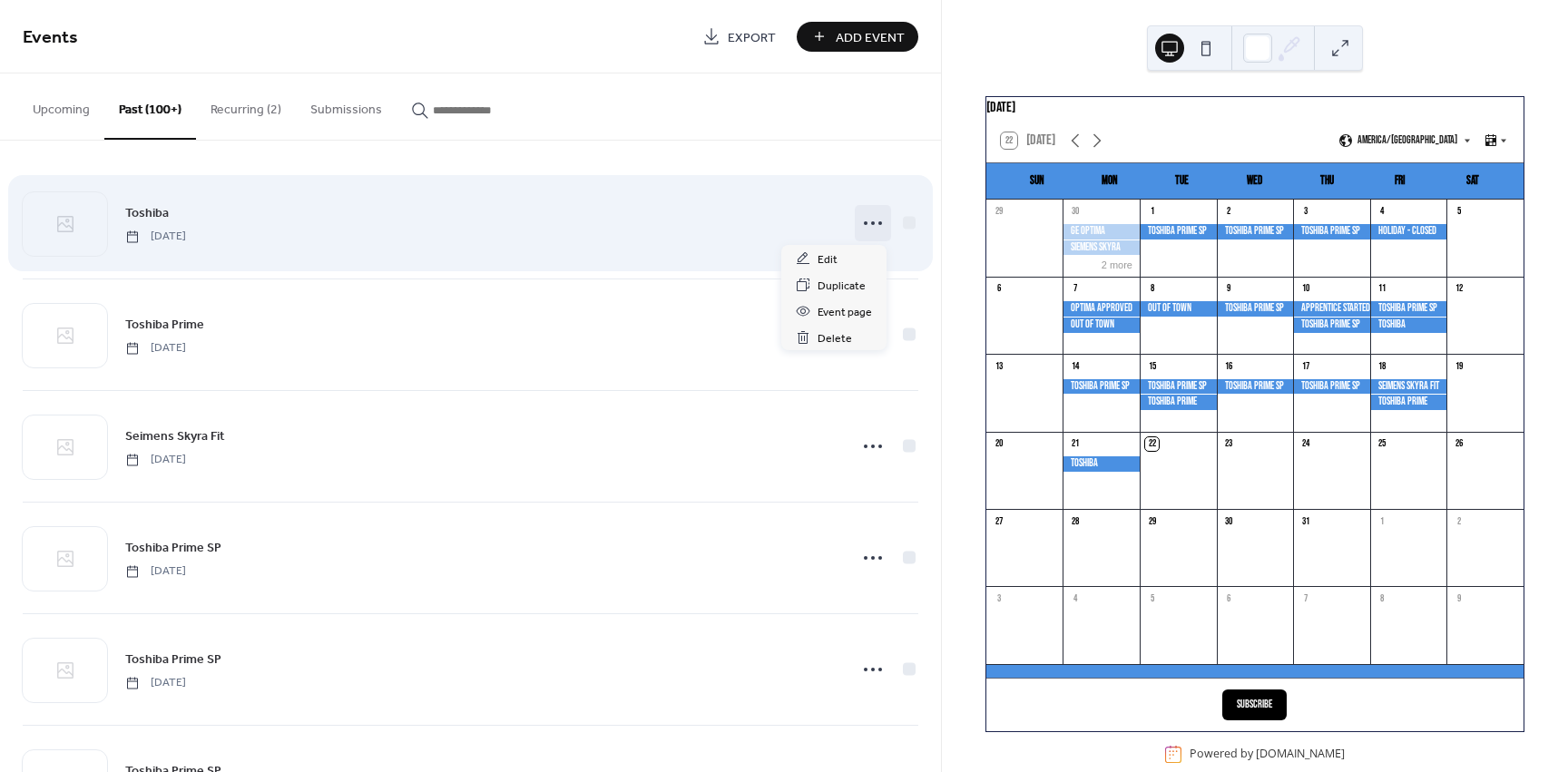 click 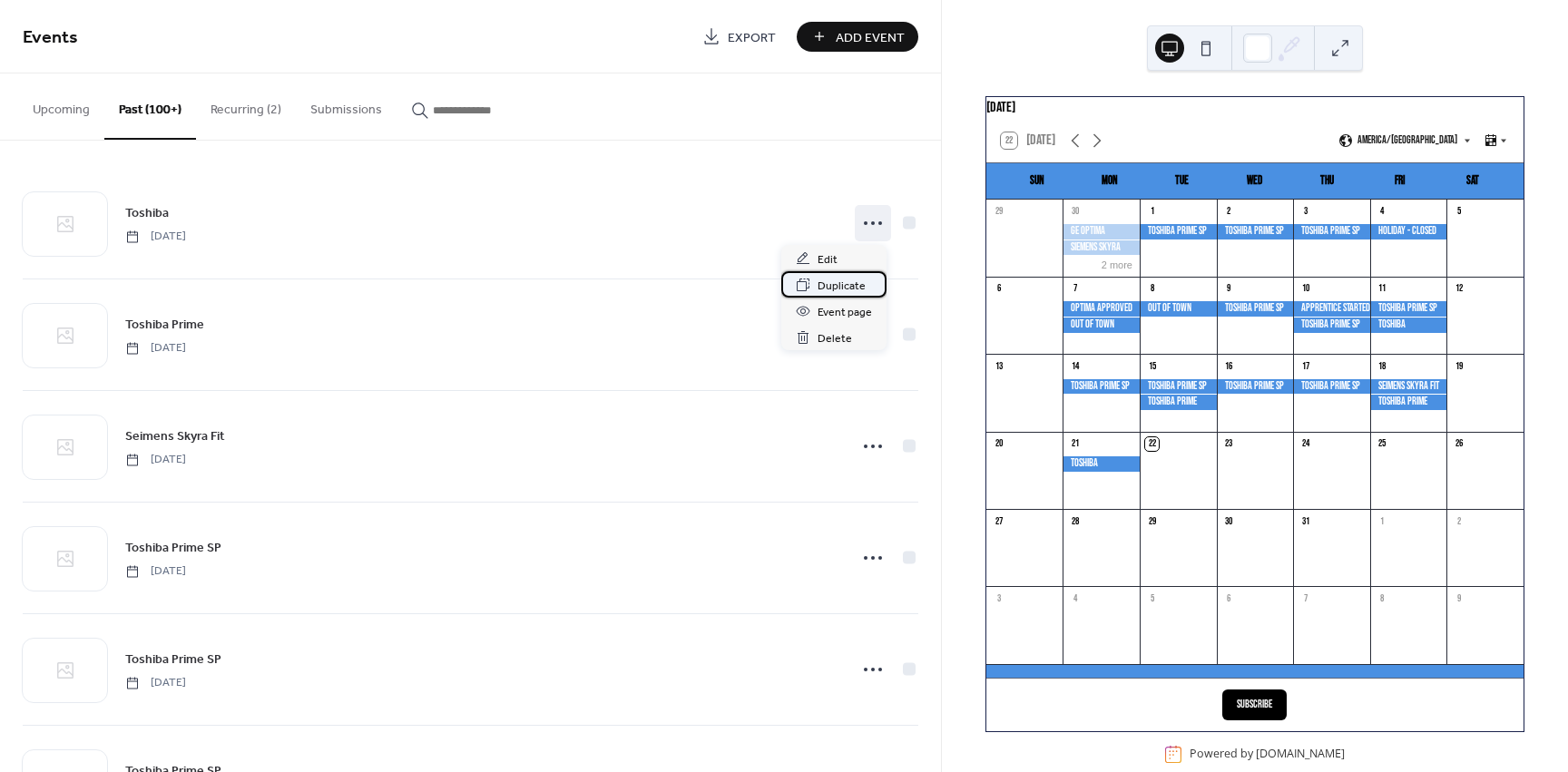click on "Duplicate" at bounding box center (841, 286) 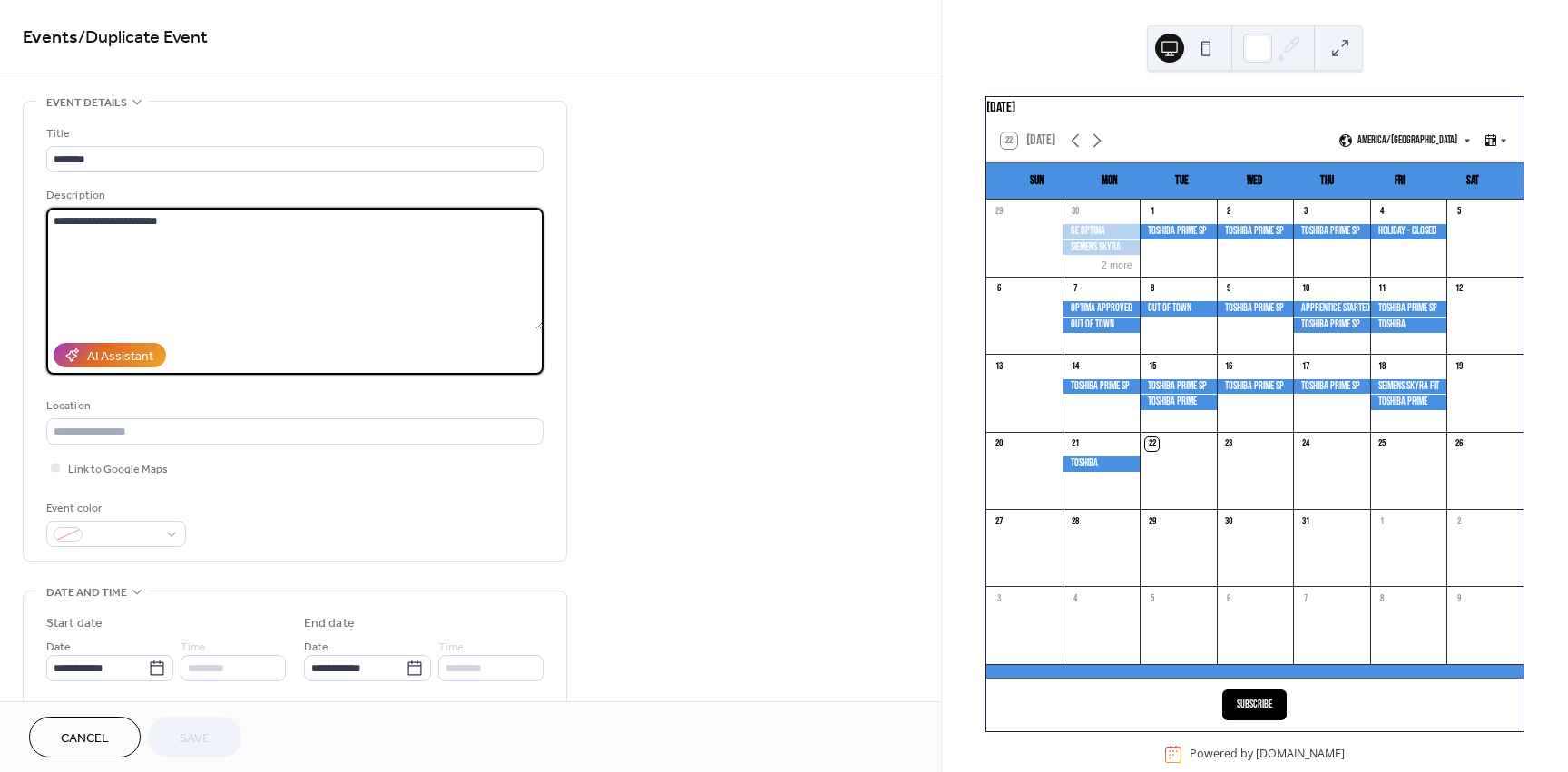 drag, startPoint x: 160, startPoint y: 221, endPoint x: 122, endPoint y: 224, distance: 38.118237 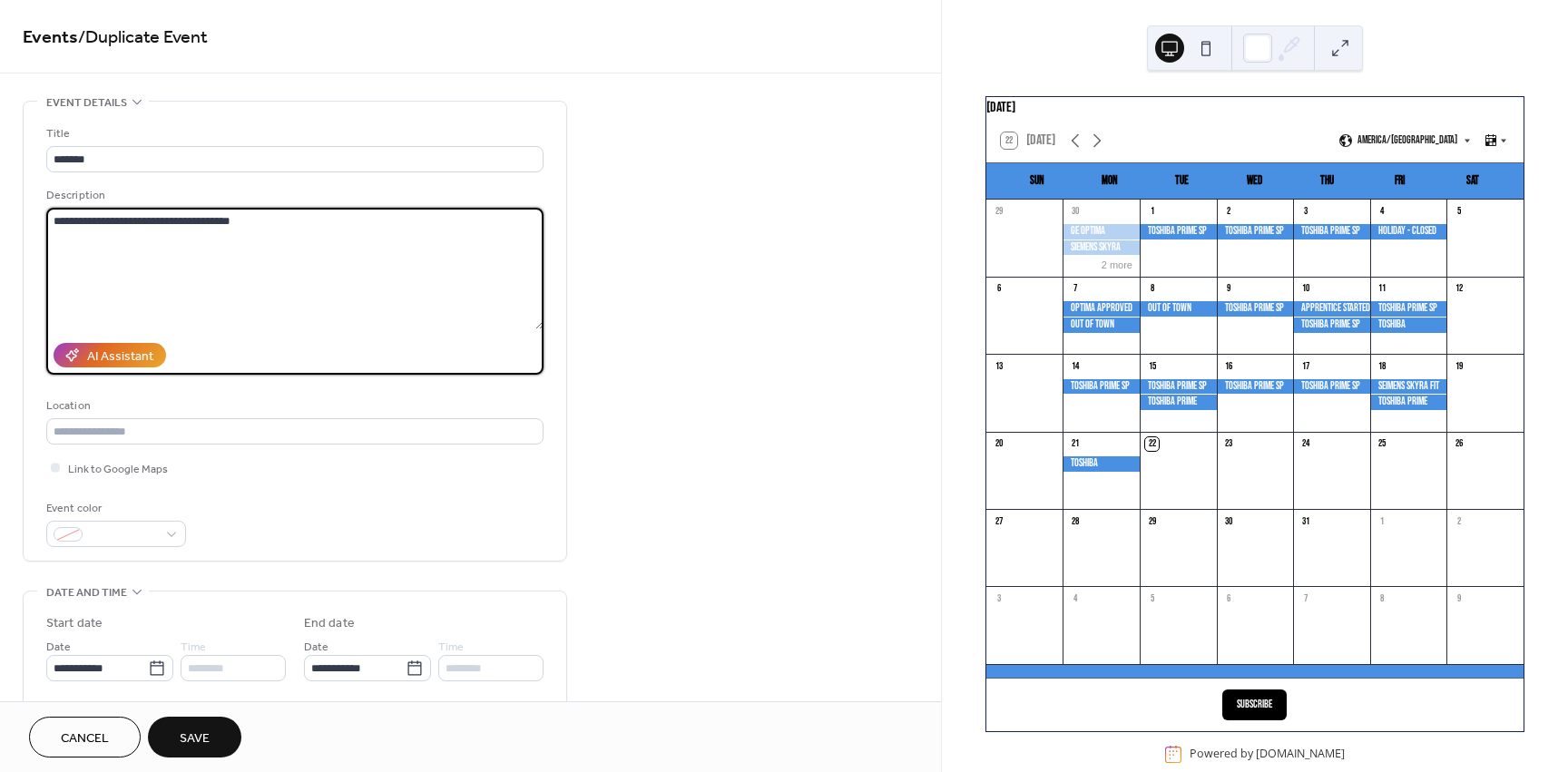 drag, startPoint x: 203, startPoint y: 222, endPoint x: 191, endPoint y: 222, distance: 12 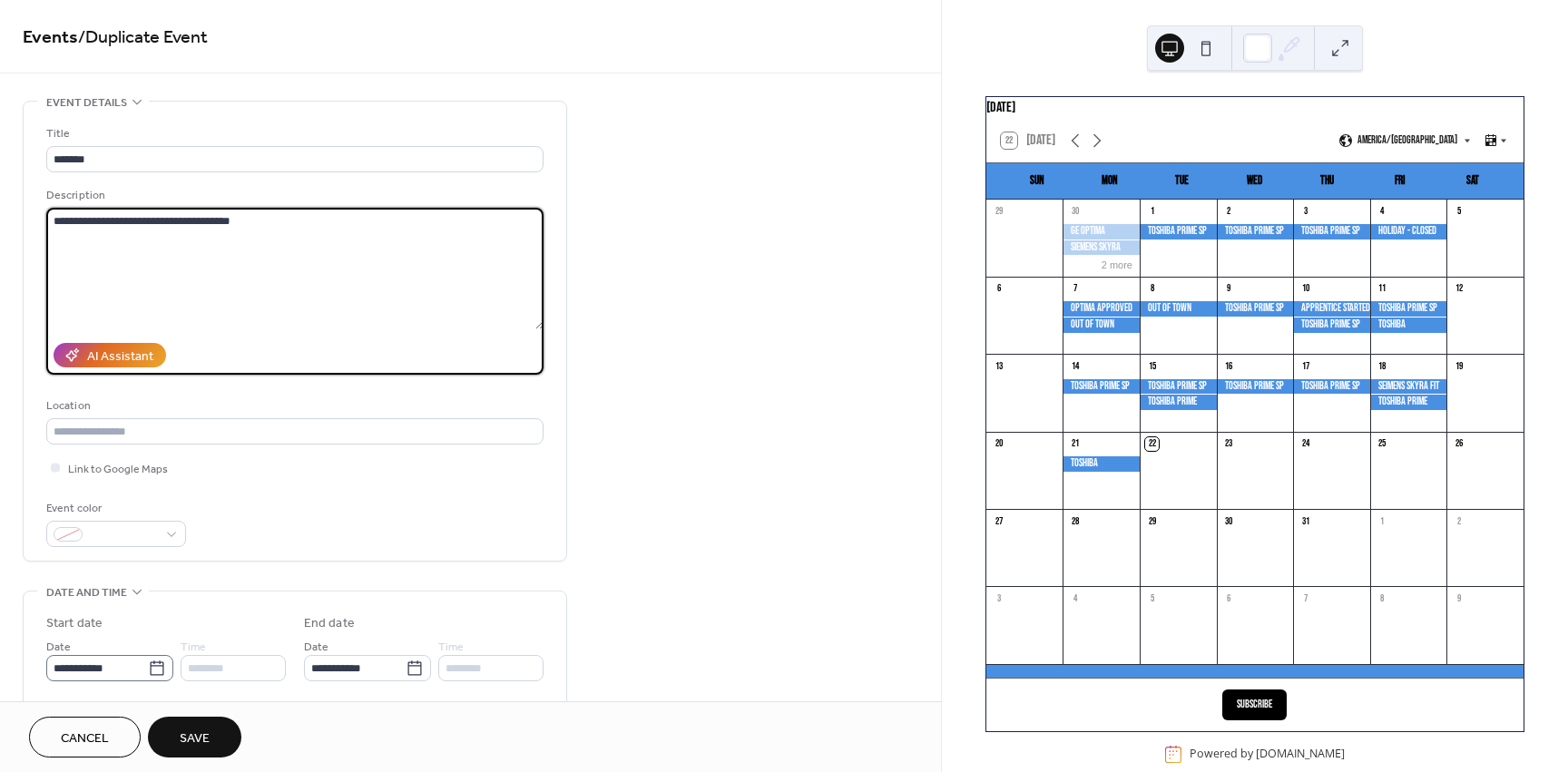 type on "**********" 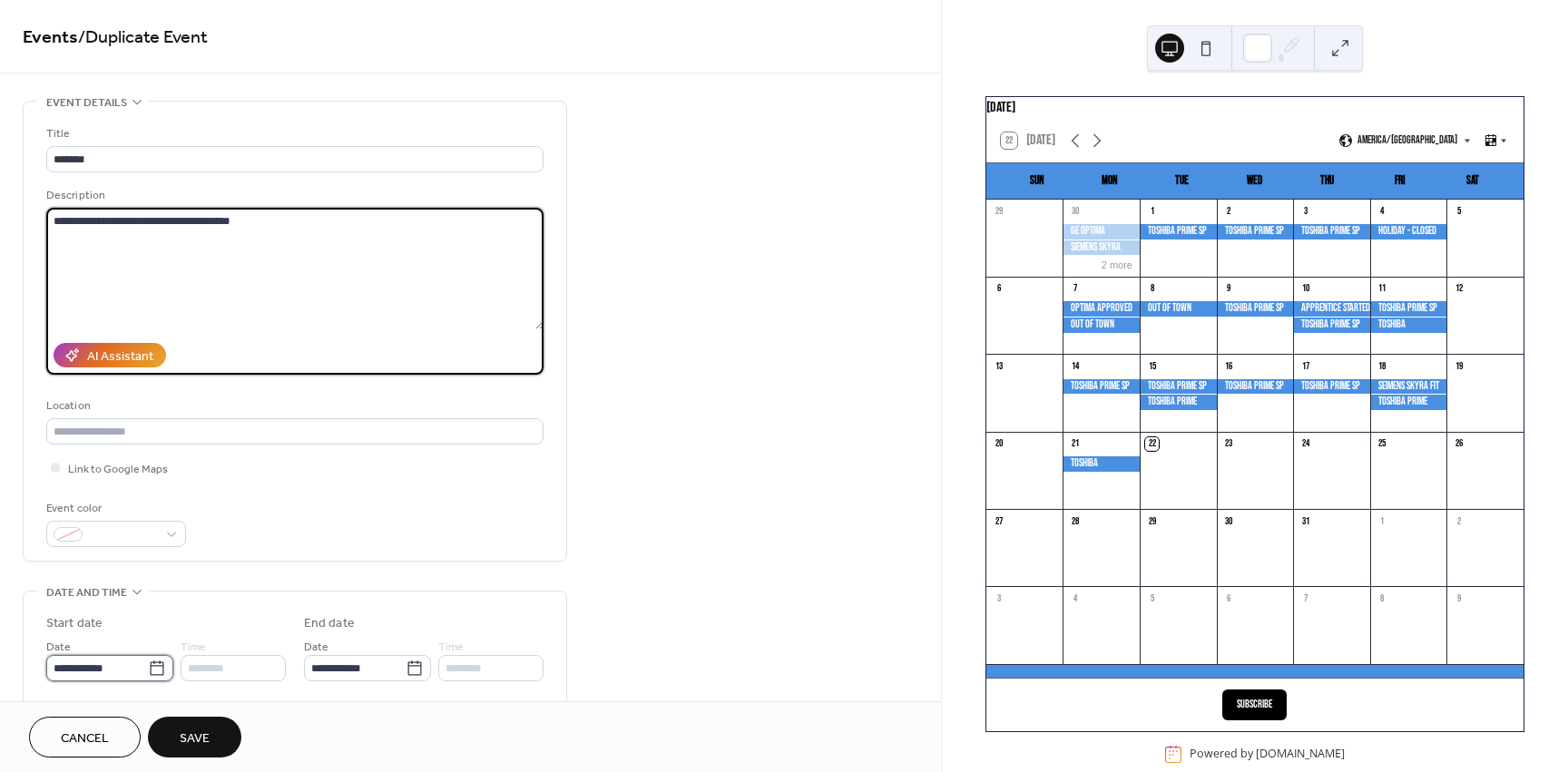 click on "**********" at bounding box center [97, 668] 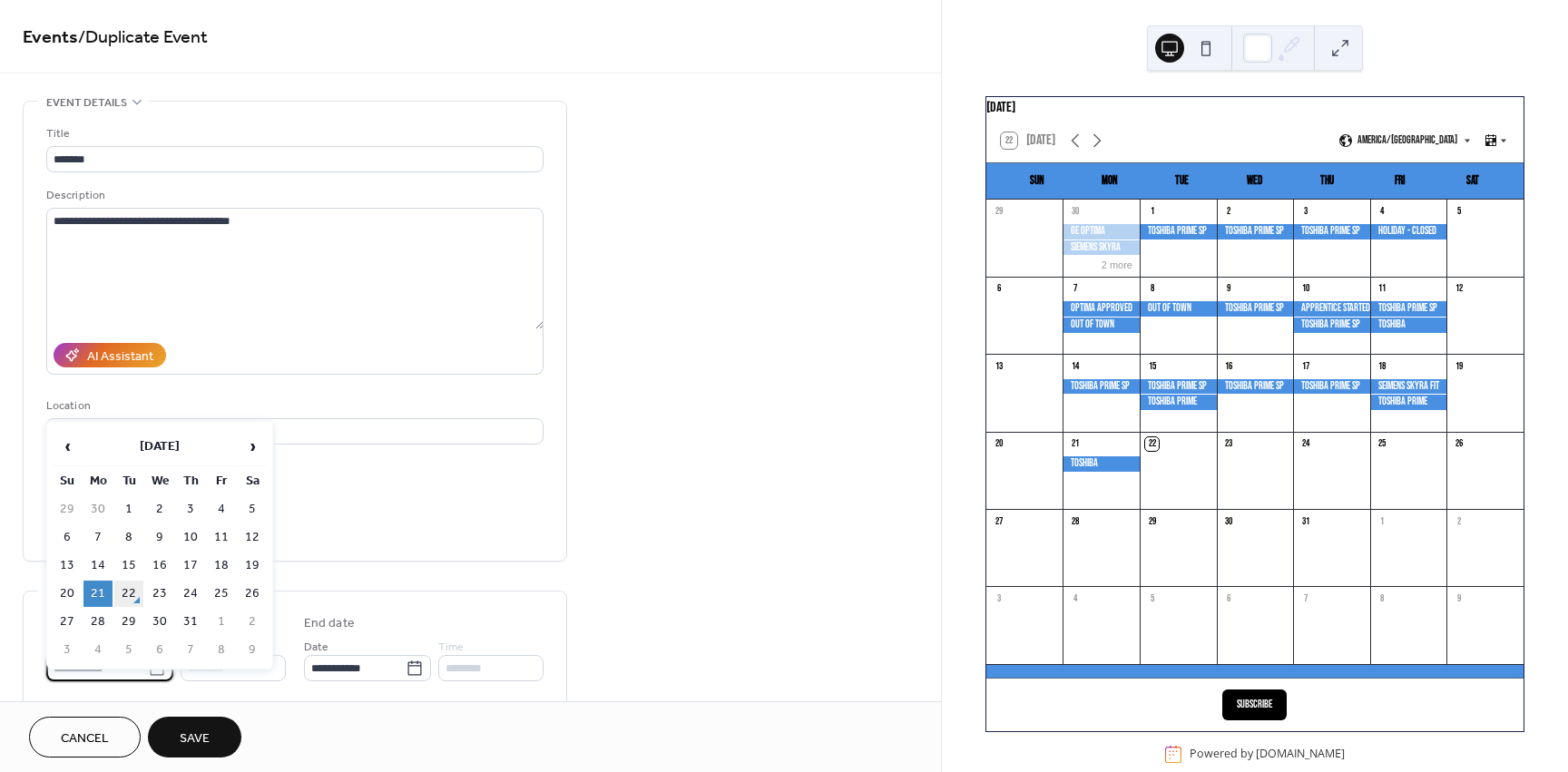 click on "22" at bounding box center (129, 593) 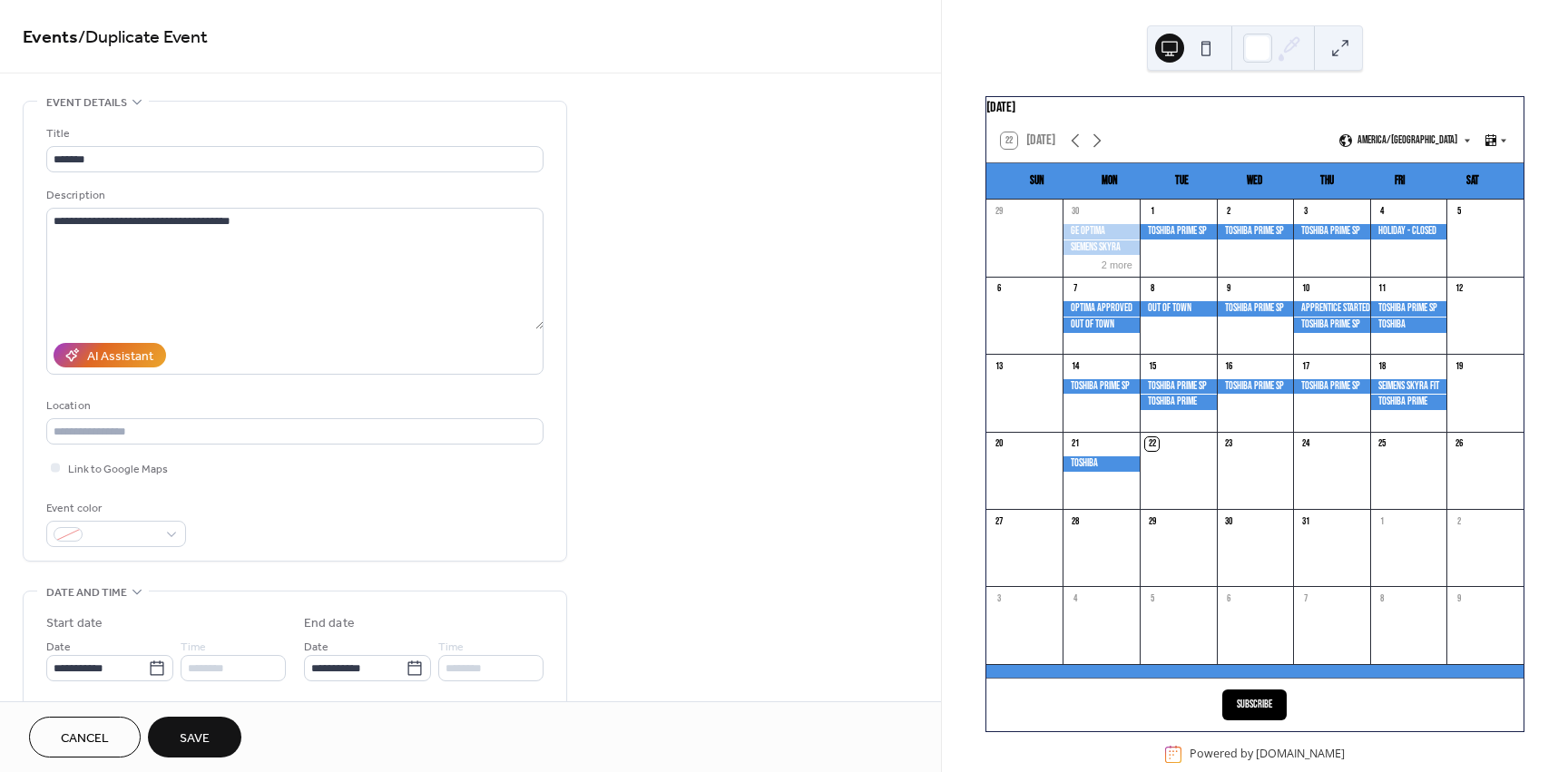 scroll, scrollTop: 61, scrollLeft: 0, axis: vertical 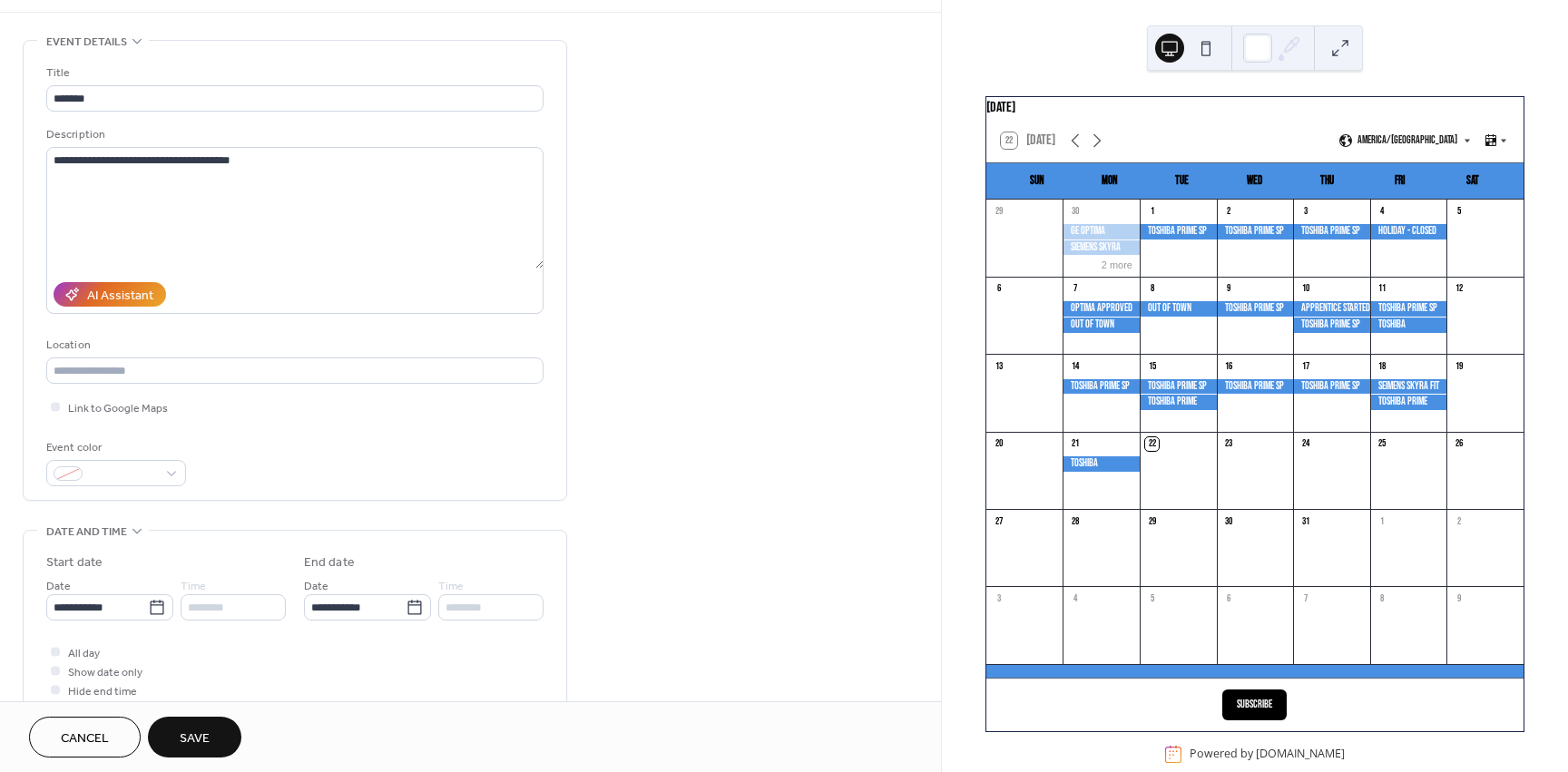 click on "Save" at bounding box center (194, 738) 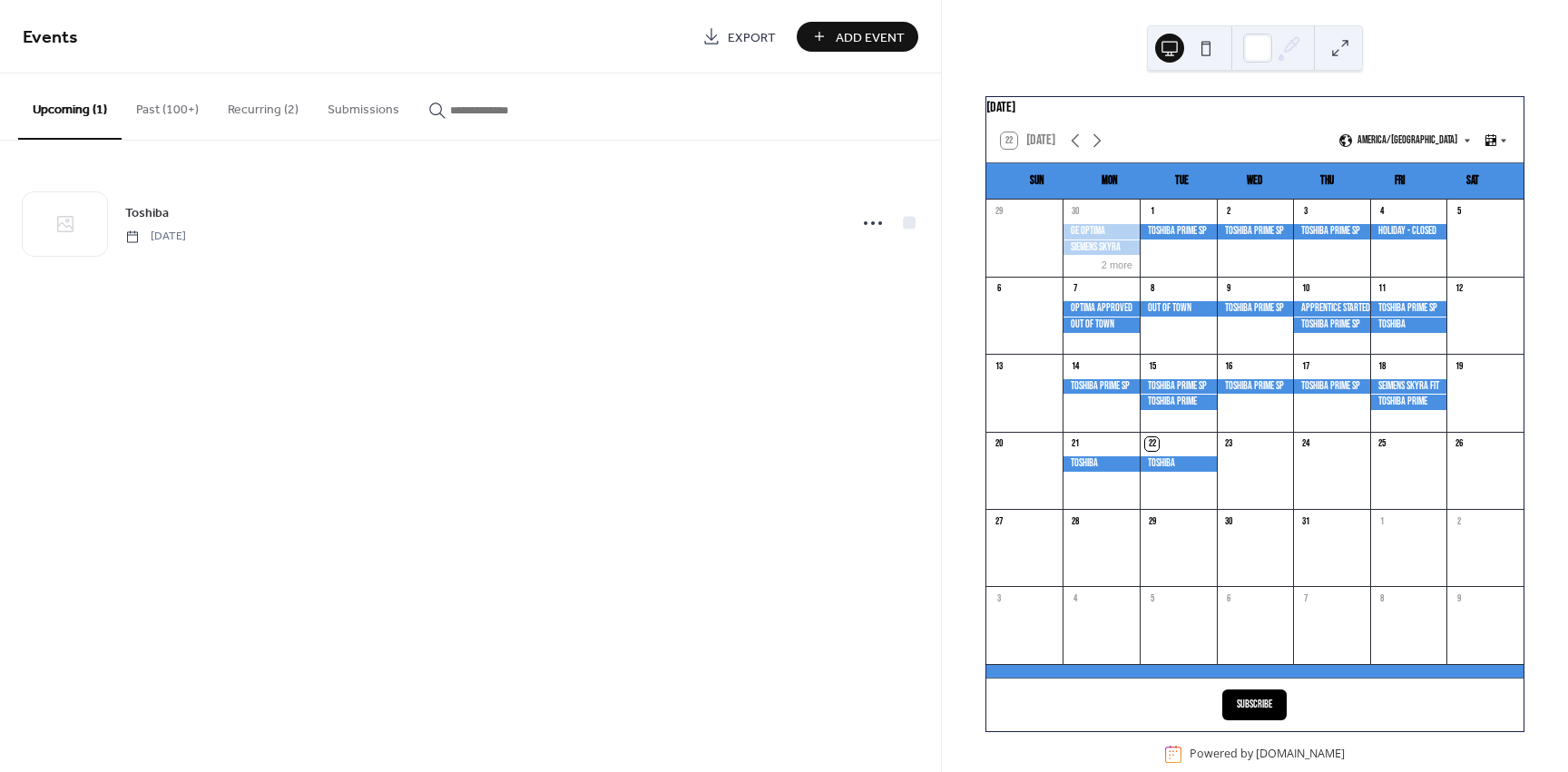 click on "Past (100+)" at bounding box center (167, 105) 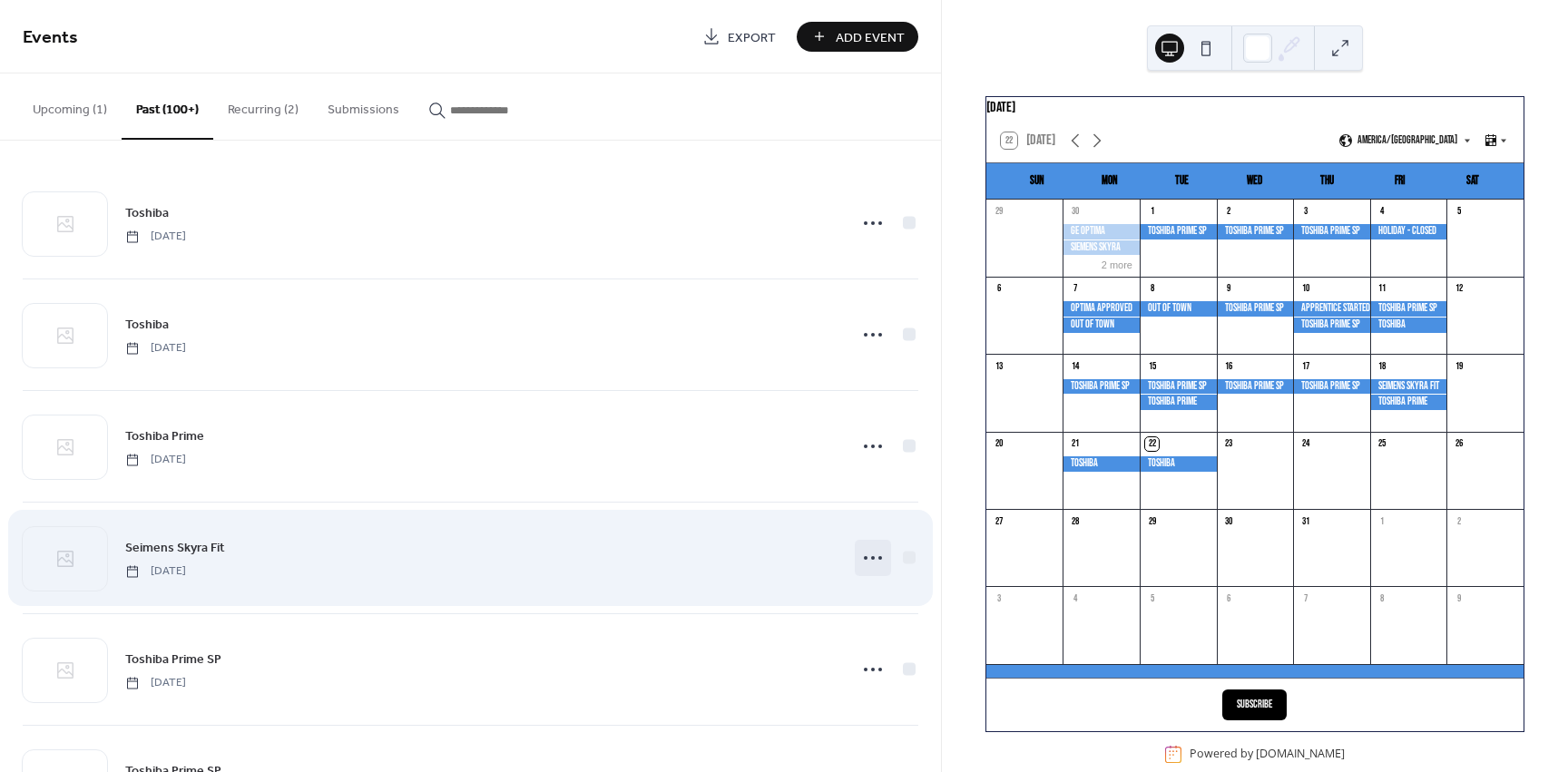 click 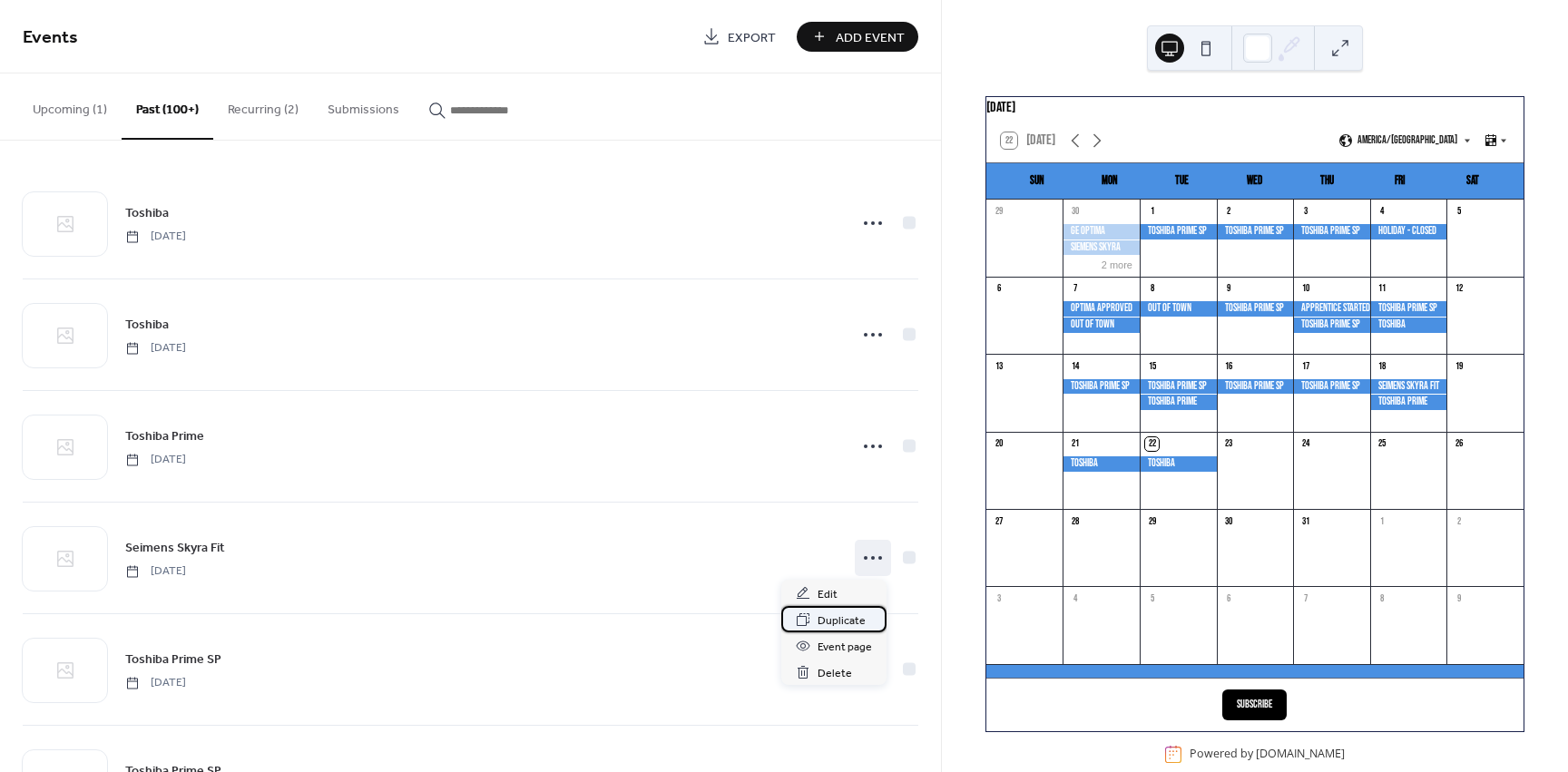 click on "Duplicate" at bounding box center (841, 621) 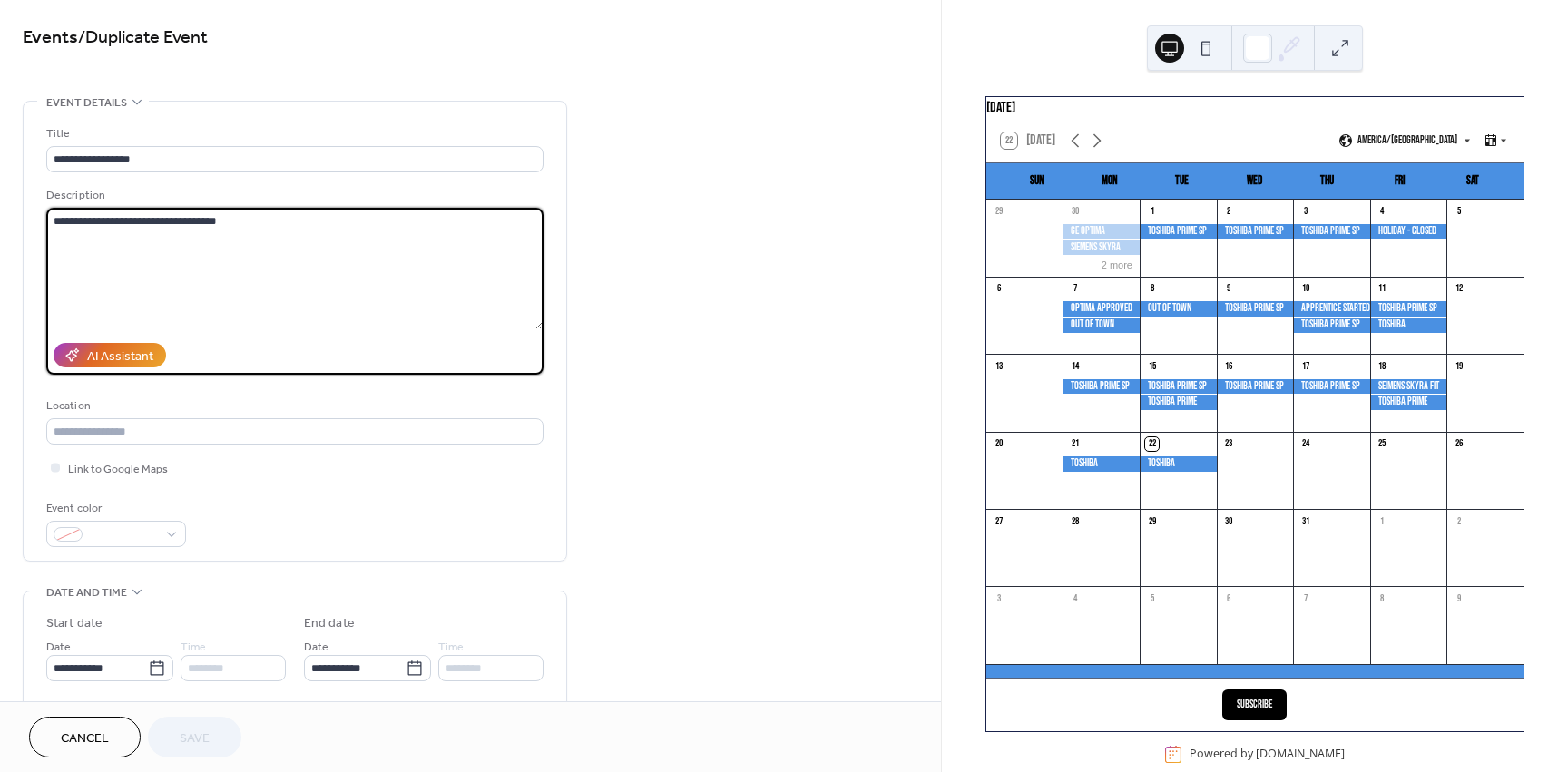 drag, startPoint x: 135, startPoint y: 215, endPoint x: -9, endPoint y: 204, distance: 144.4195 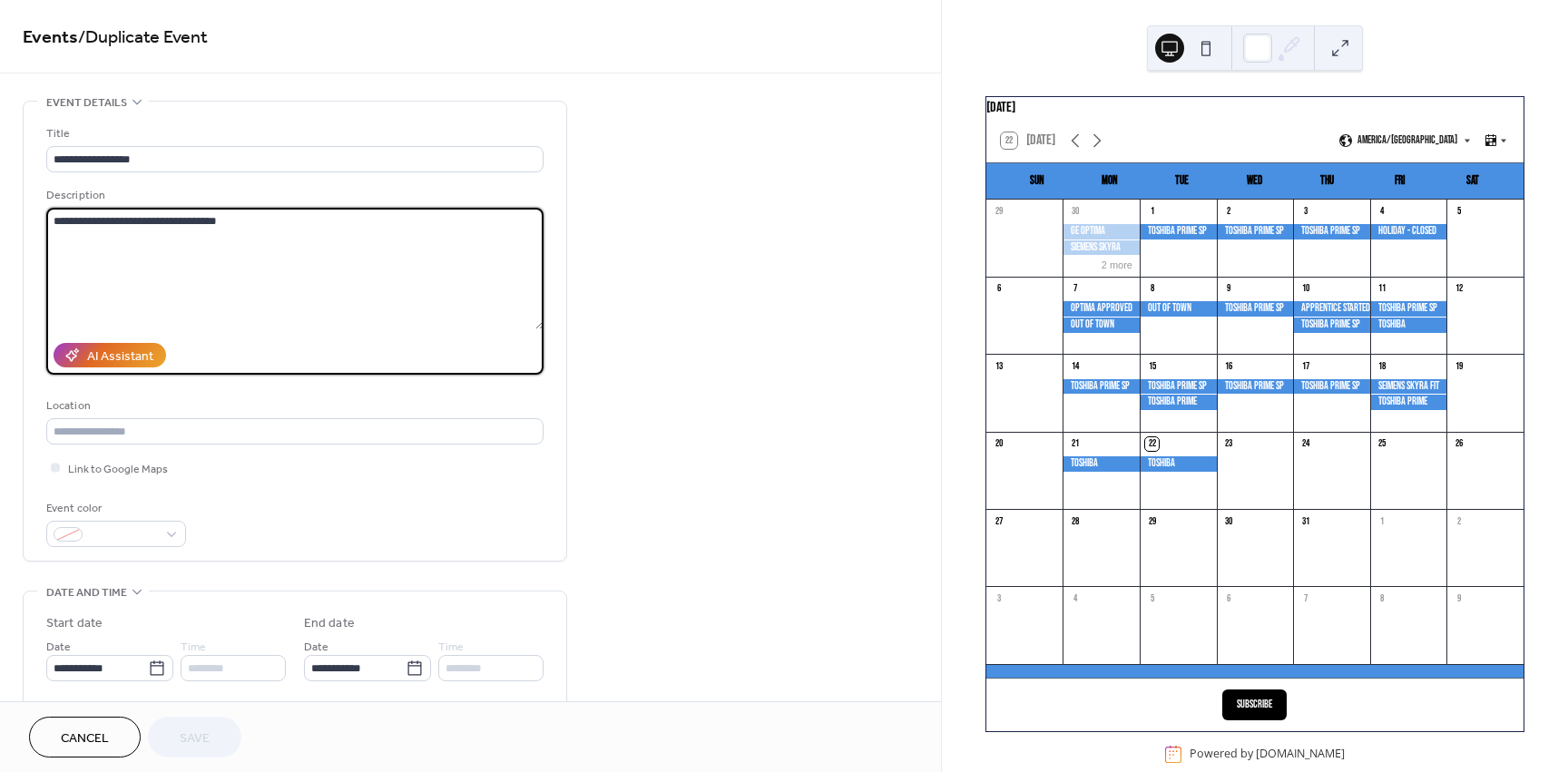 click on "**********" at bounding box center (784, 386) 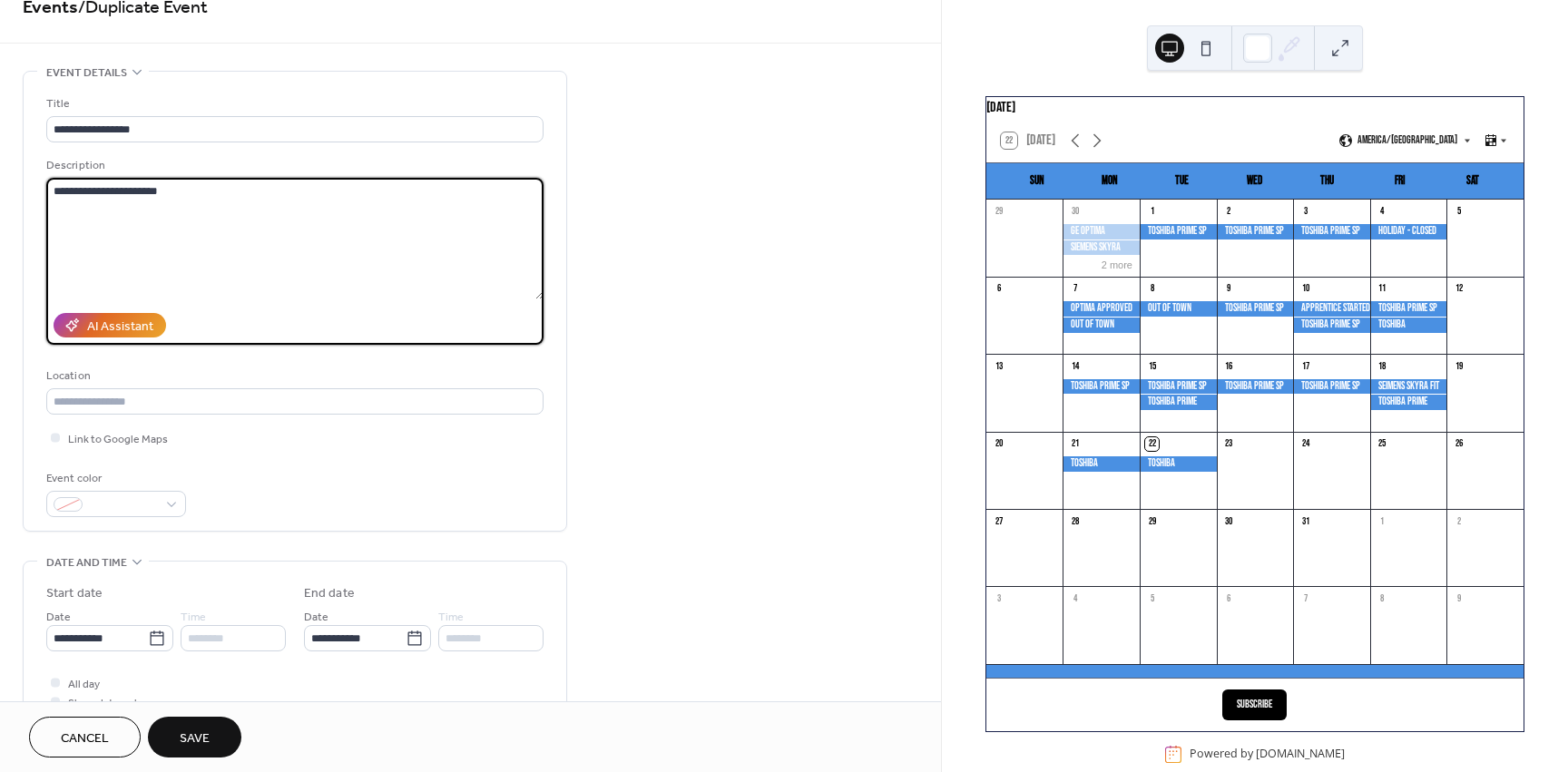 scroll, scrollTop: 121, scrollLeft: 0, axis: vertical 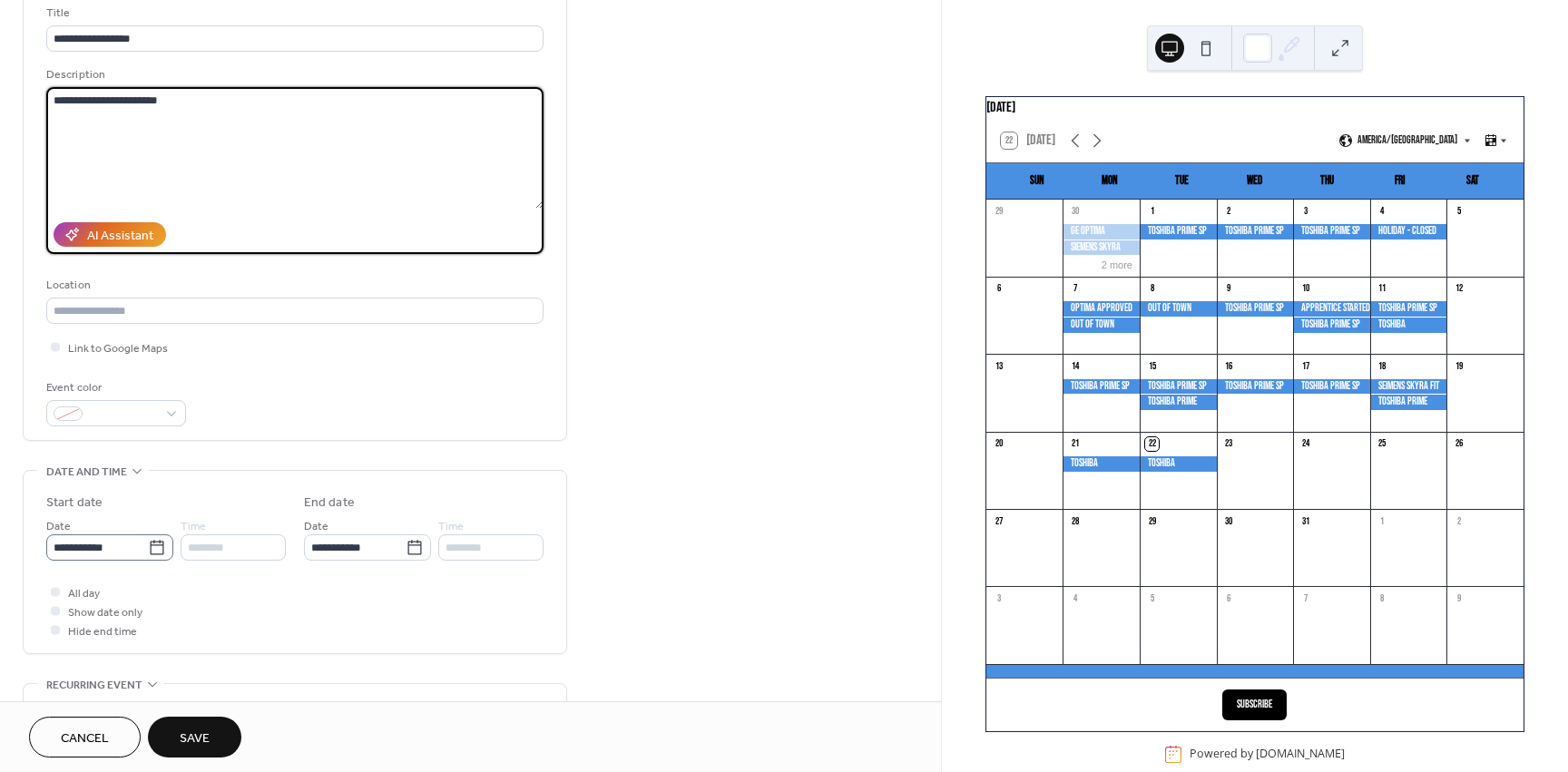 type on "**********" 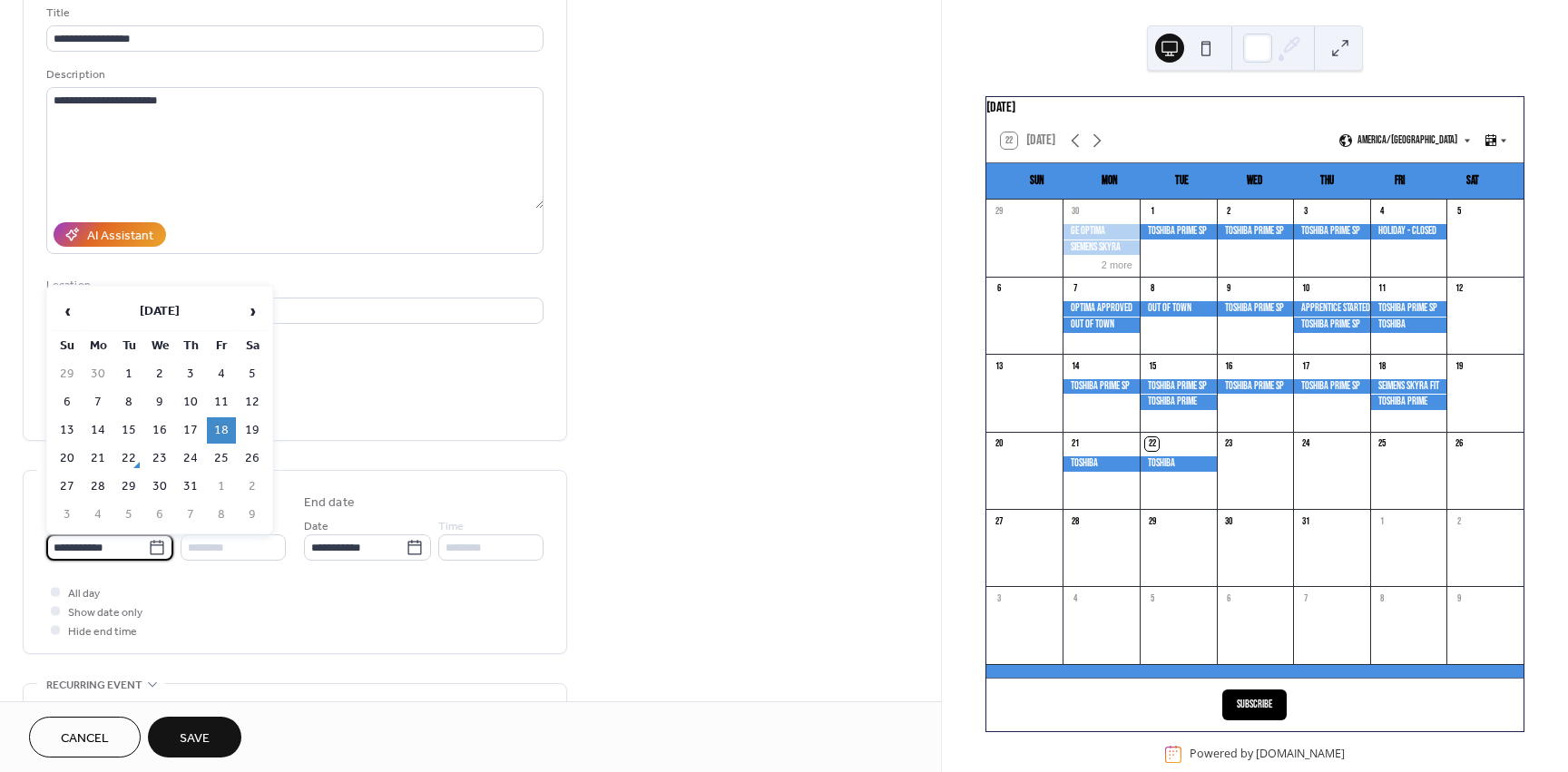 click on "**********" at bounding box center (97, 547) 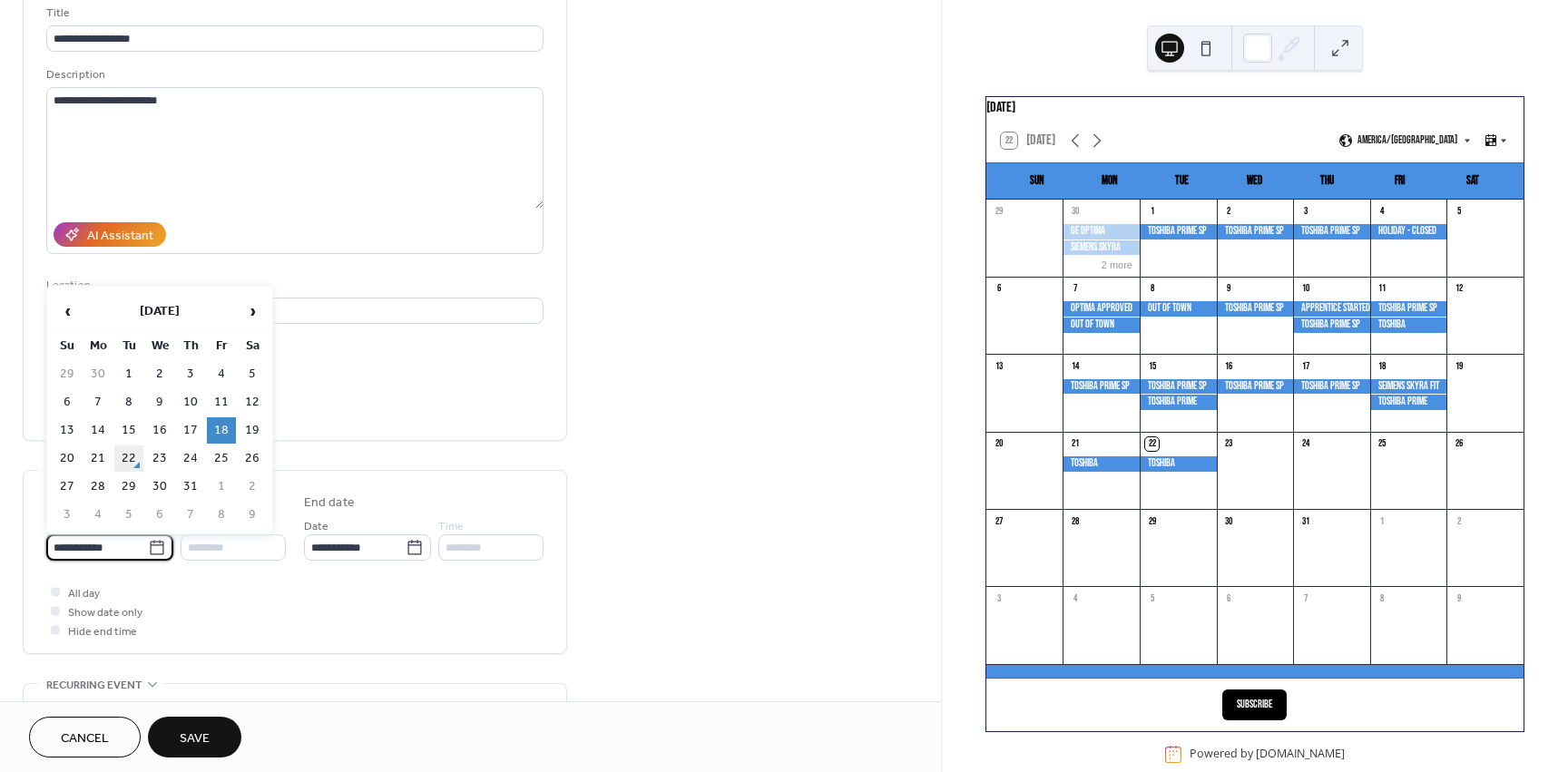 click on "22" at bounding box center (129, 458) 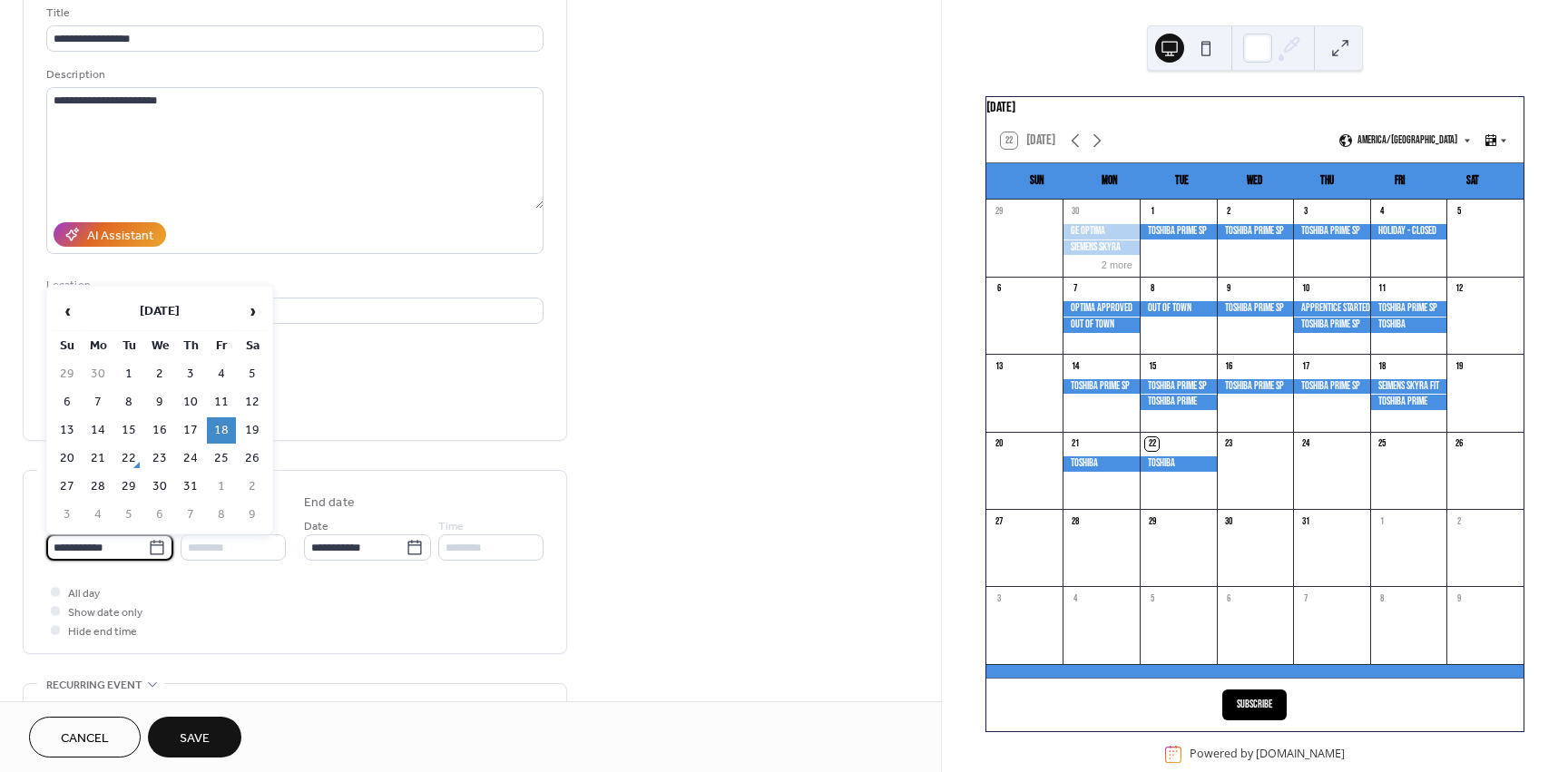 type on "**********" 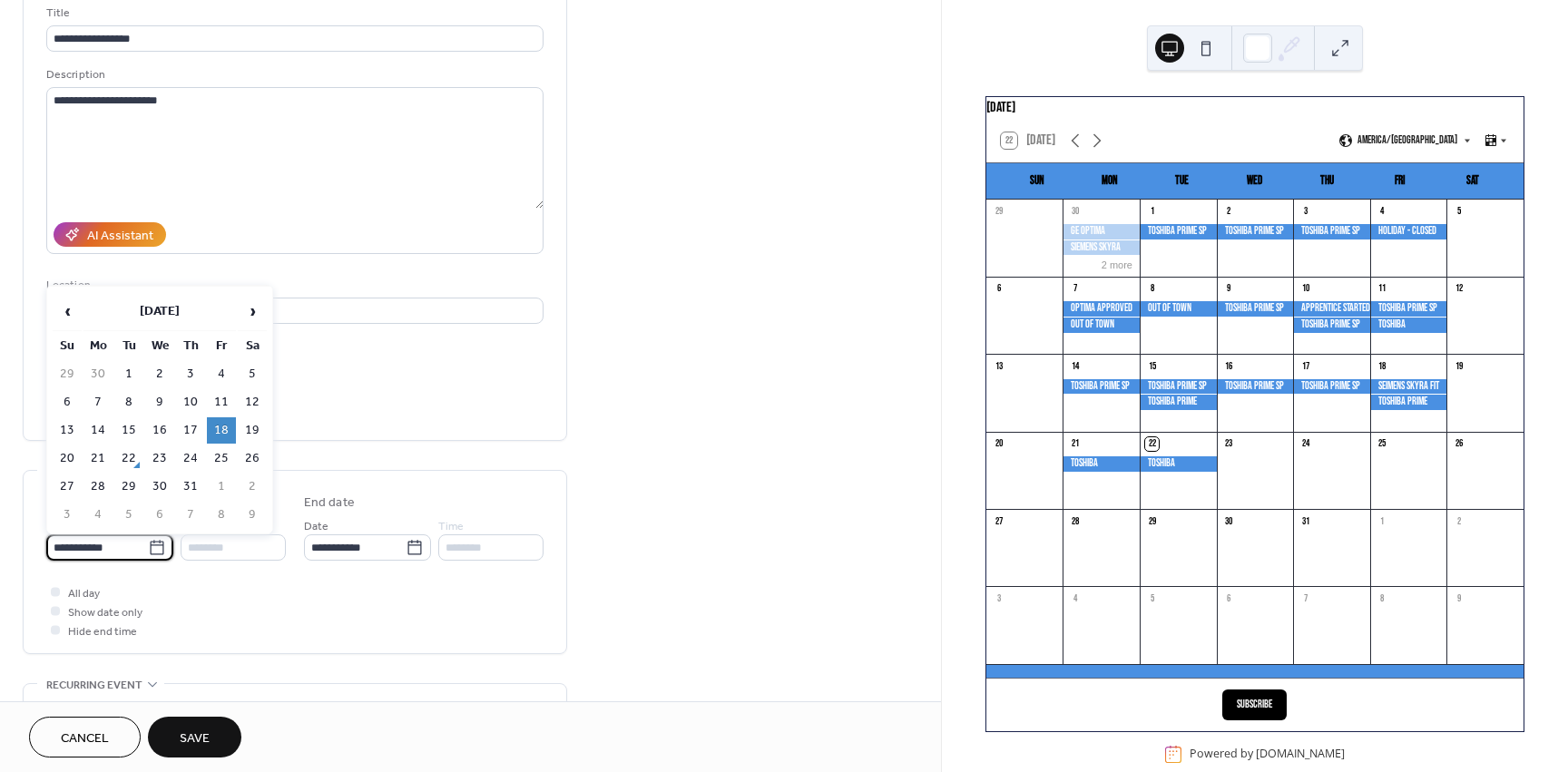 type on "**********" 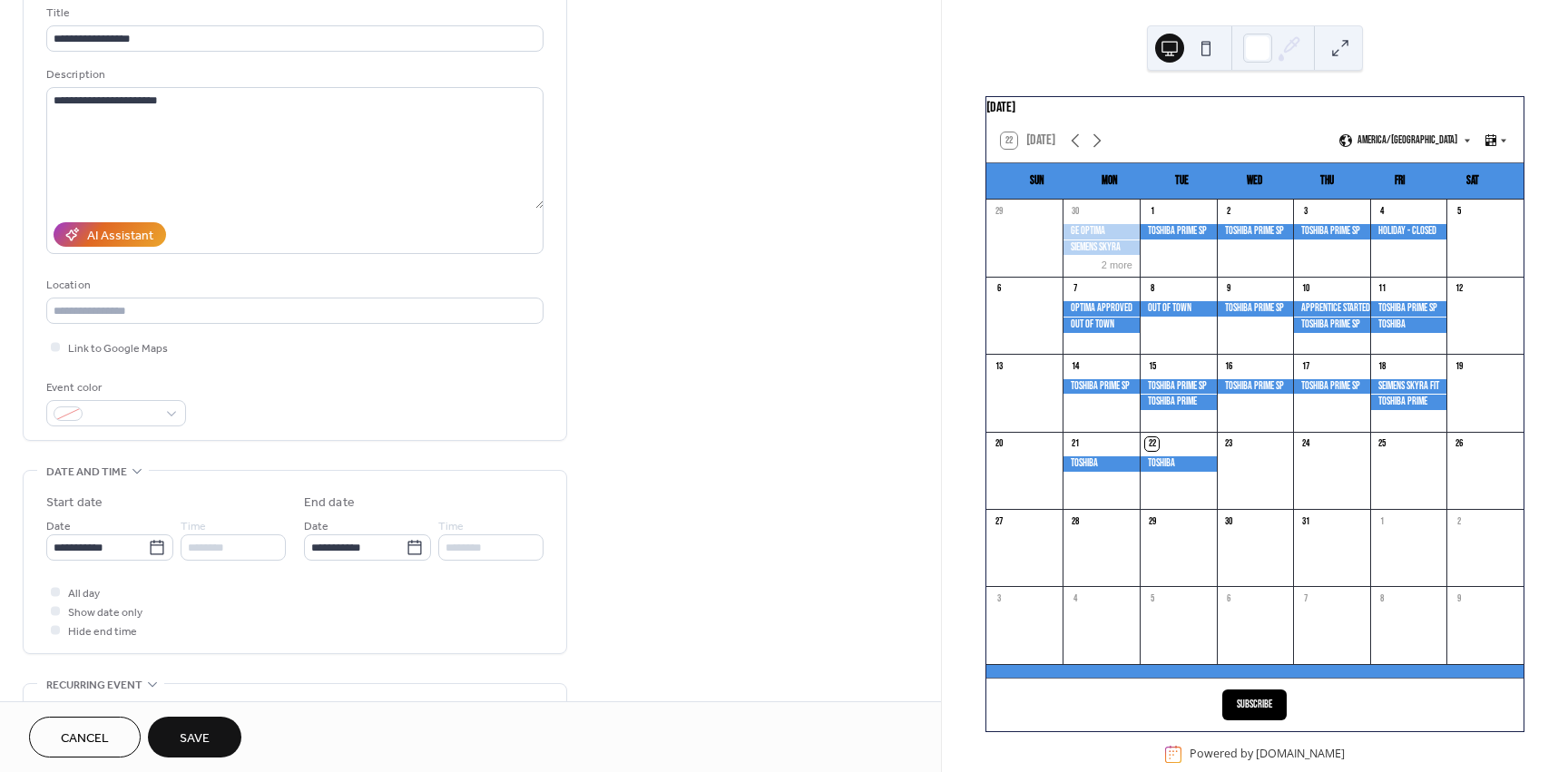 click on "Save" at bounding box center (194, 737) 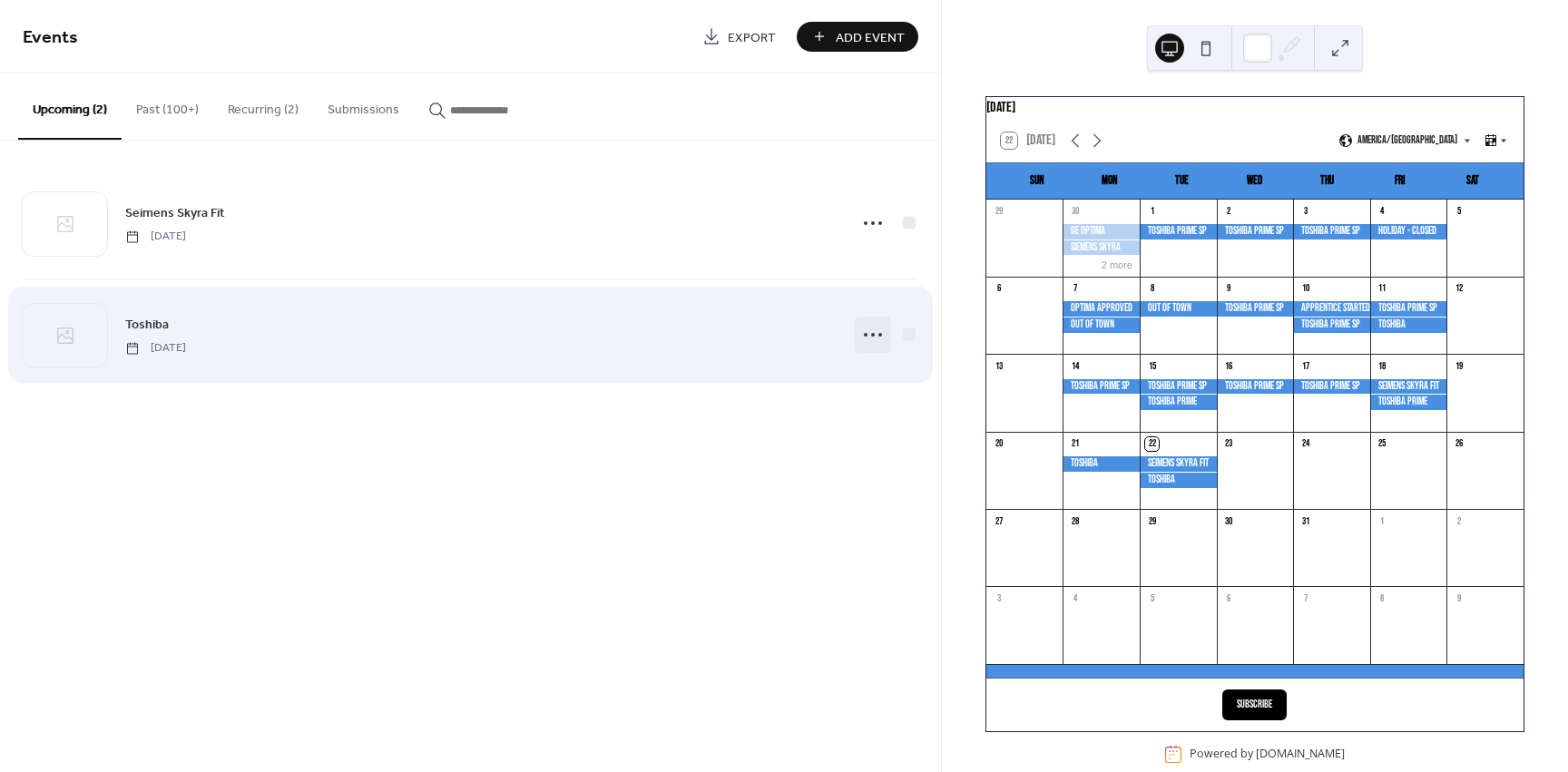click 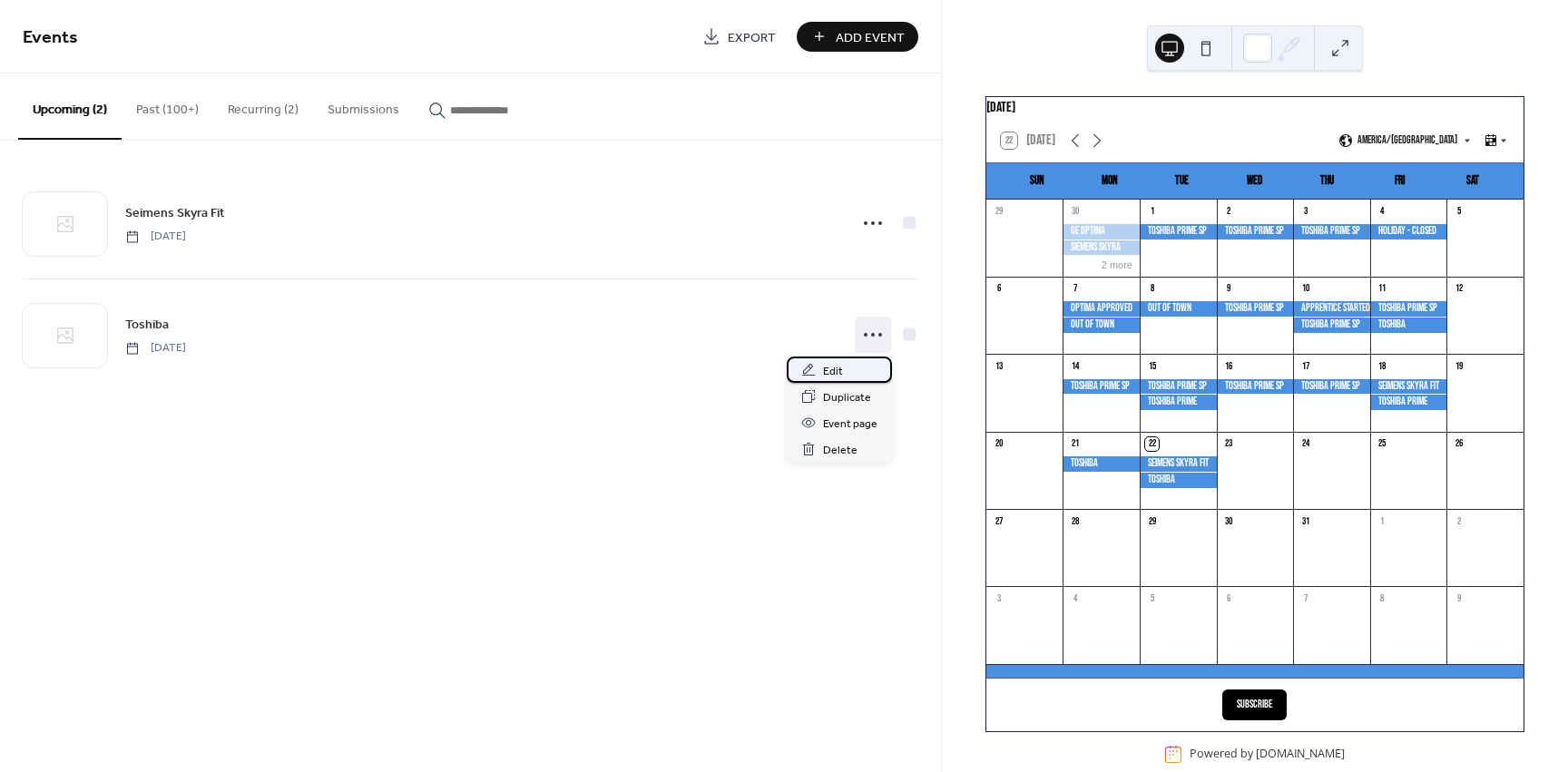 click 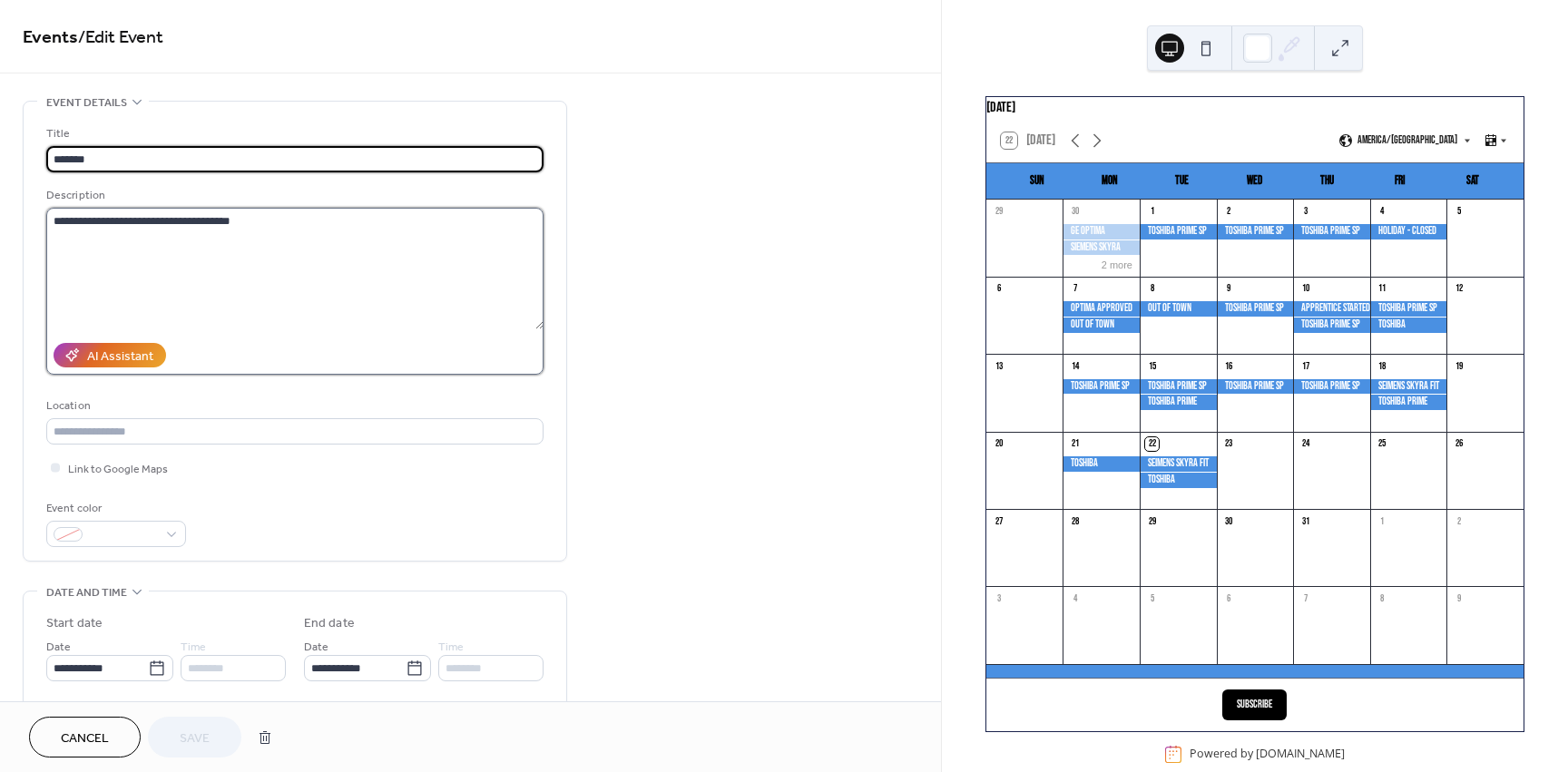 click on "**********" at bounding box center [295, 269] 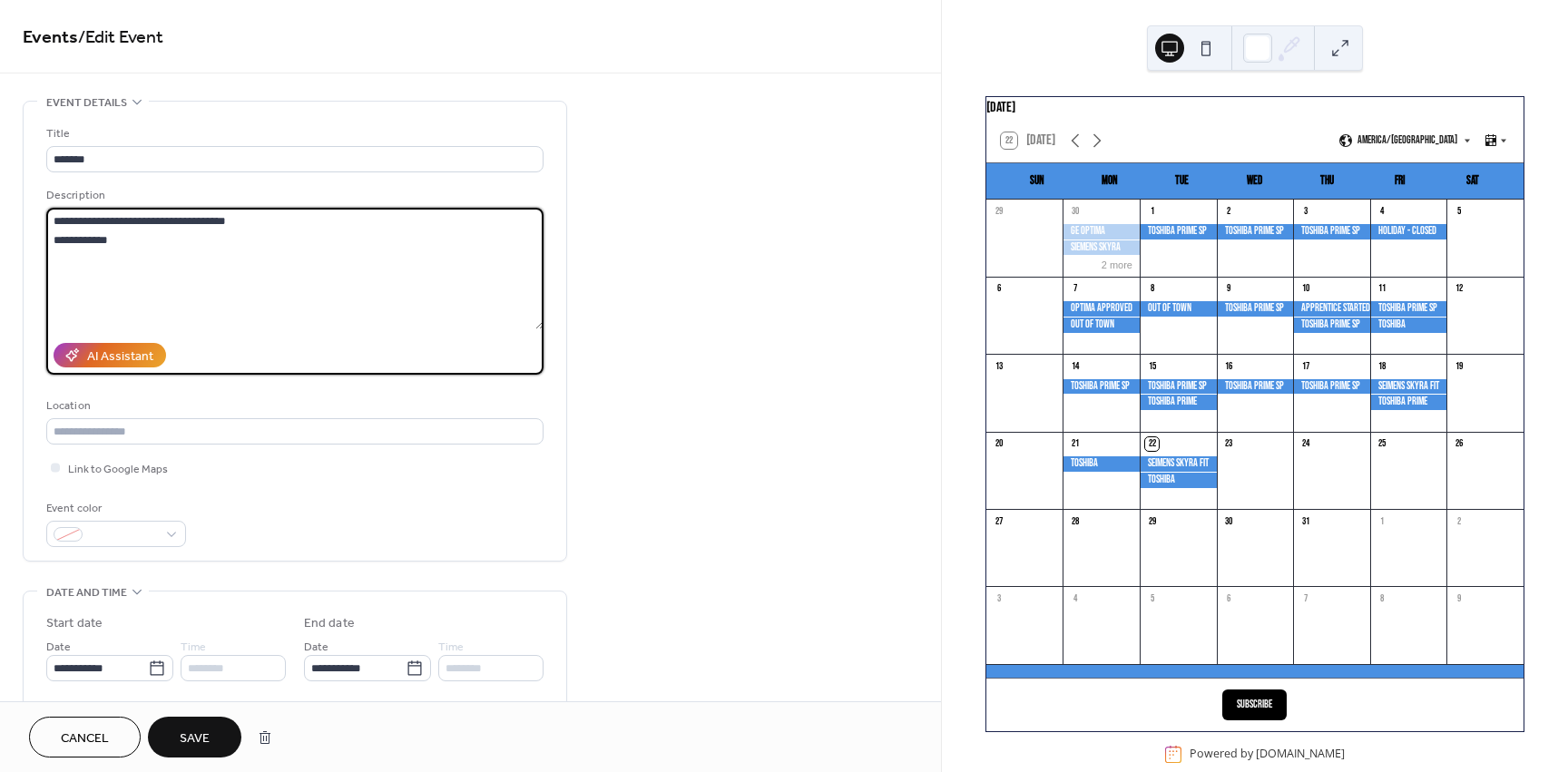 type on "**********" 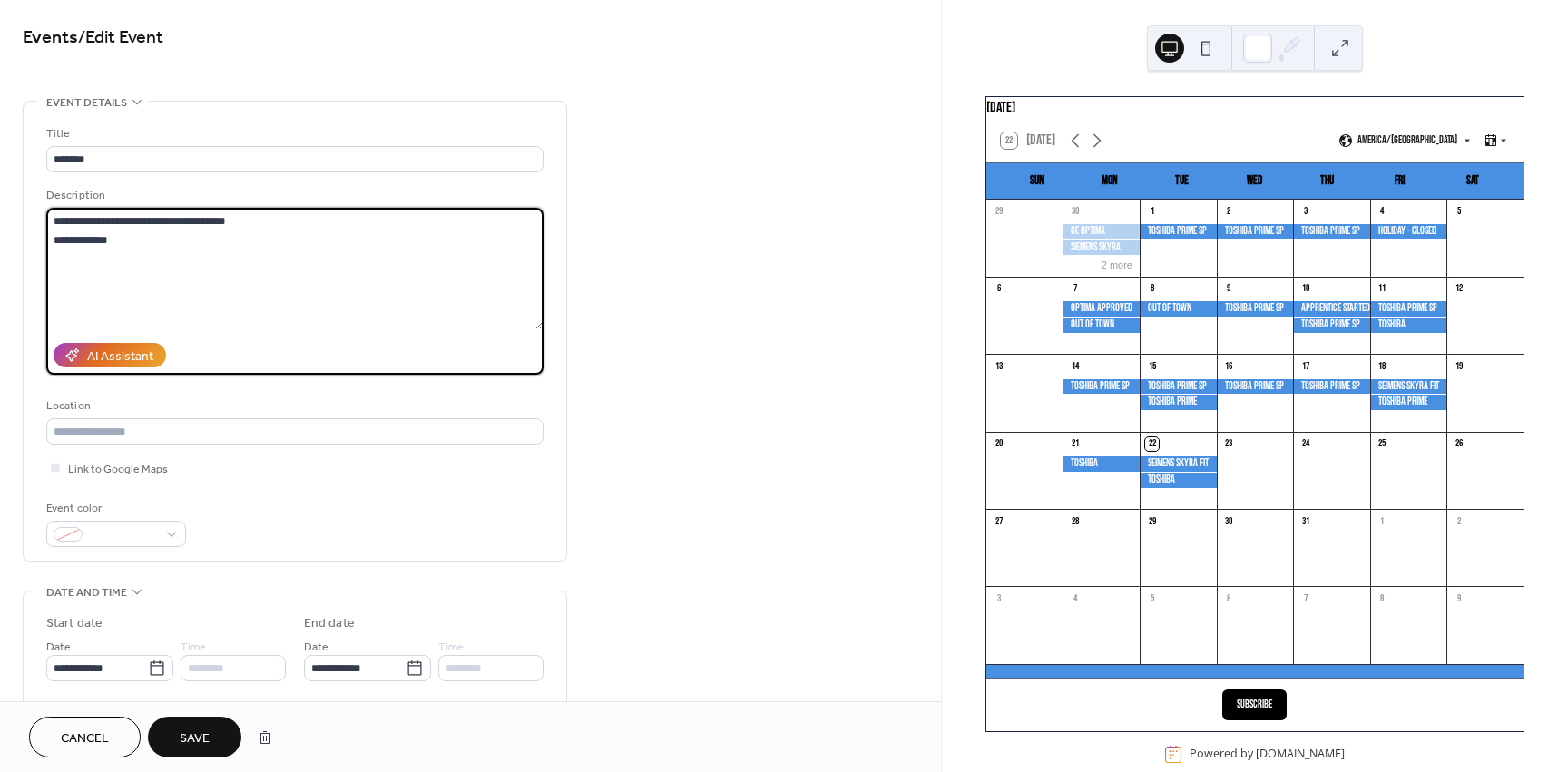 click on "Save" at bounding box center [194, 738] 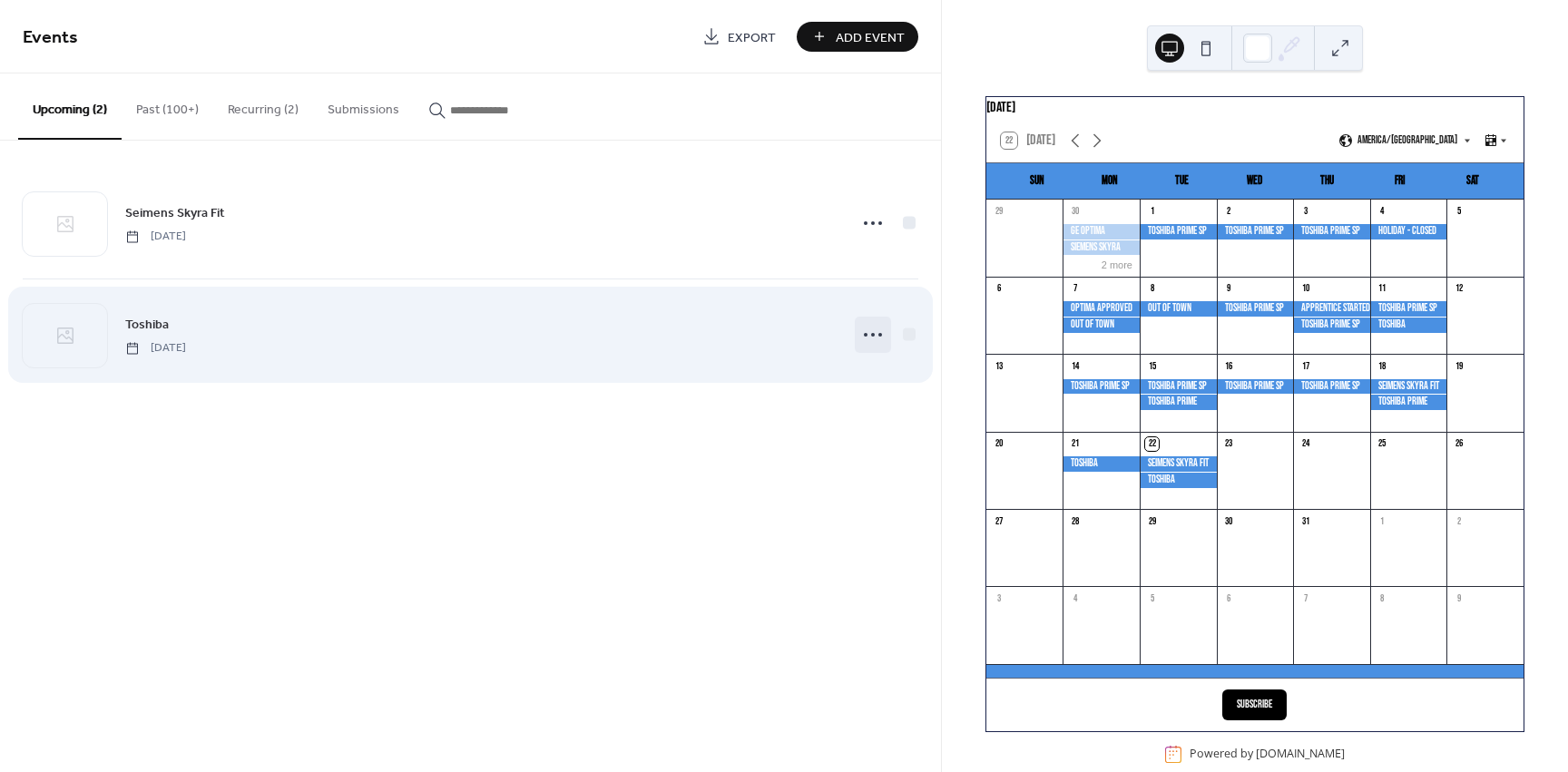 click 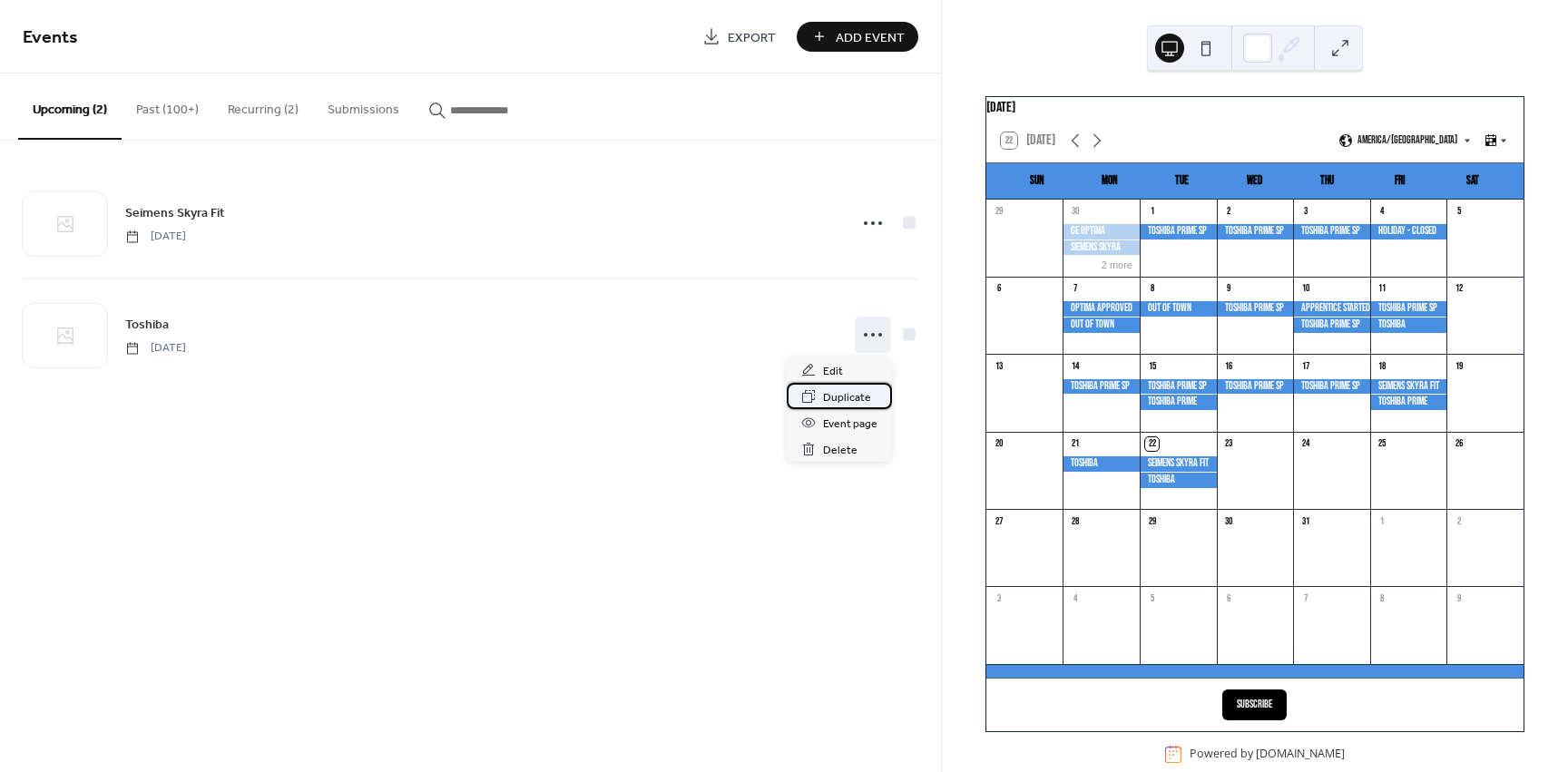 click on "Duplicate" at bounding box center [847, 397] 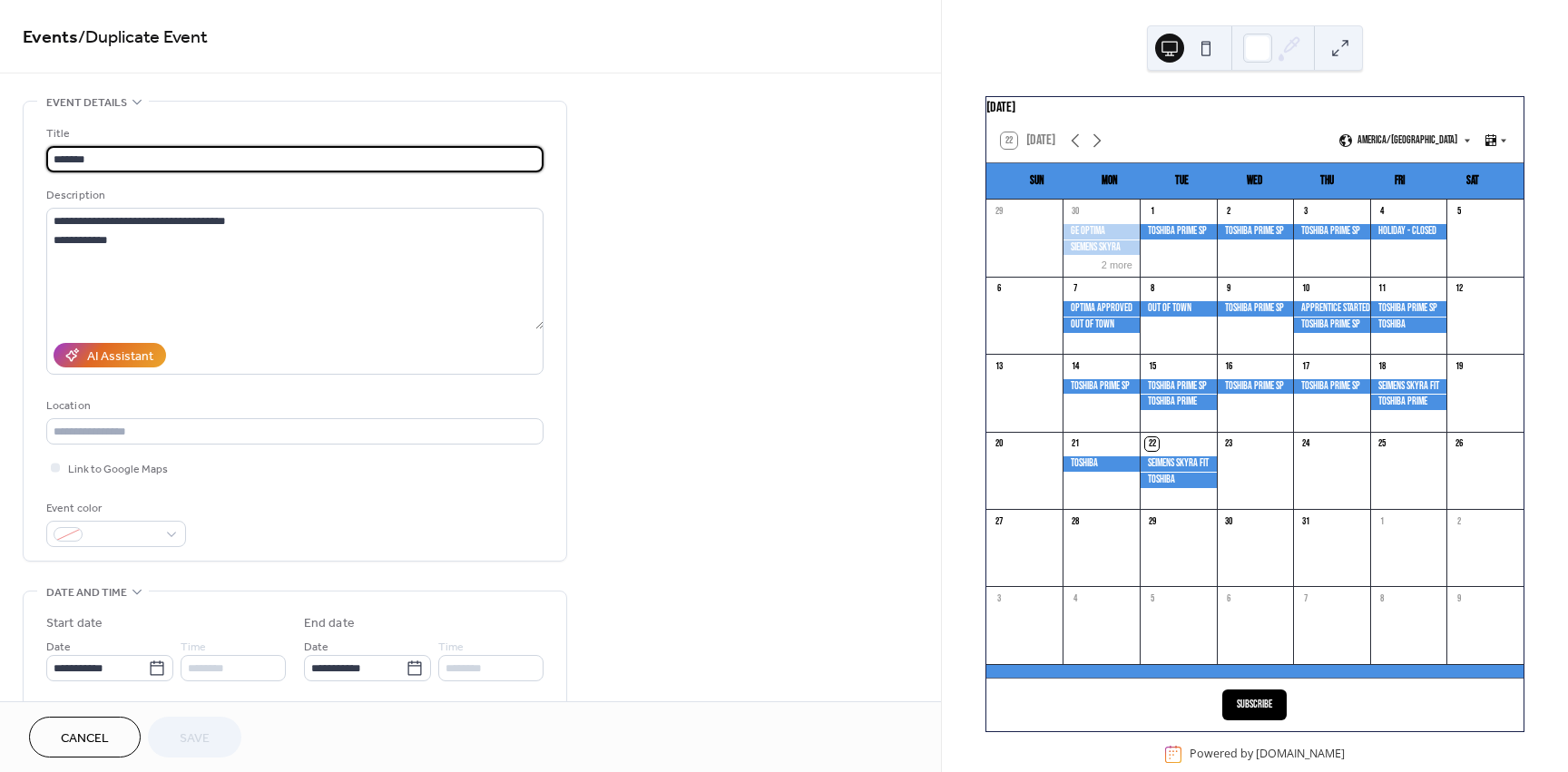 drag, startPoint x: 96, startPoint y: 160, endPoint x: 7, endPoint y: 142, distance: 90.801982 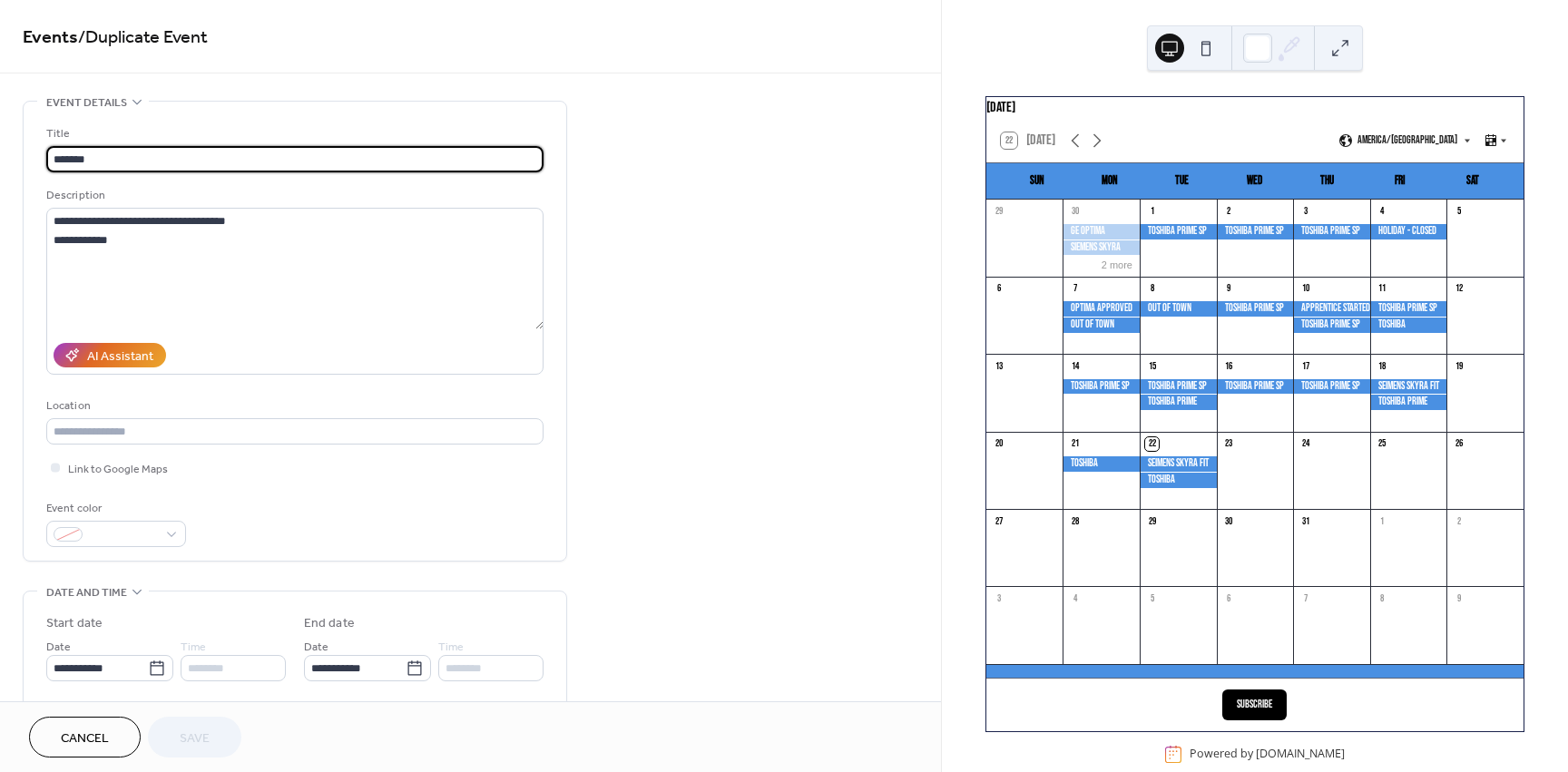 click on "**********" at bounding box center [470, 653] 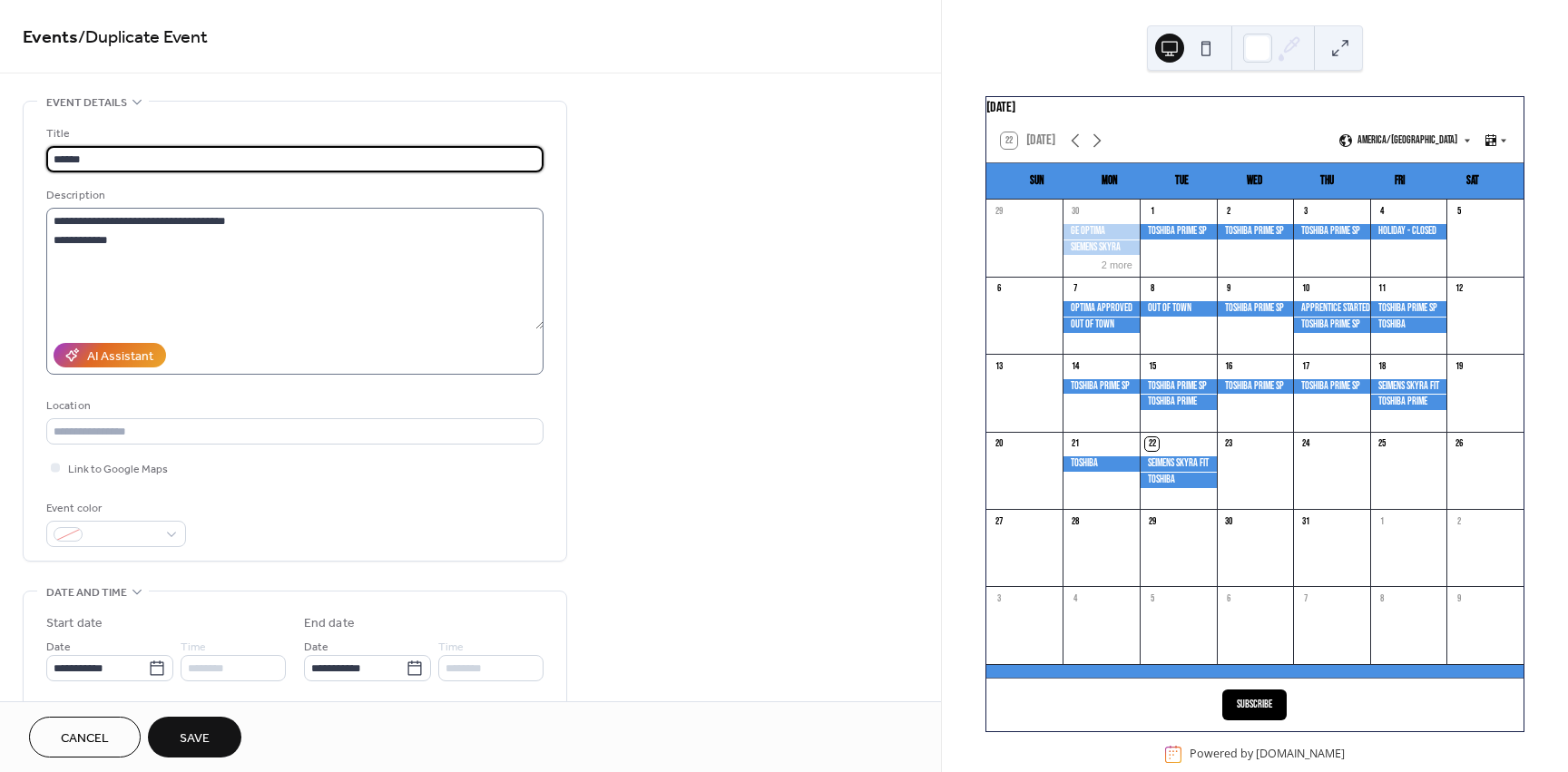 type on "******" 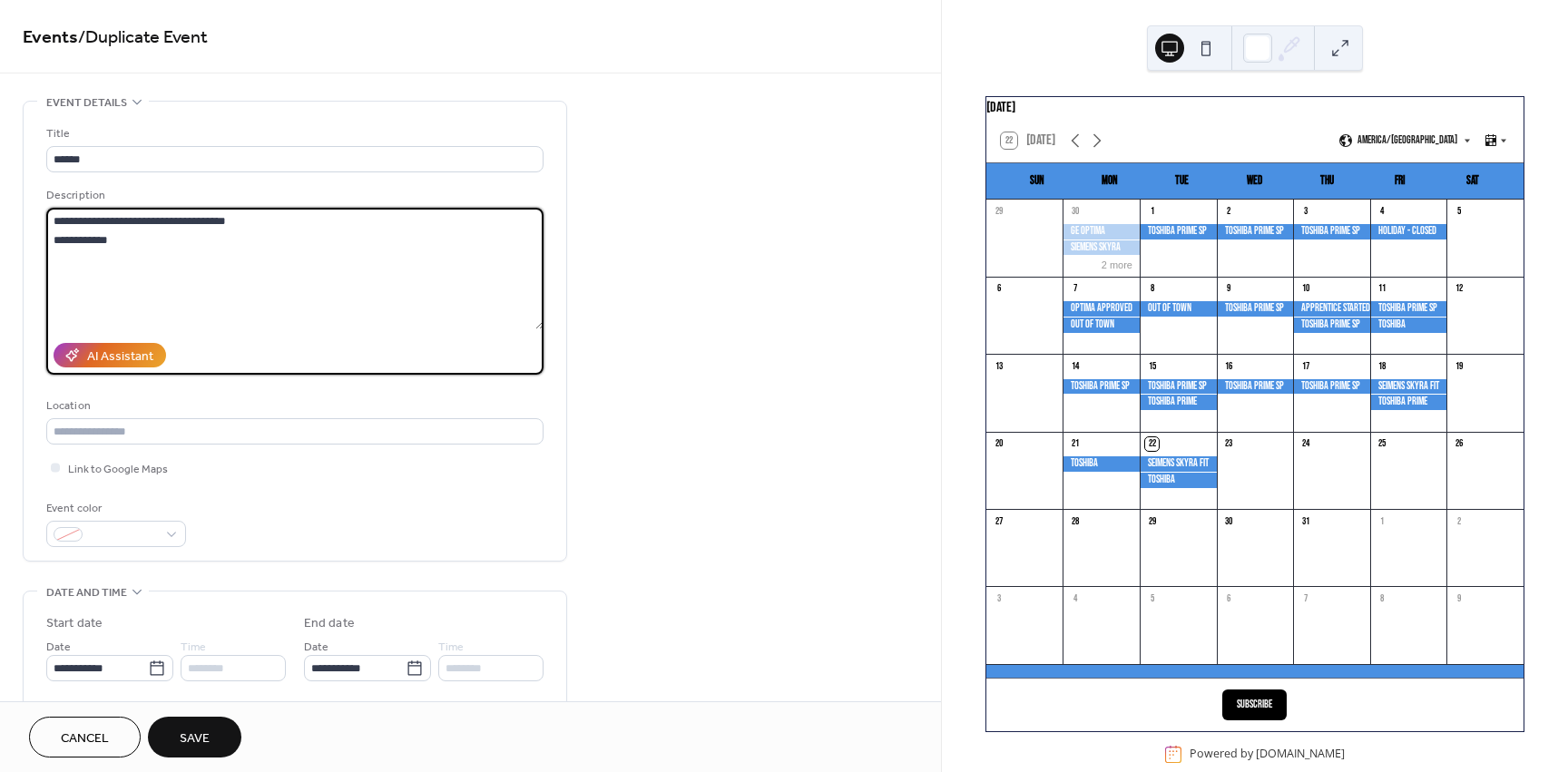 drag, startPoint x: 117, startPoint y: 239, endPoint x: 24, endPoint y: 205, distance: 99.0202 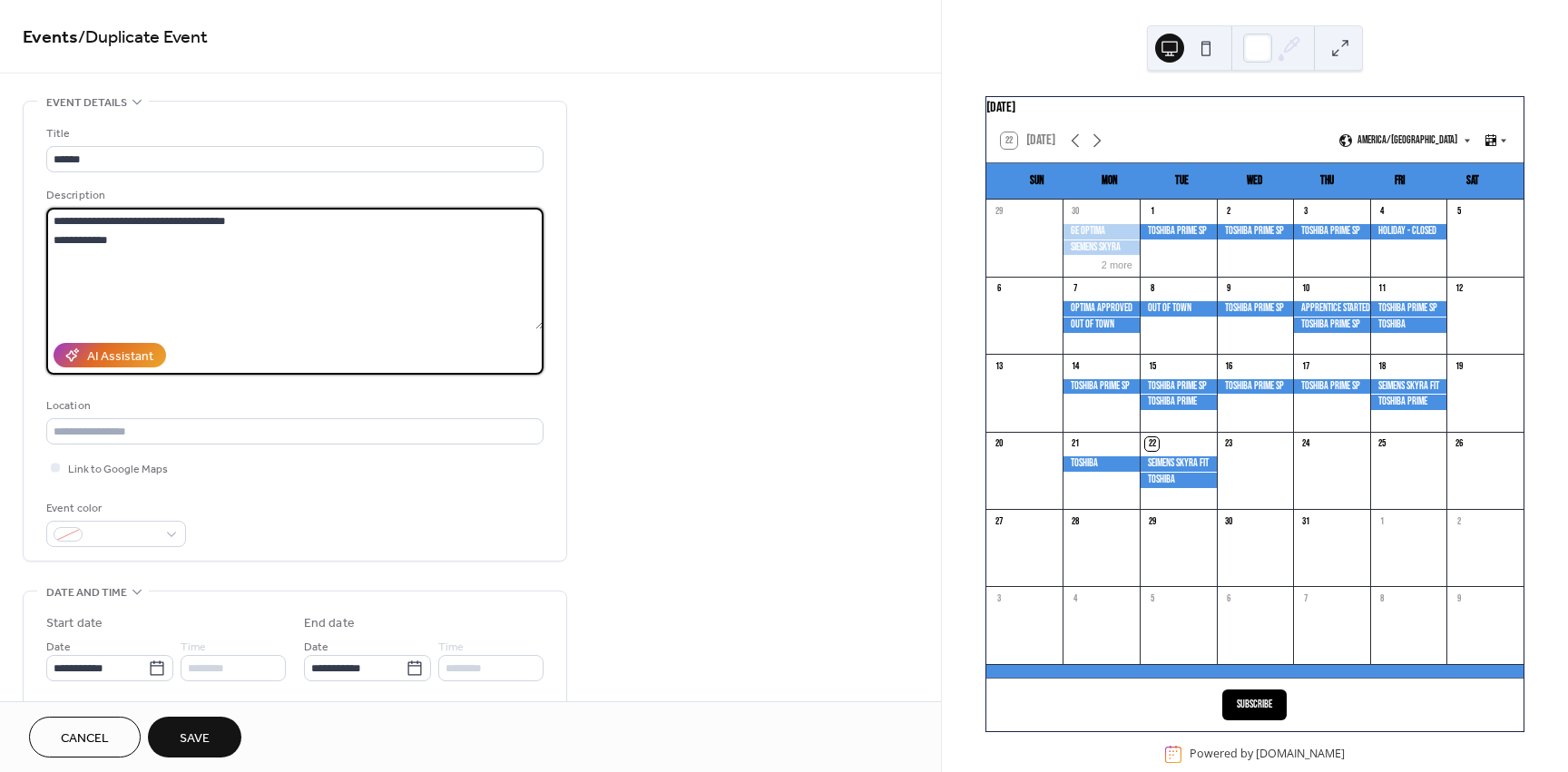 click on "**********" at bounding box center [295, 331] 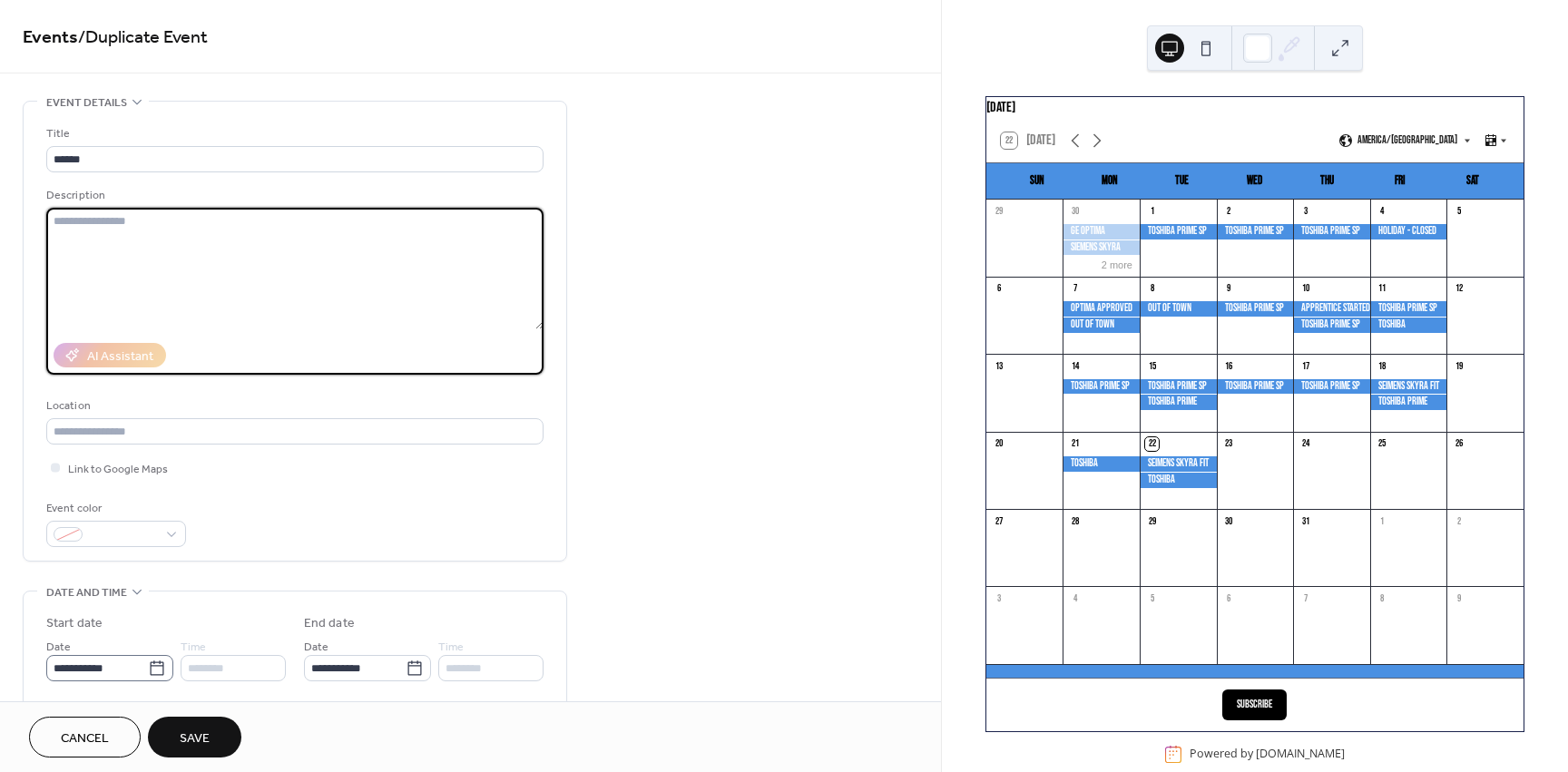 type 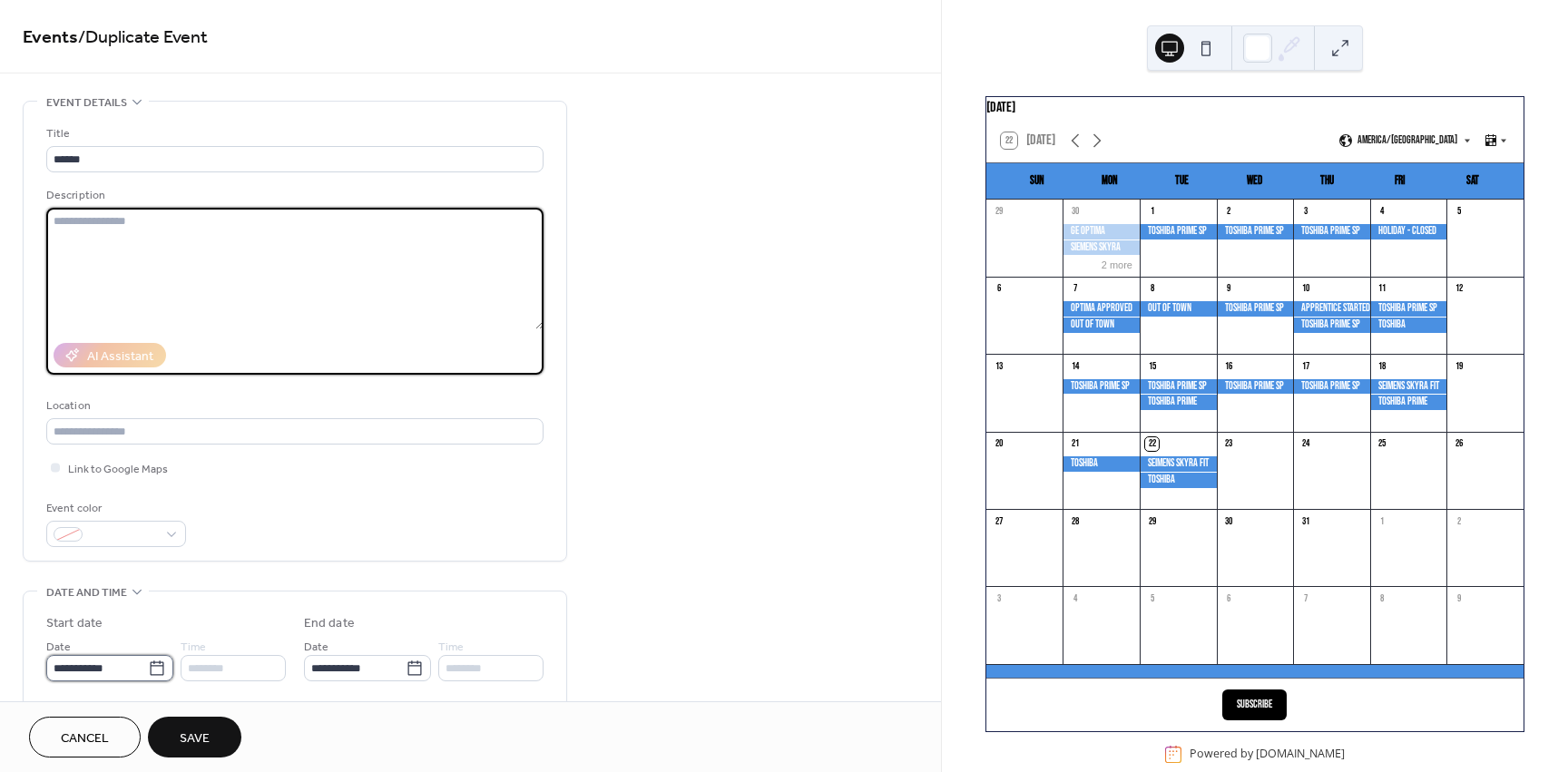 click on "**********" at bounding box center [97, 668] 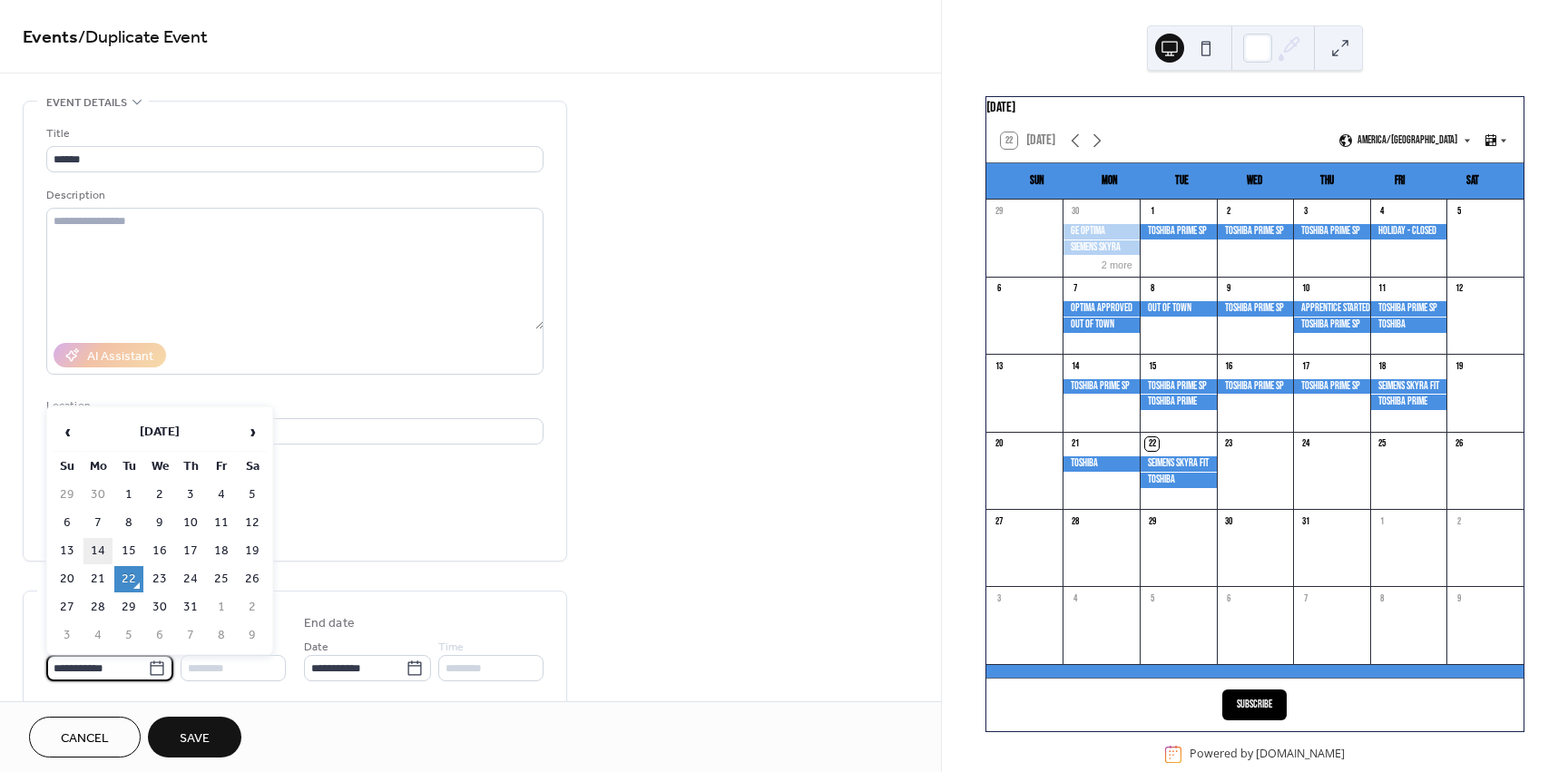 click on "14" at bounding box center (98, 551) 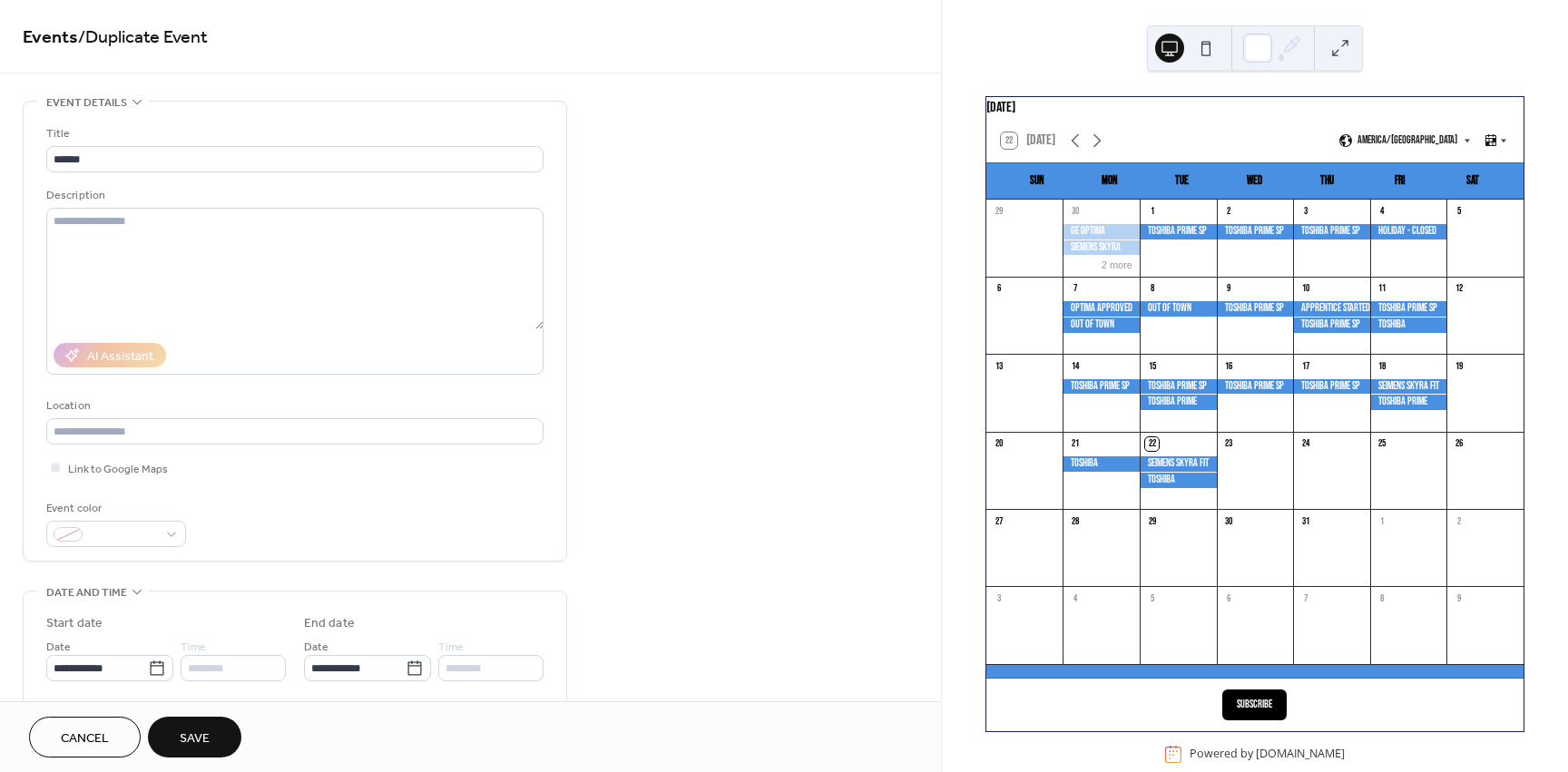 scroll, scrollTop: 91, scrollLeft: 0, axis: vertical 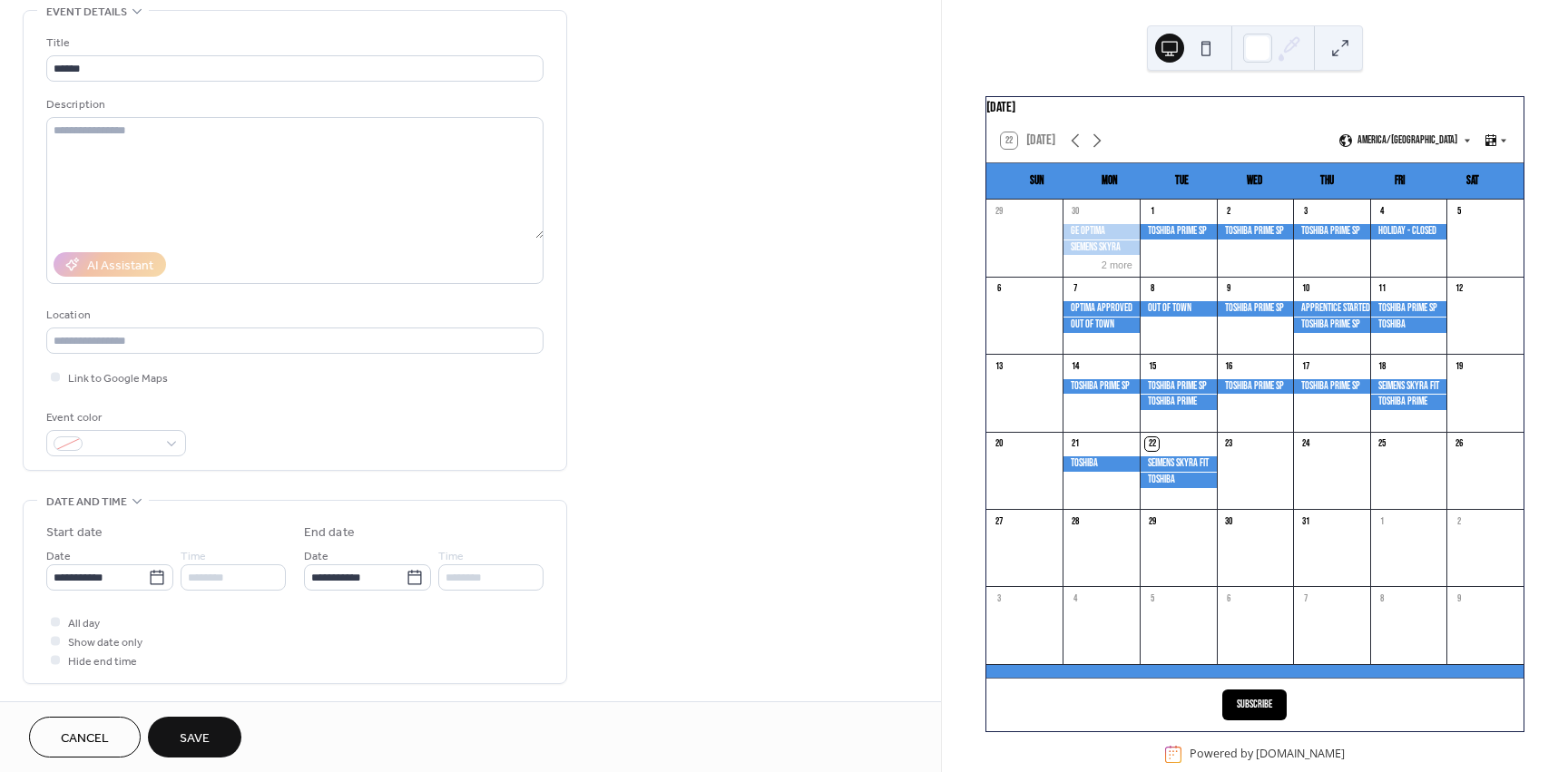 click on "Save" at bounding box center (194, 737) 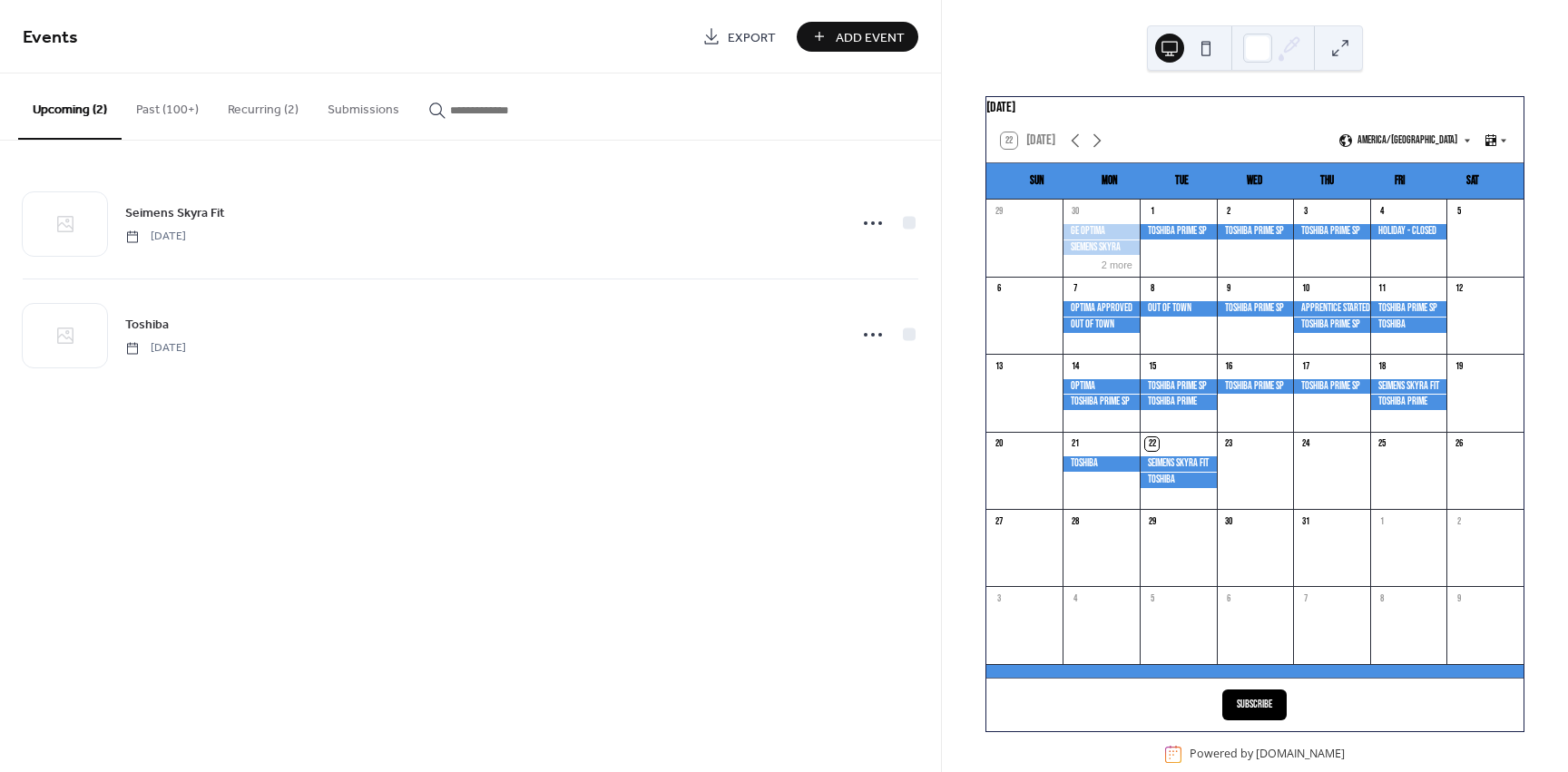 click on "Past (100+)" at bounding box center [167, 105] 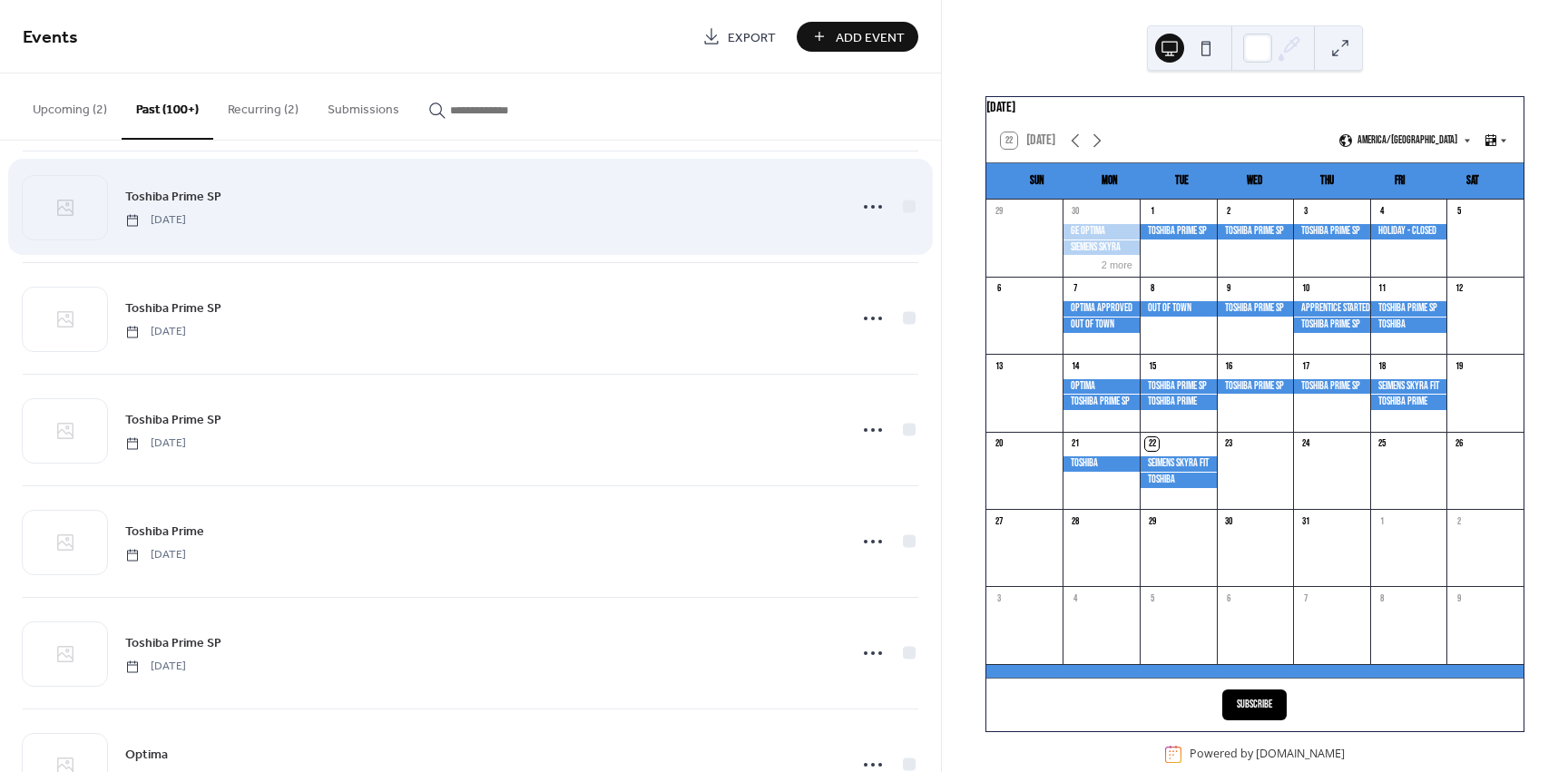 scroll, scrollTop: 696, scrollLeft: 0, axis: vertical 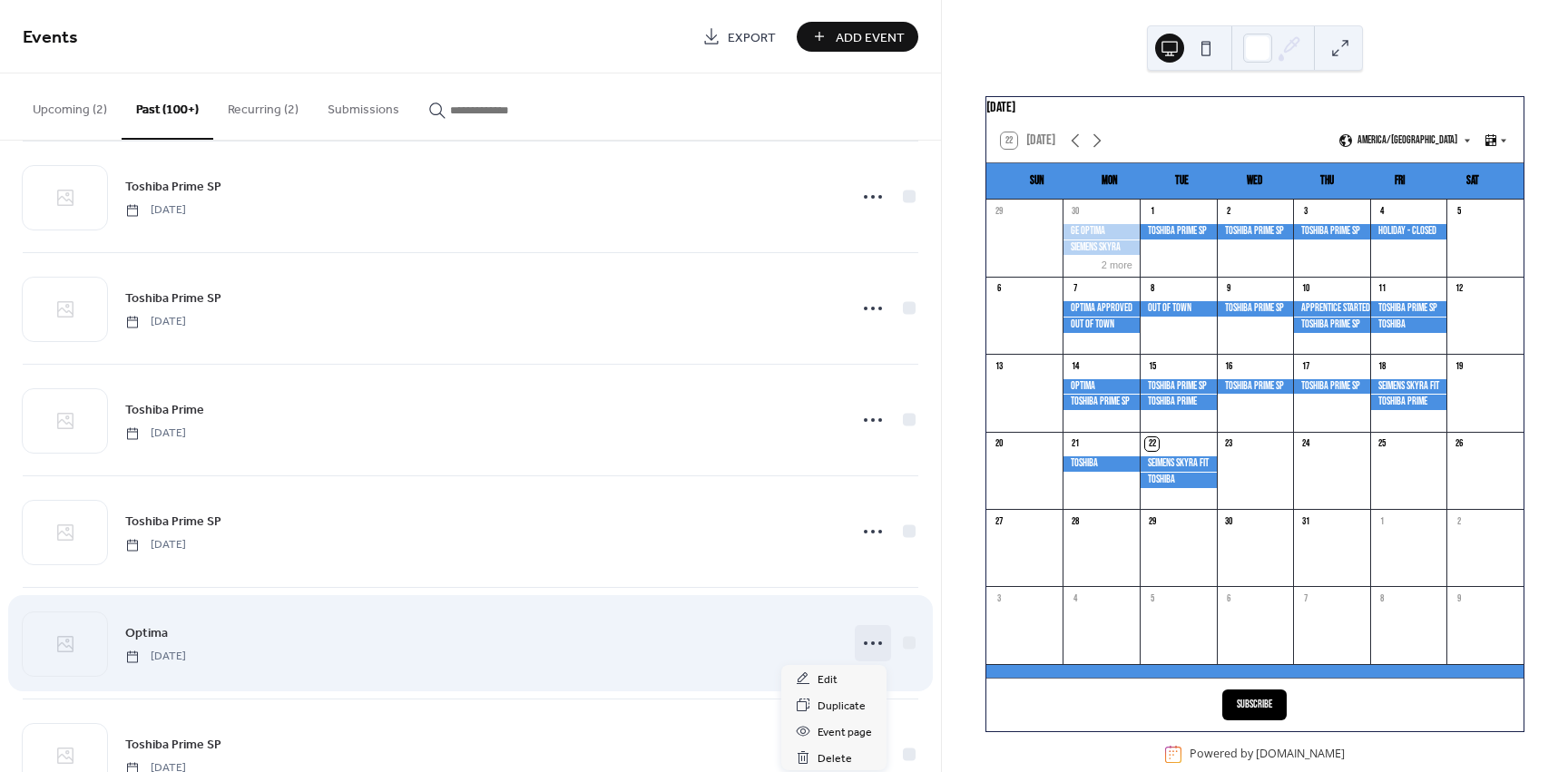 click 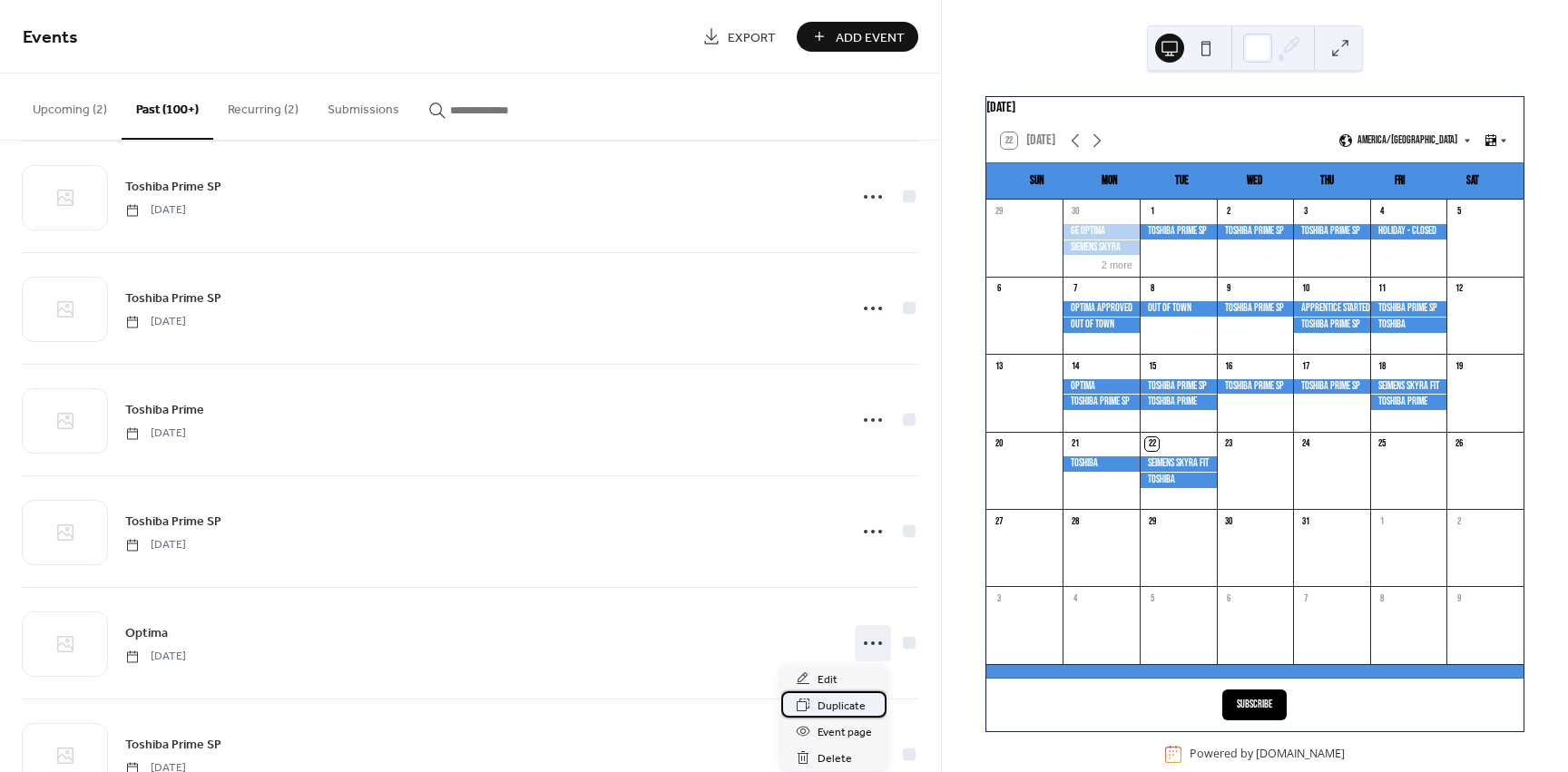 click on "Duplicate" at bounding box center [841, 706] 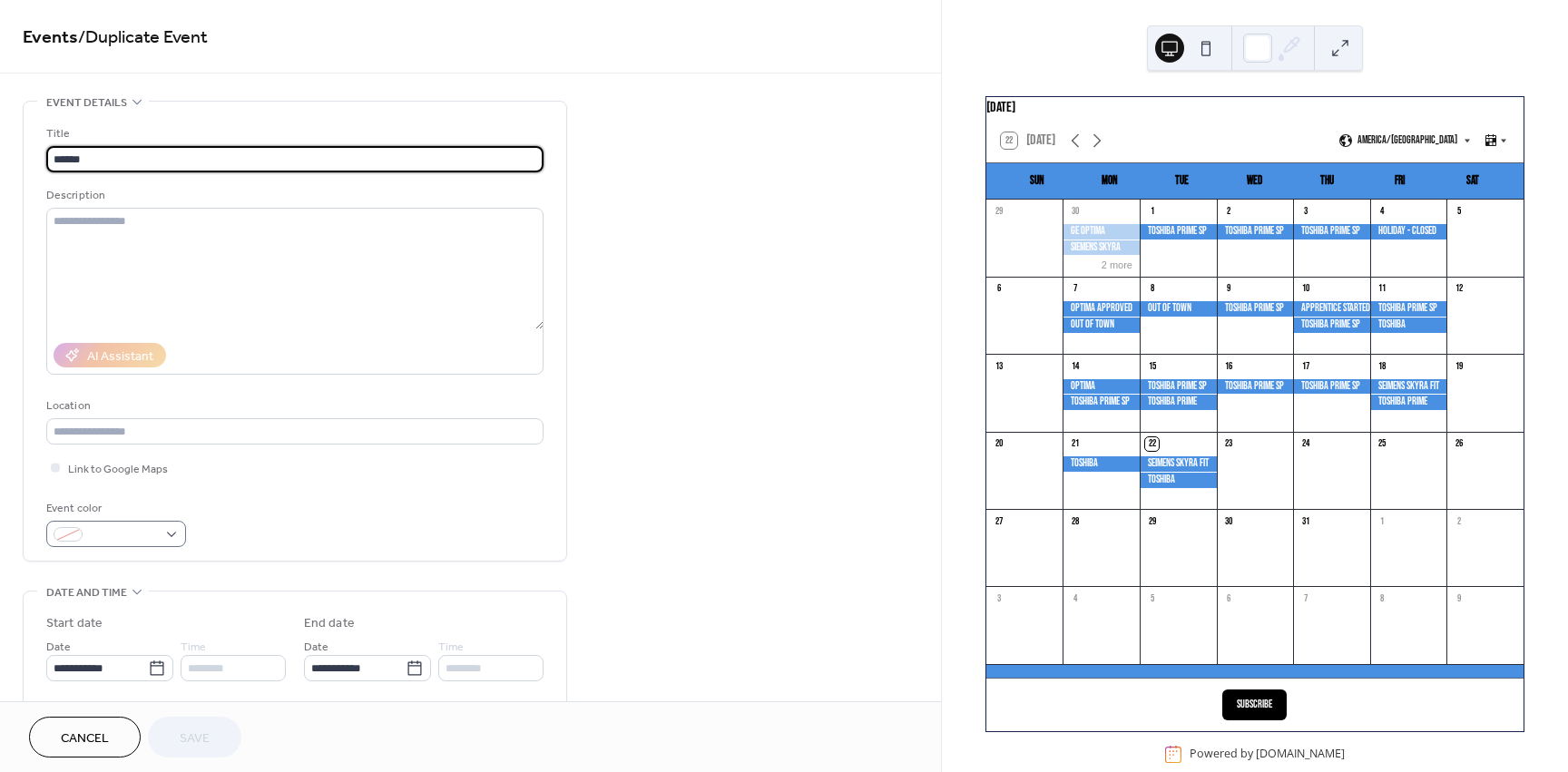 scroll, scrollTop: 91, scrollLeft: 0, axis: vertical 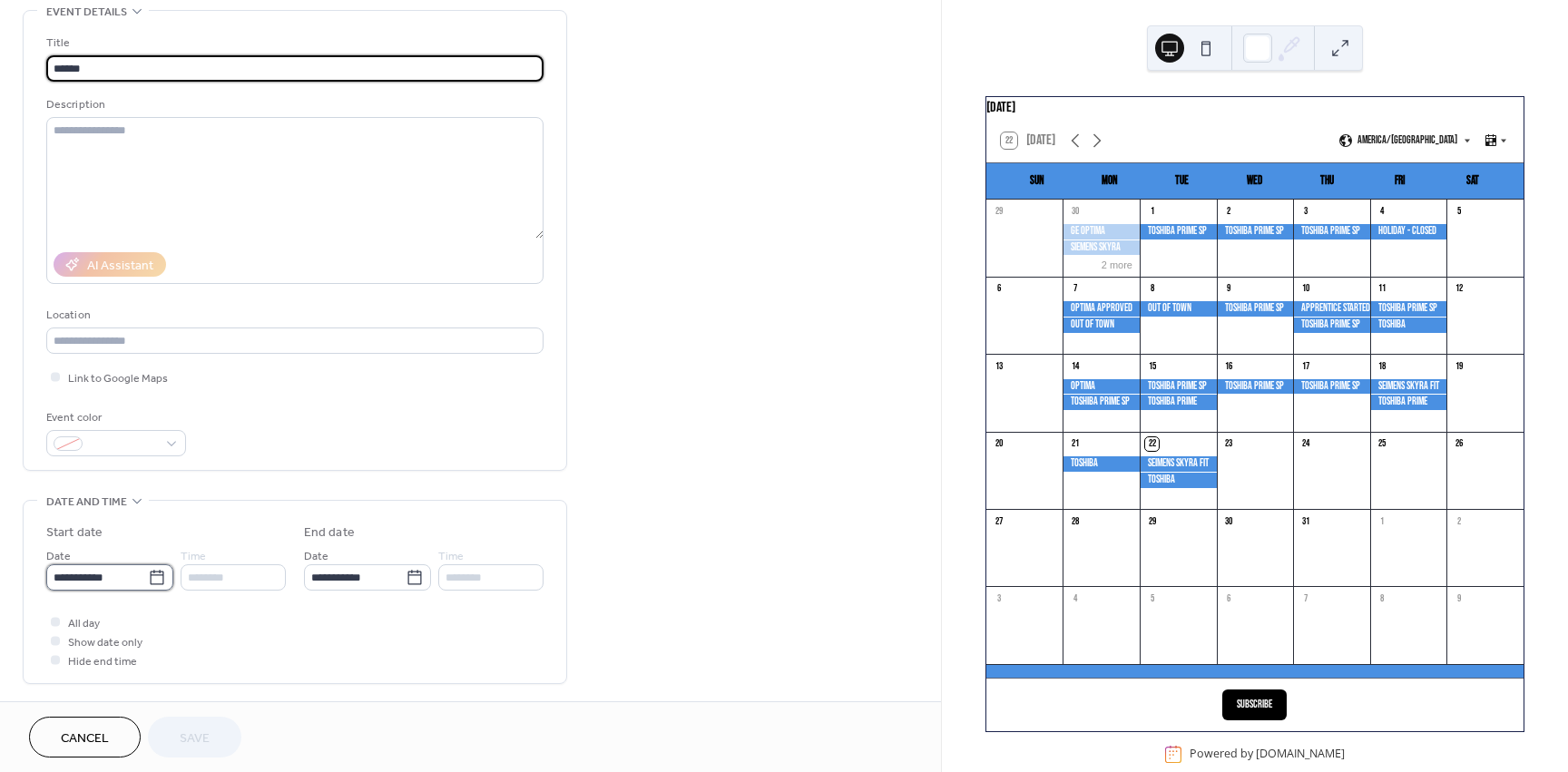 click on "**********" at bounding box center [97, 577] 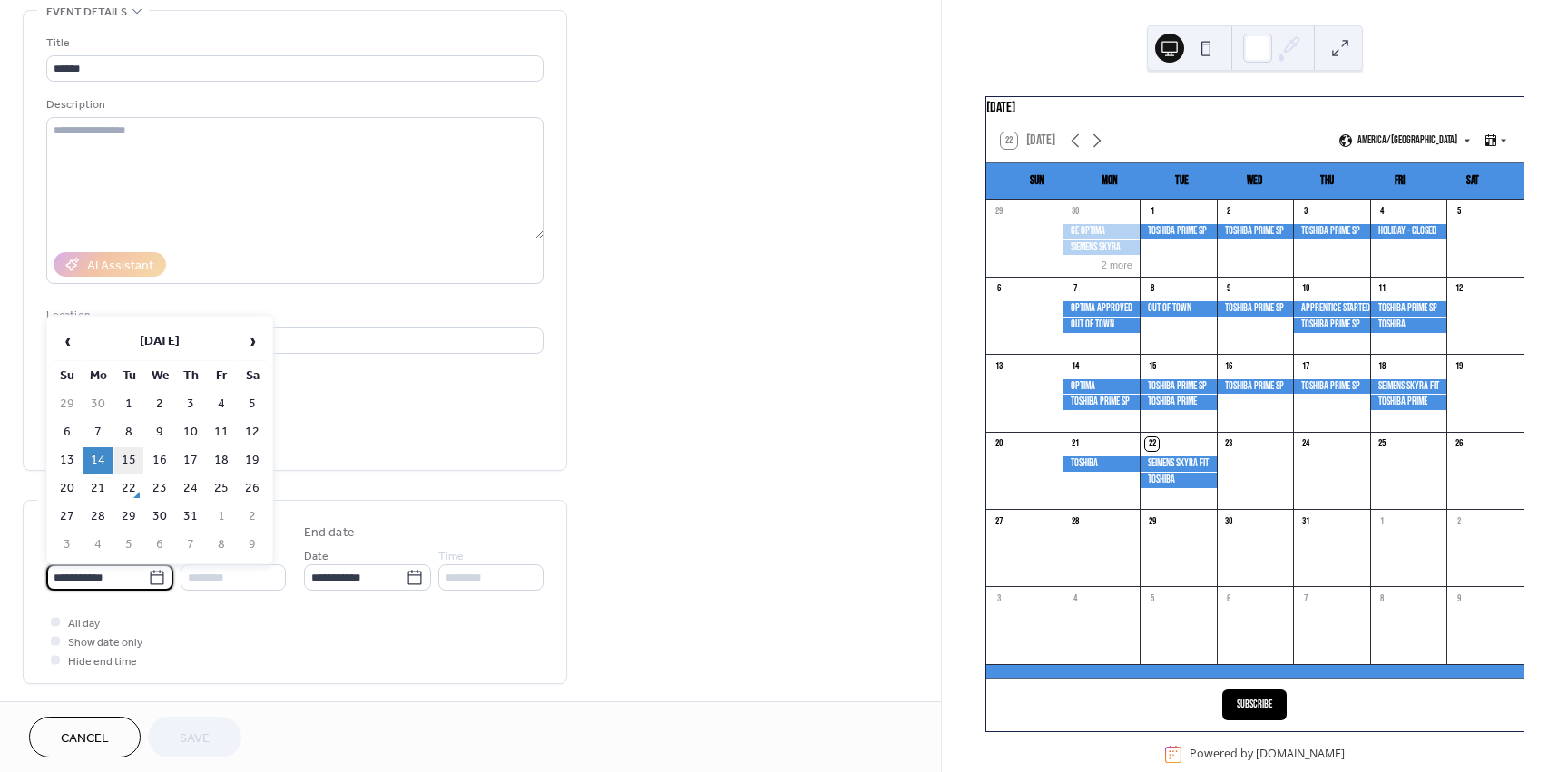 click on "15" at bounding box center (129, 460) 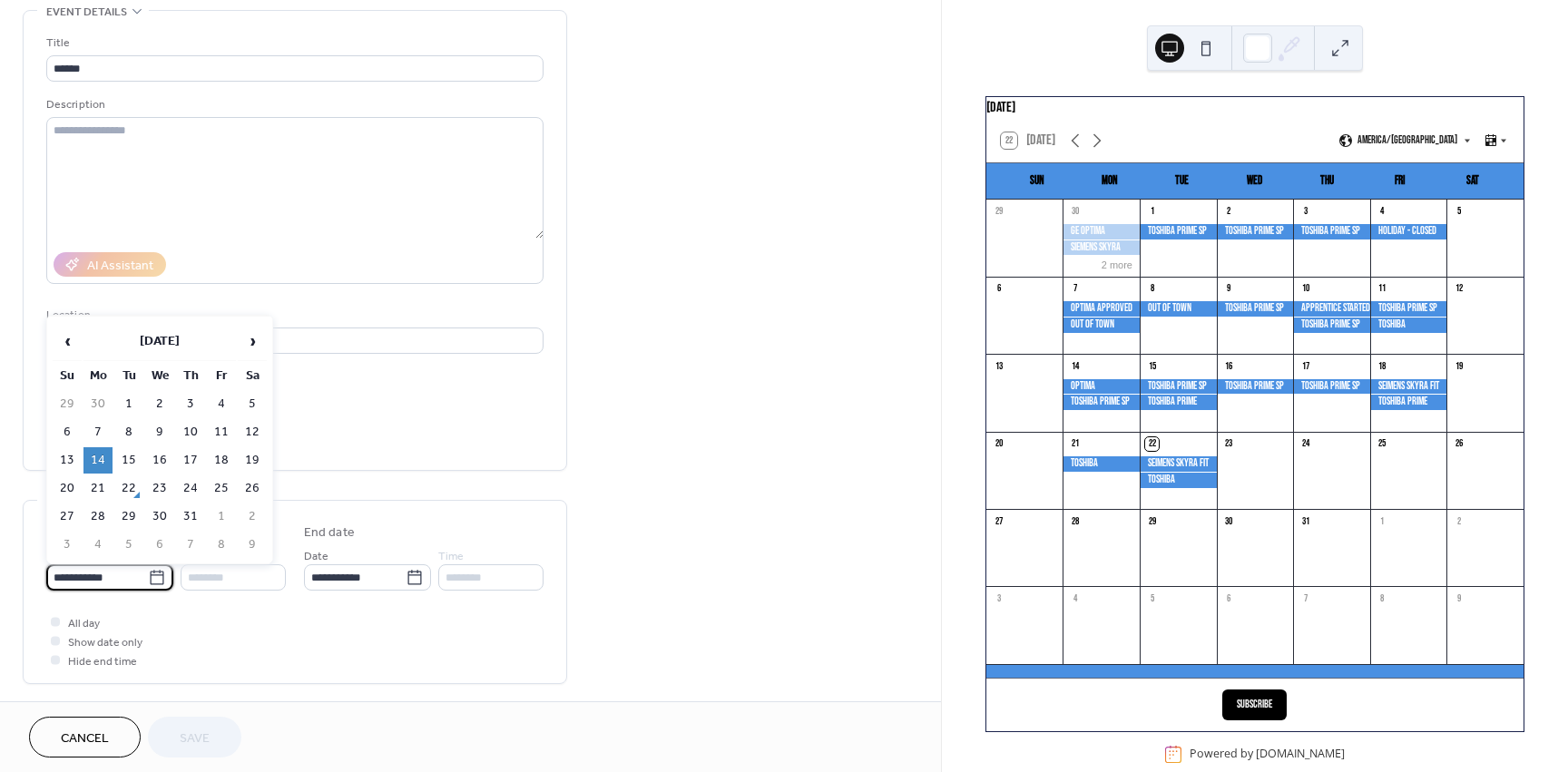 type on "**********" 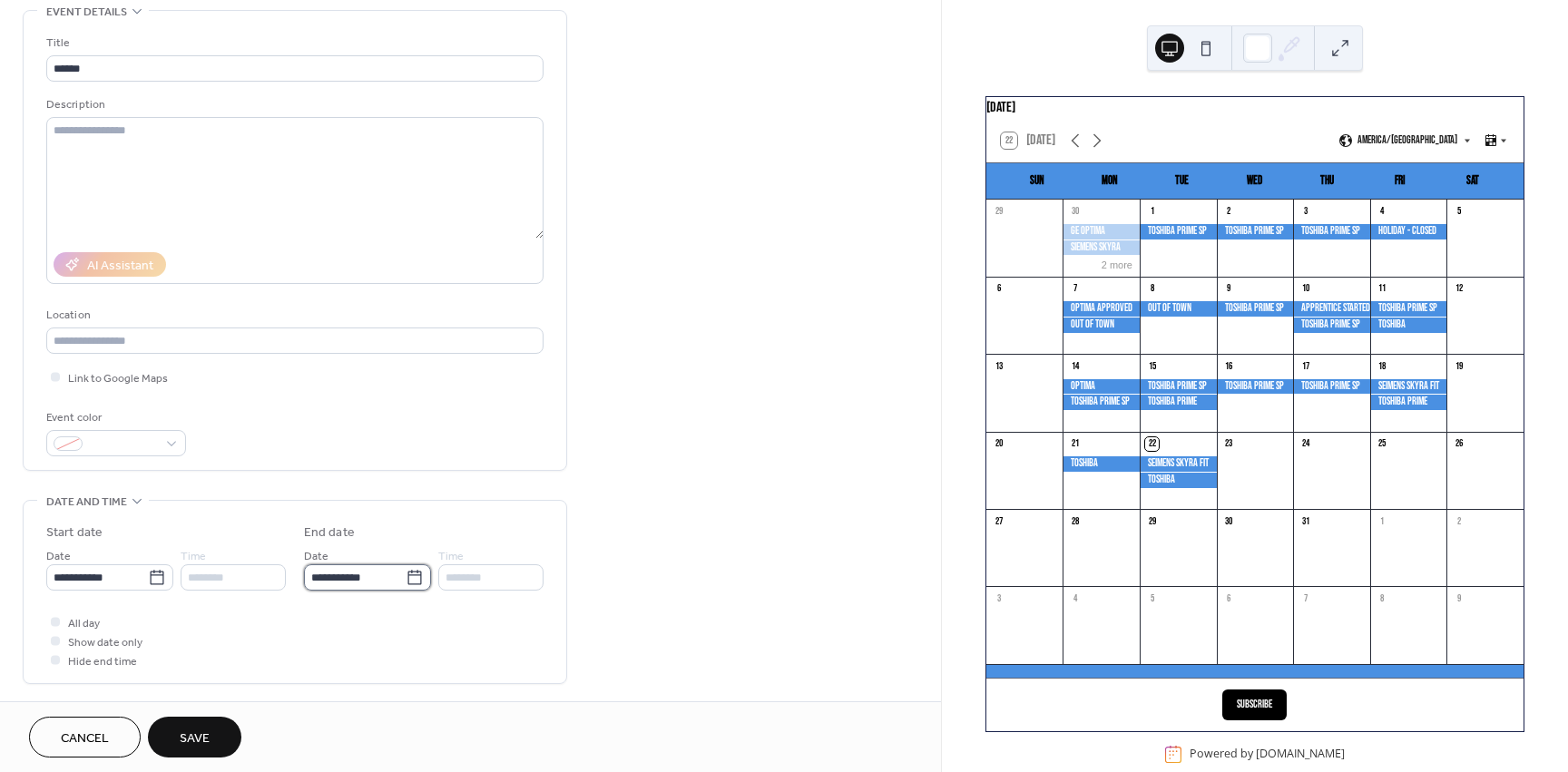 click on "**********" at bounding box center [355, 577] 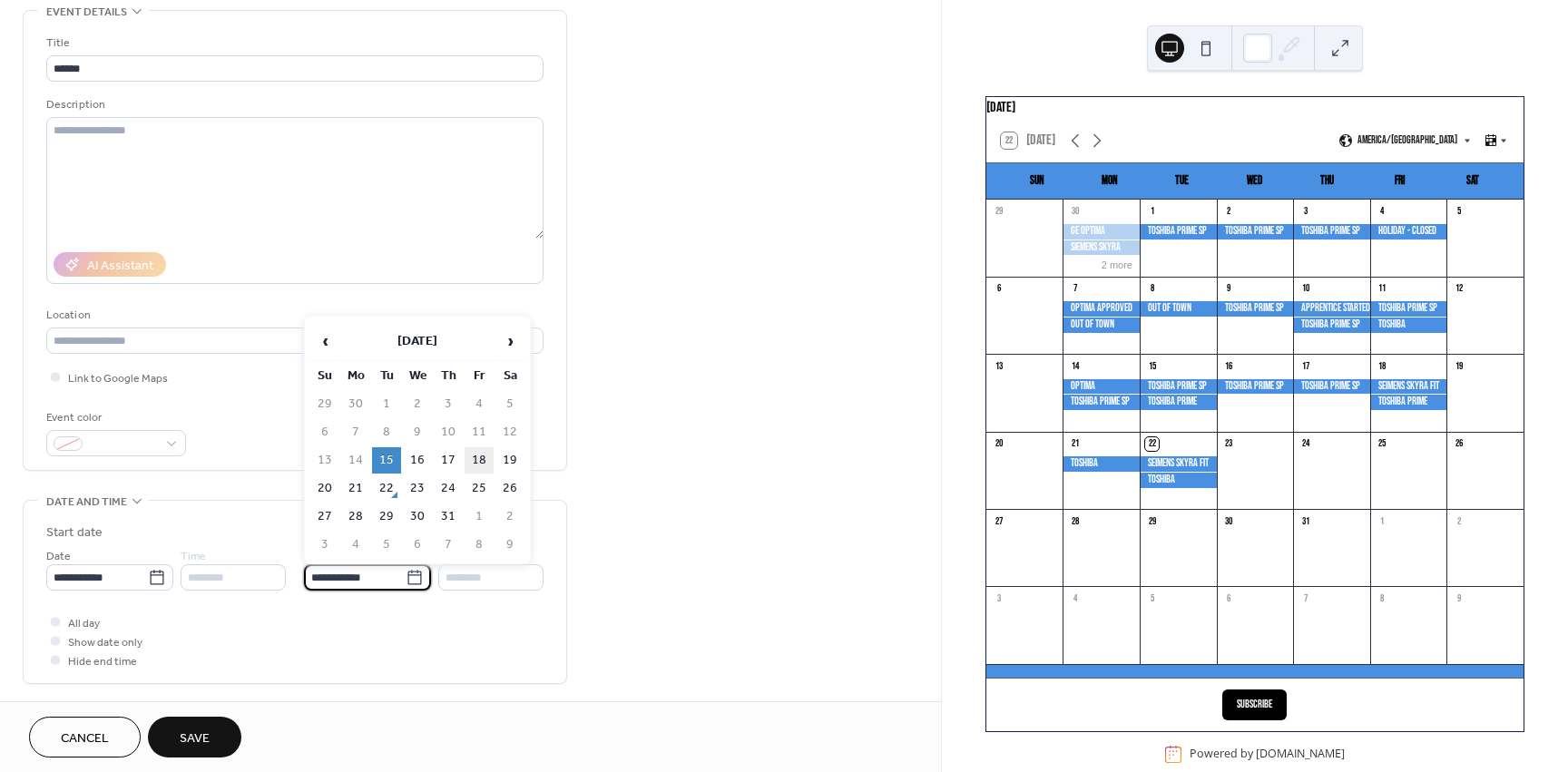 click on "18" at bounding box center [479, 460] 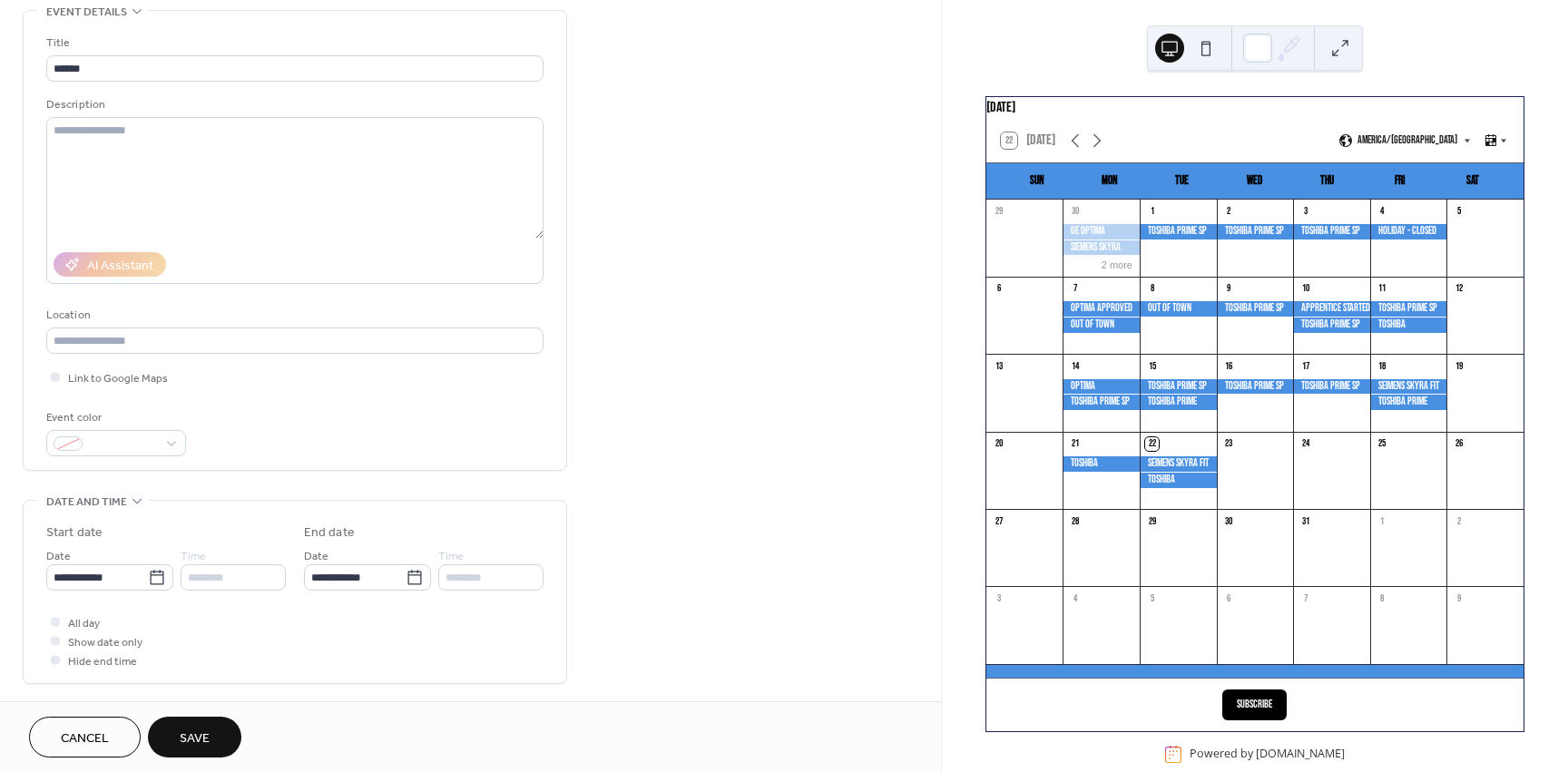 click on "Save" at bounding box center [194, 738] 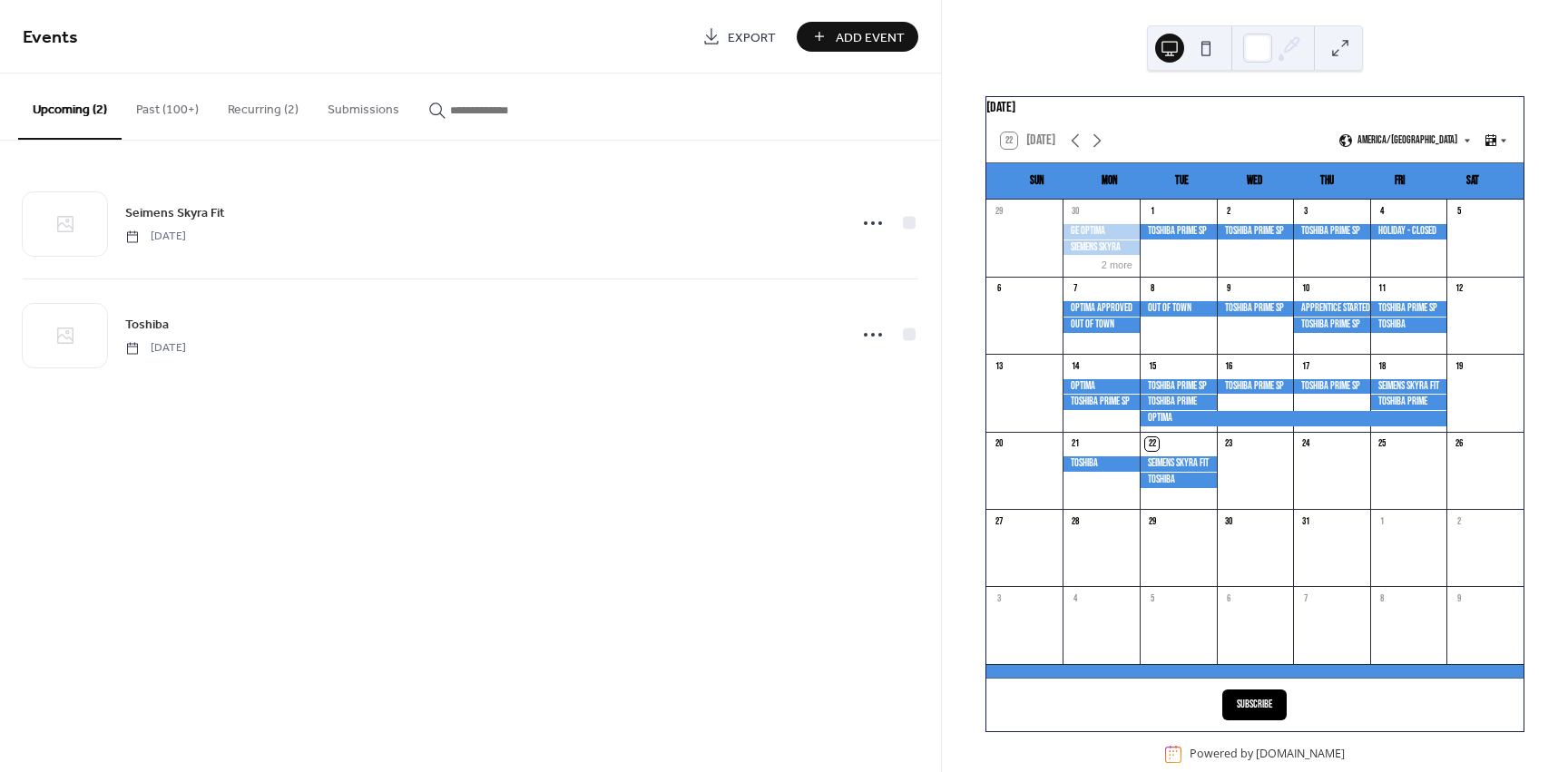 click on "Past (100+)" at bounding box center [167, 105] 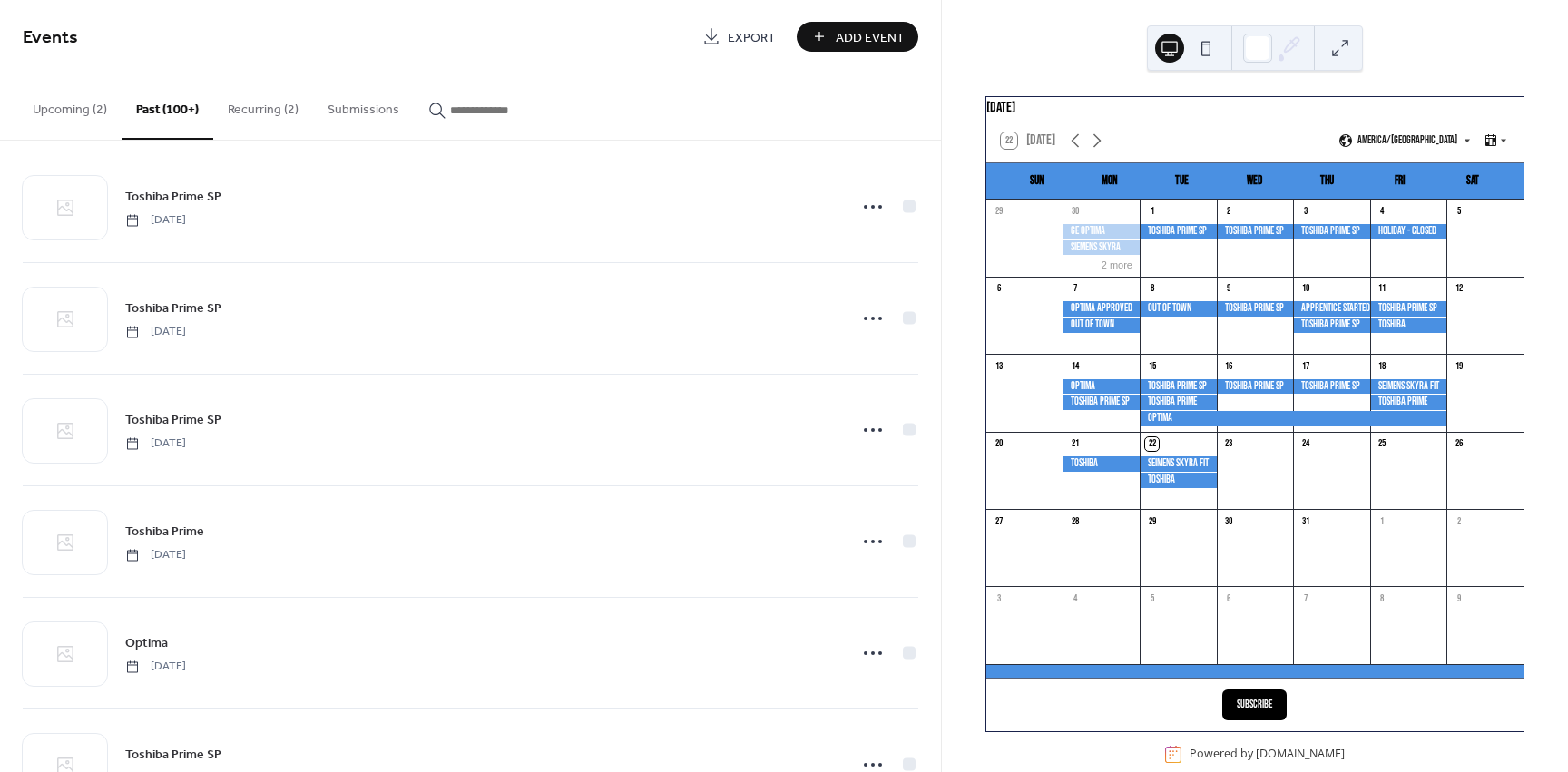 scroll, scrollTop: 696, scrollLeft: 0, axis: vertical 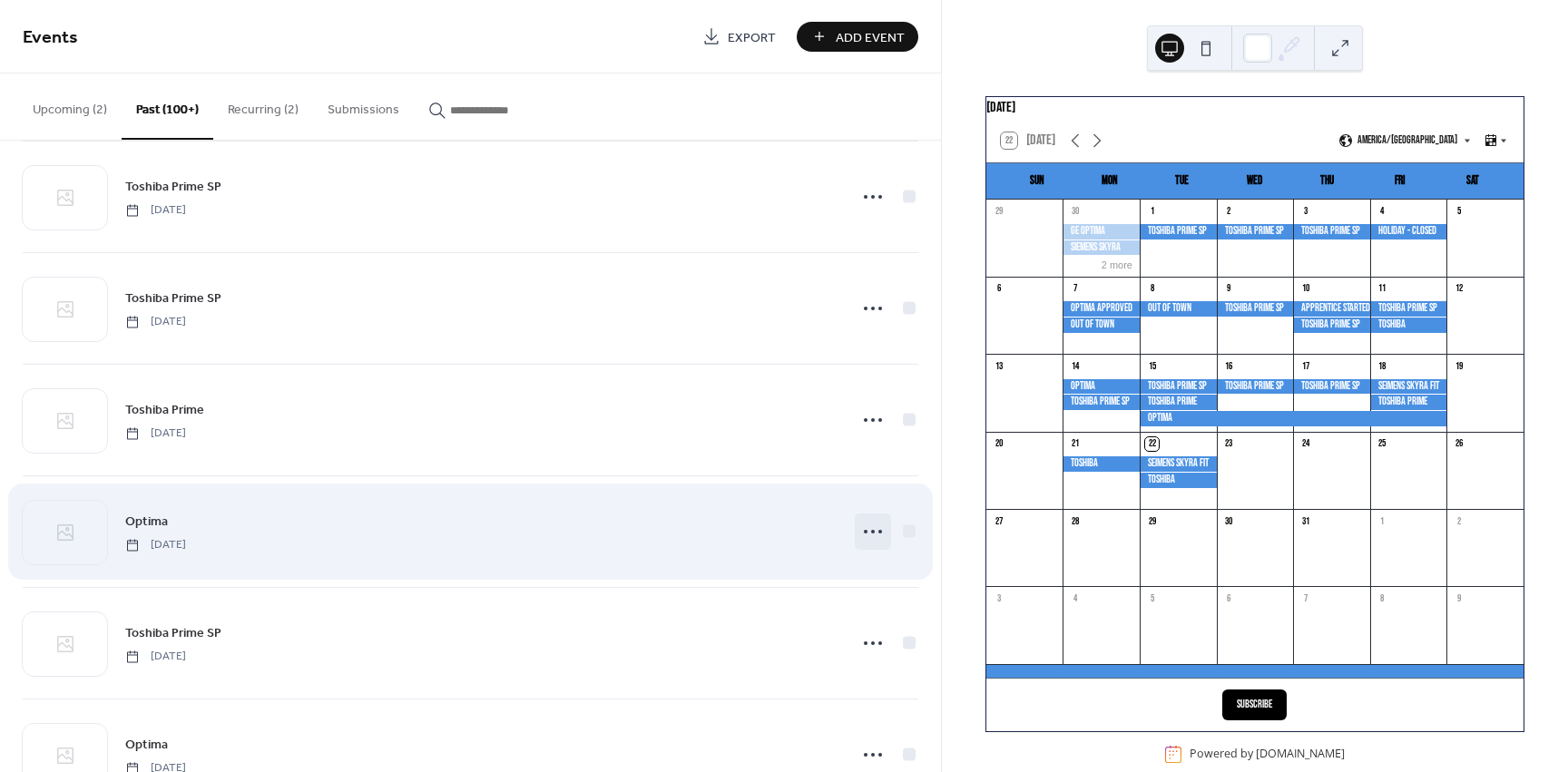 click 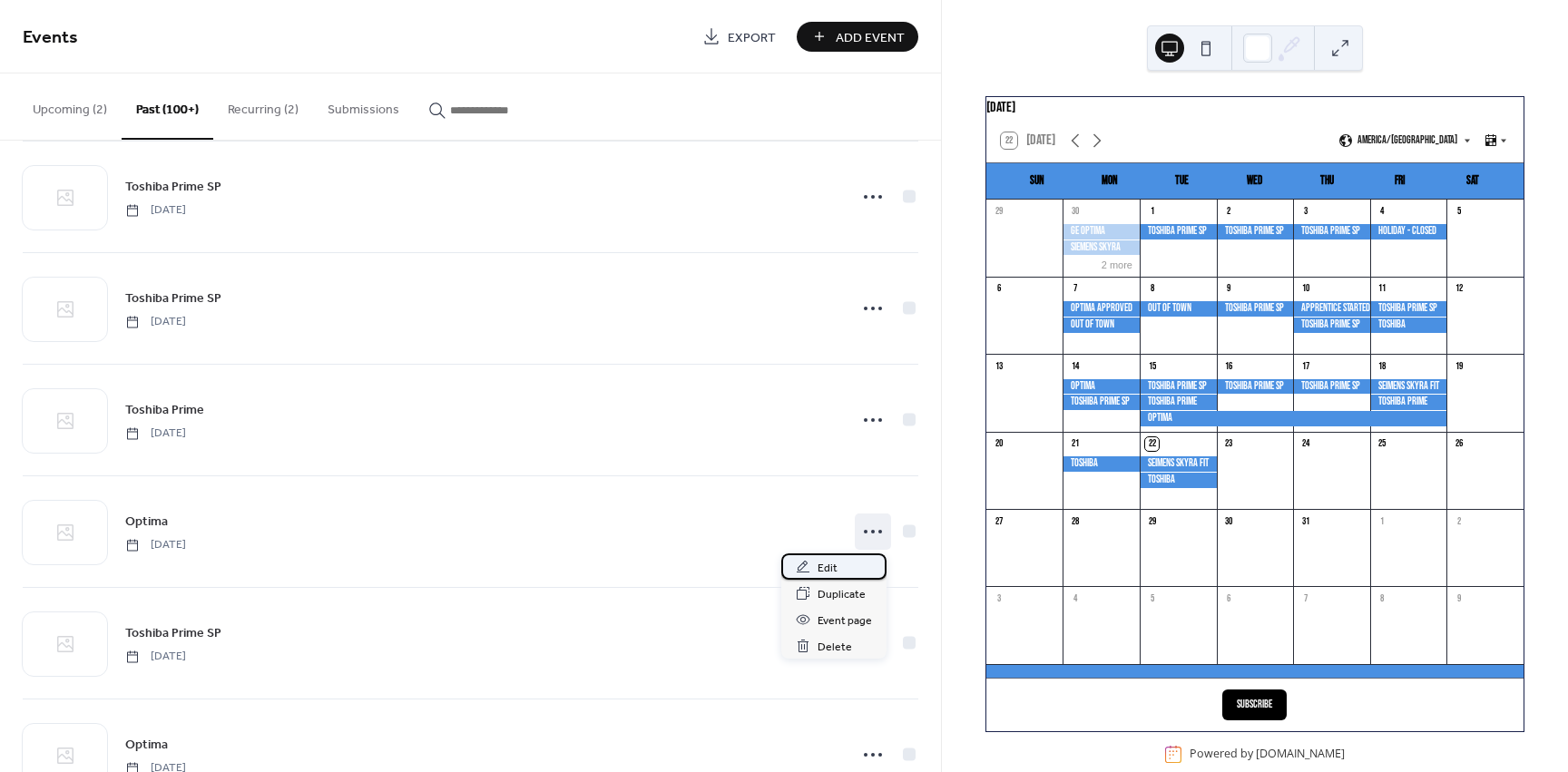 click on "Edit" at bounding box center [834, 566] 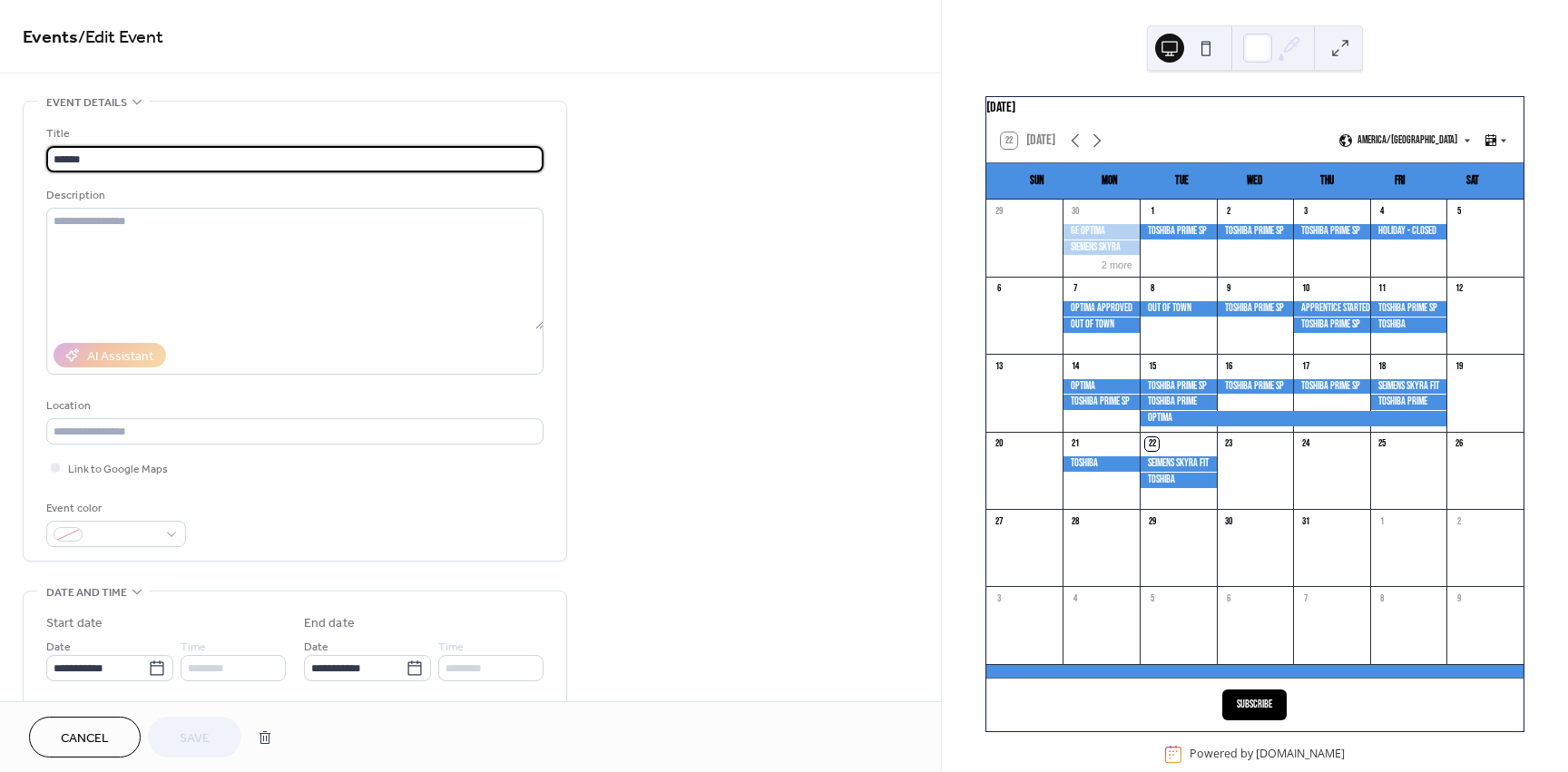scroll, scrollTop: 61, scrollLeft: 0, axis: vertical 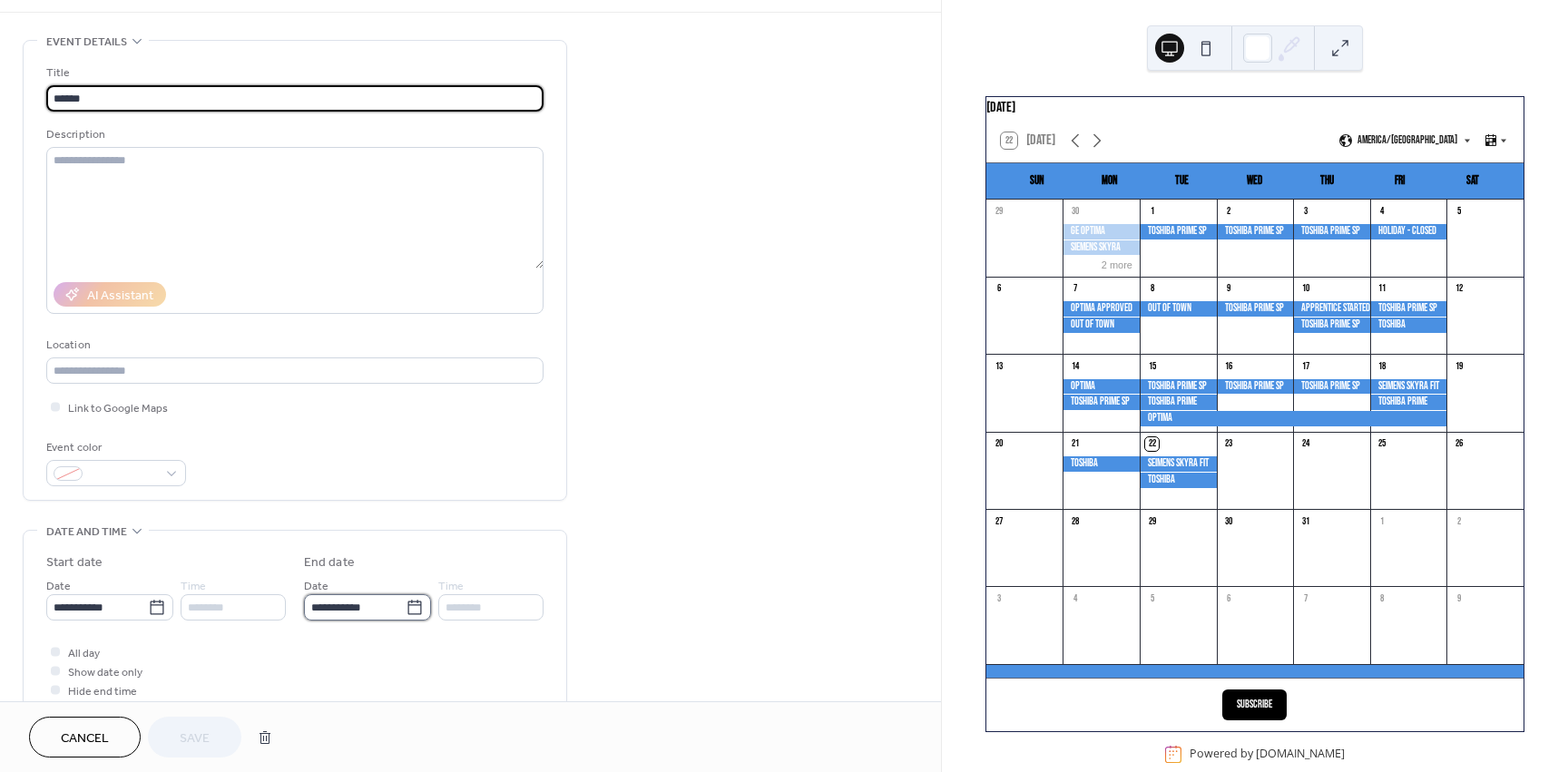 click on "**********" at bounding box center [355, 607] 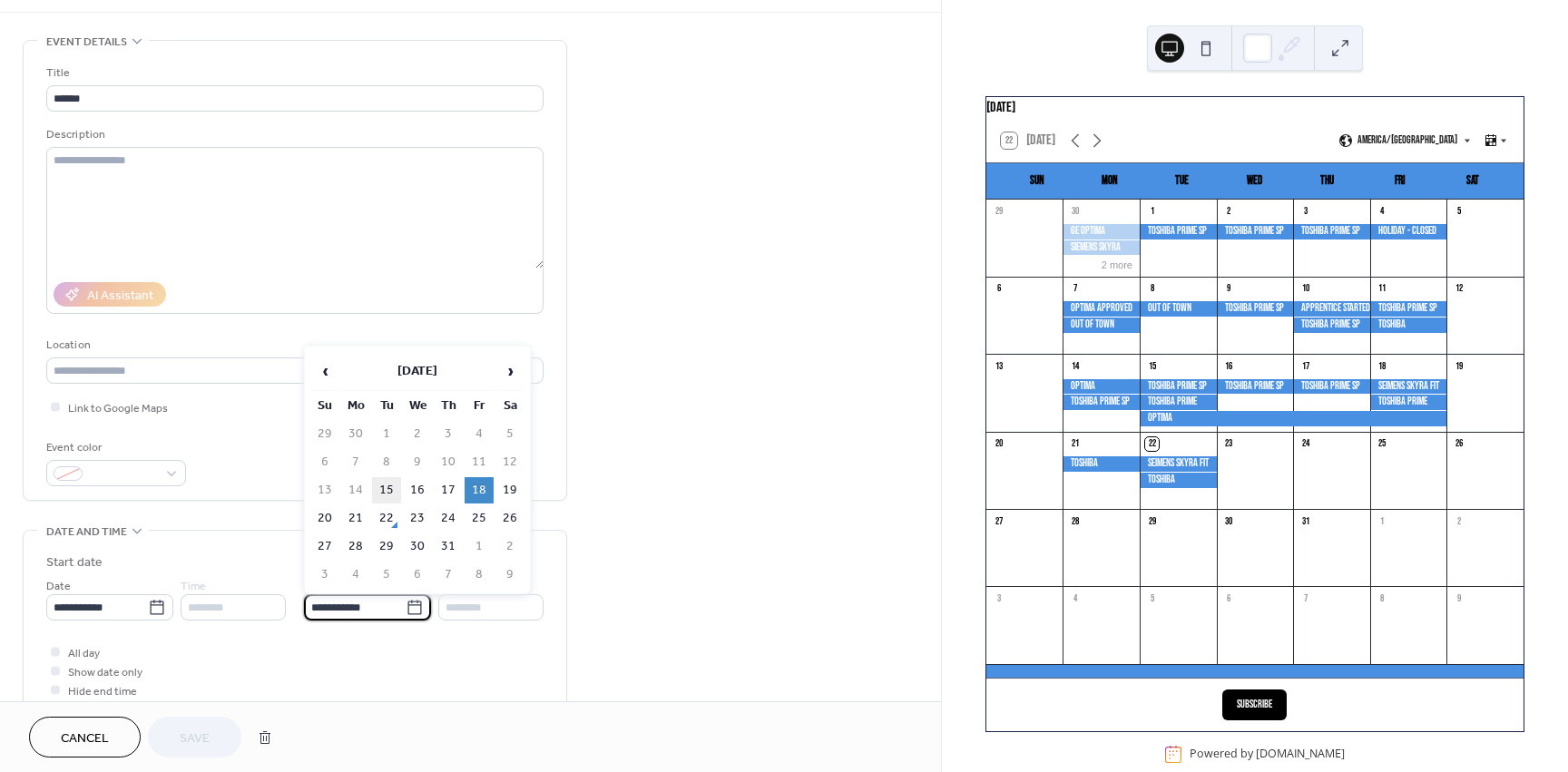 click on "15" at bounding box center (387, 490) 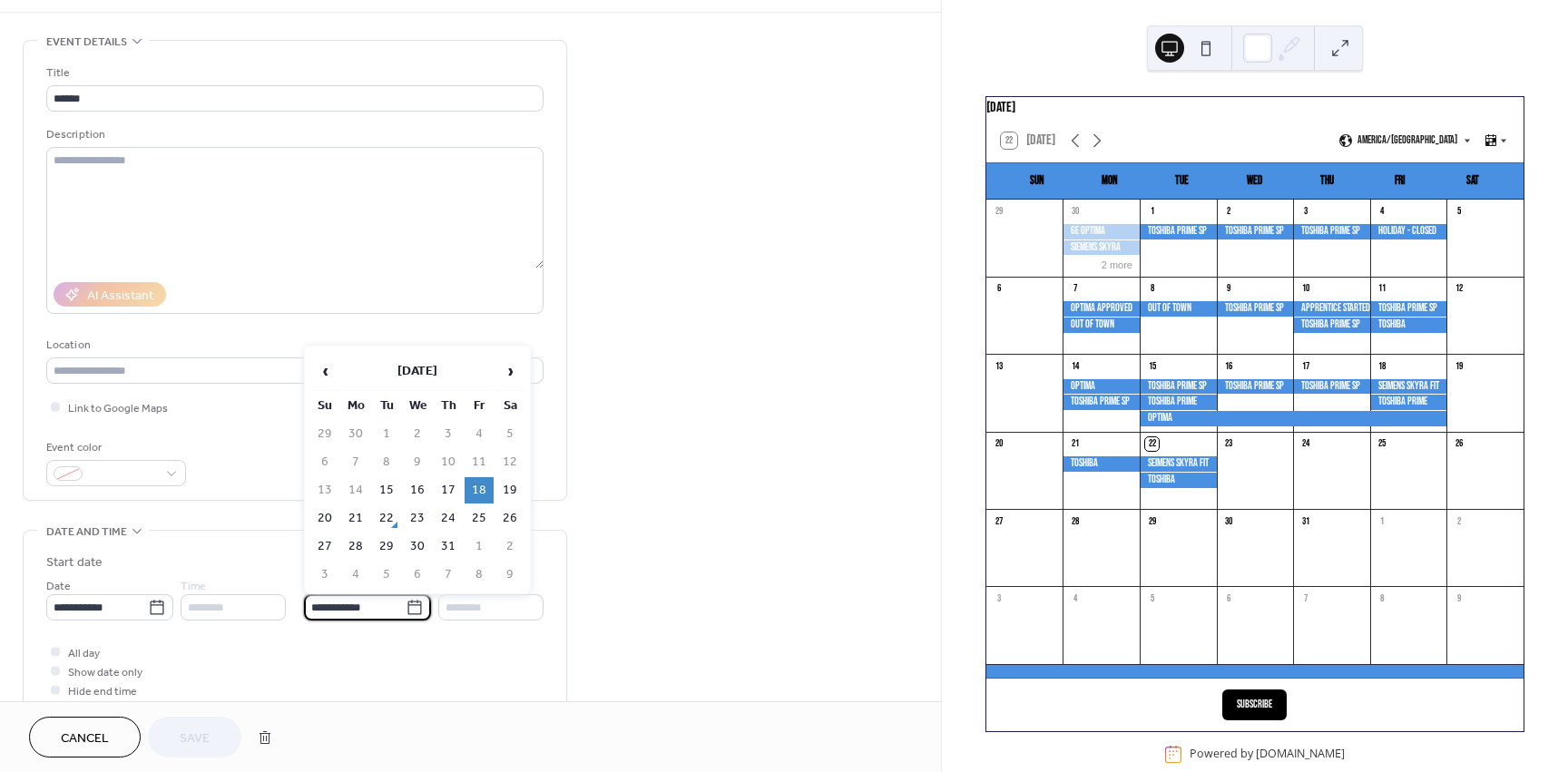 type on "**********" 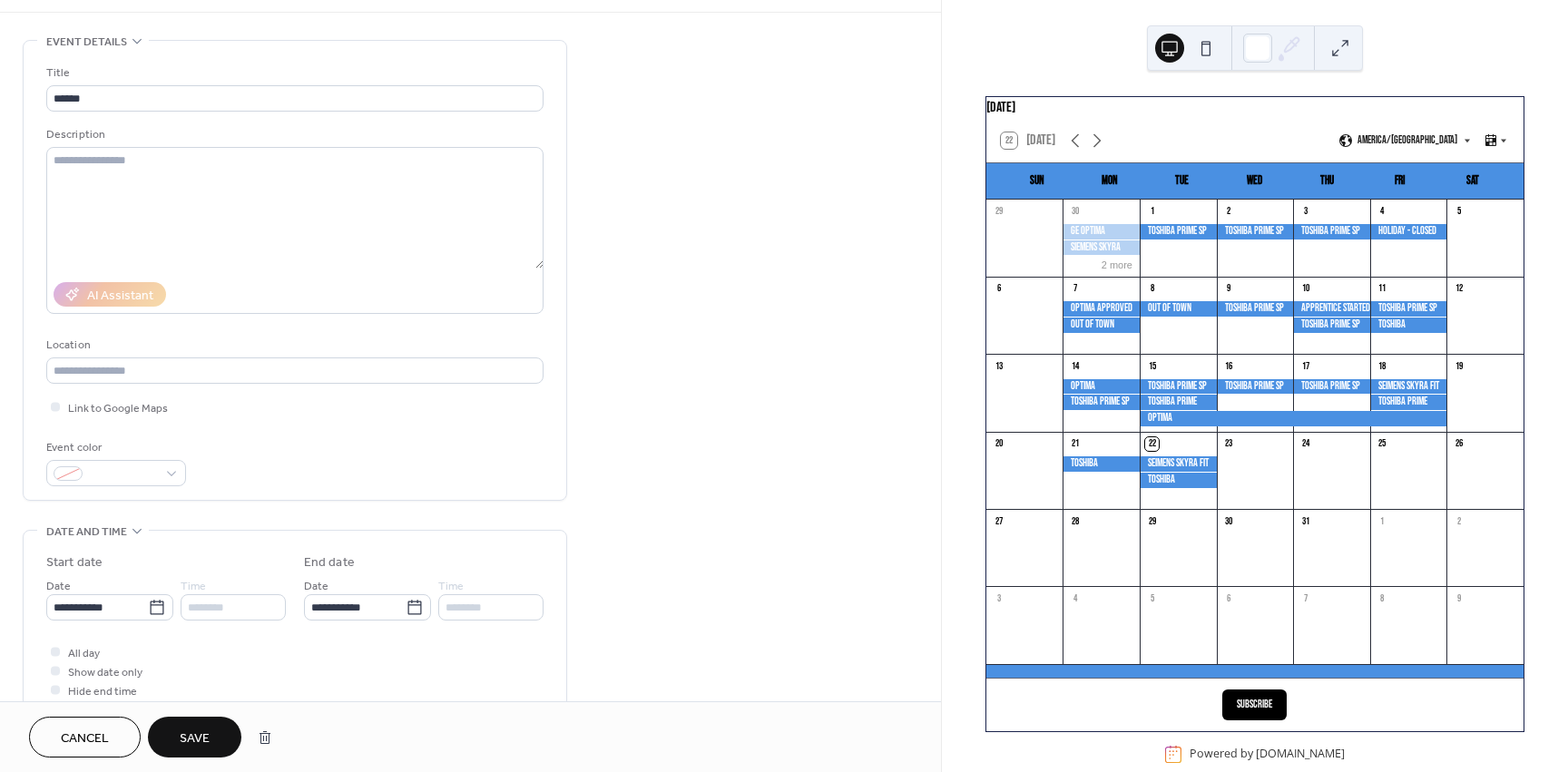 click on "Save" at bounding box center (194, 738) 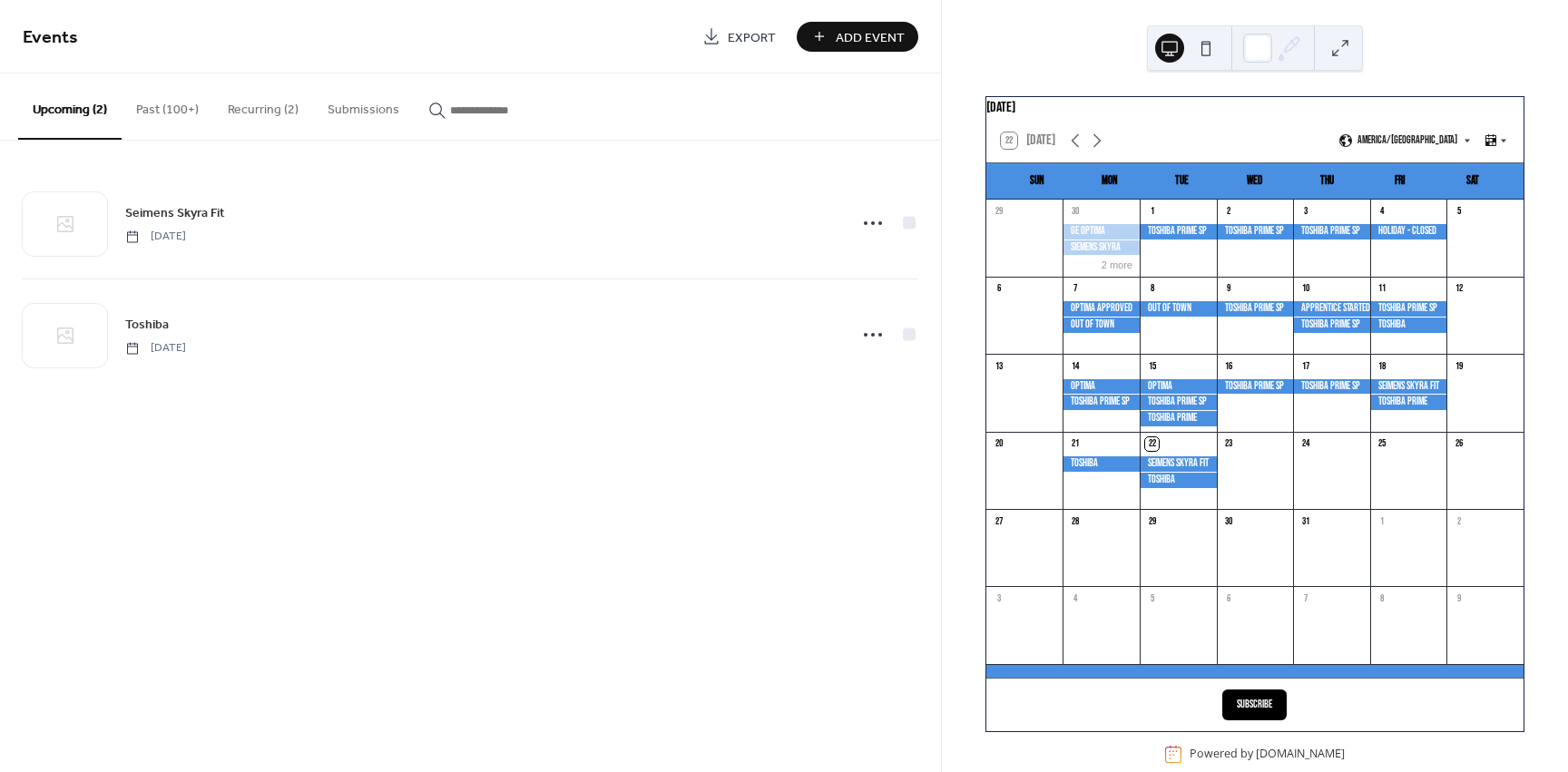 click on "Past (100+)" at bounding box center (167, 105) 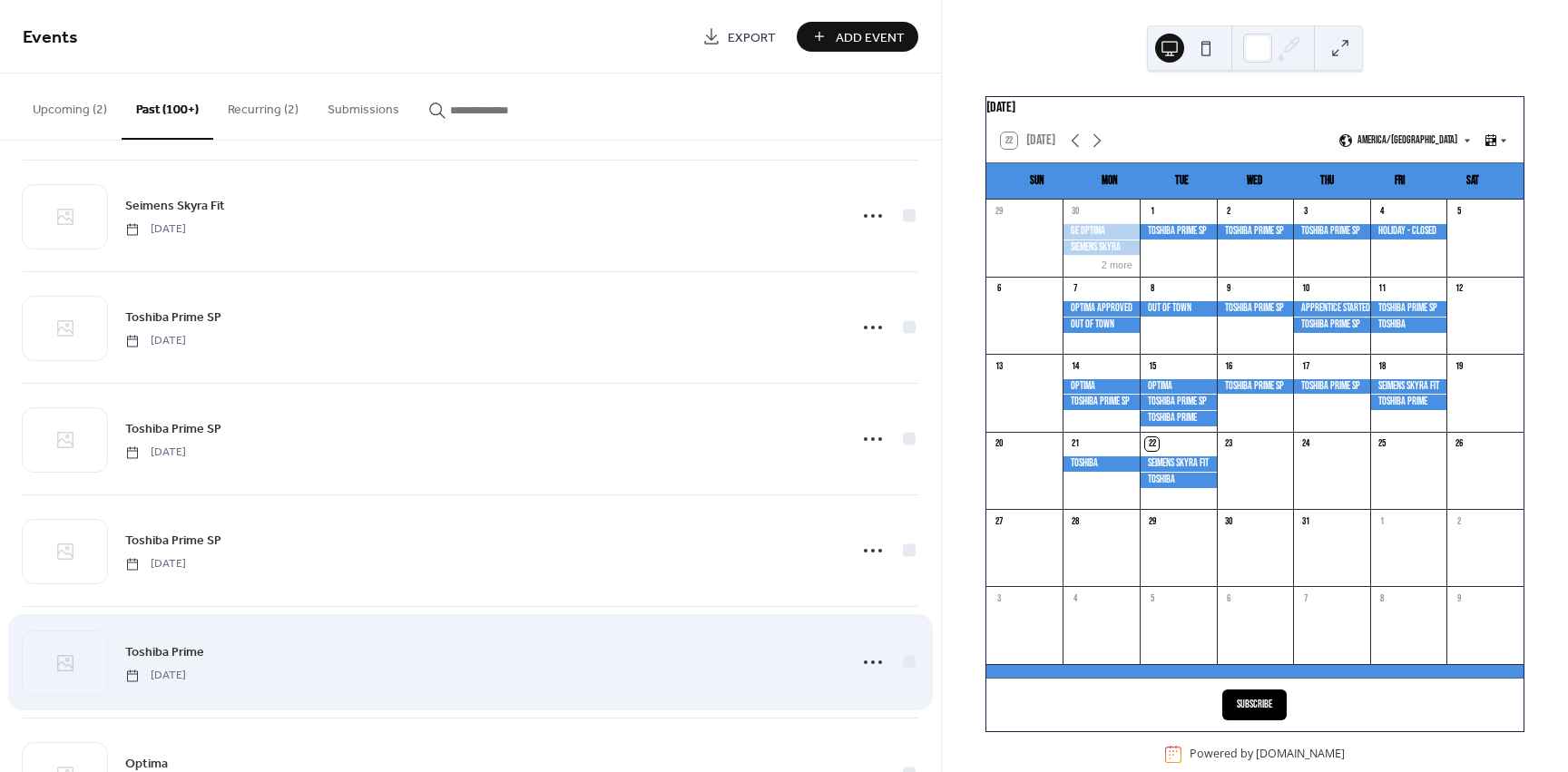 scroll, scrollTop: 544, scrollLeft: 0, axis: vertical 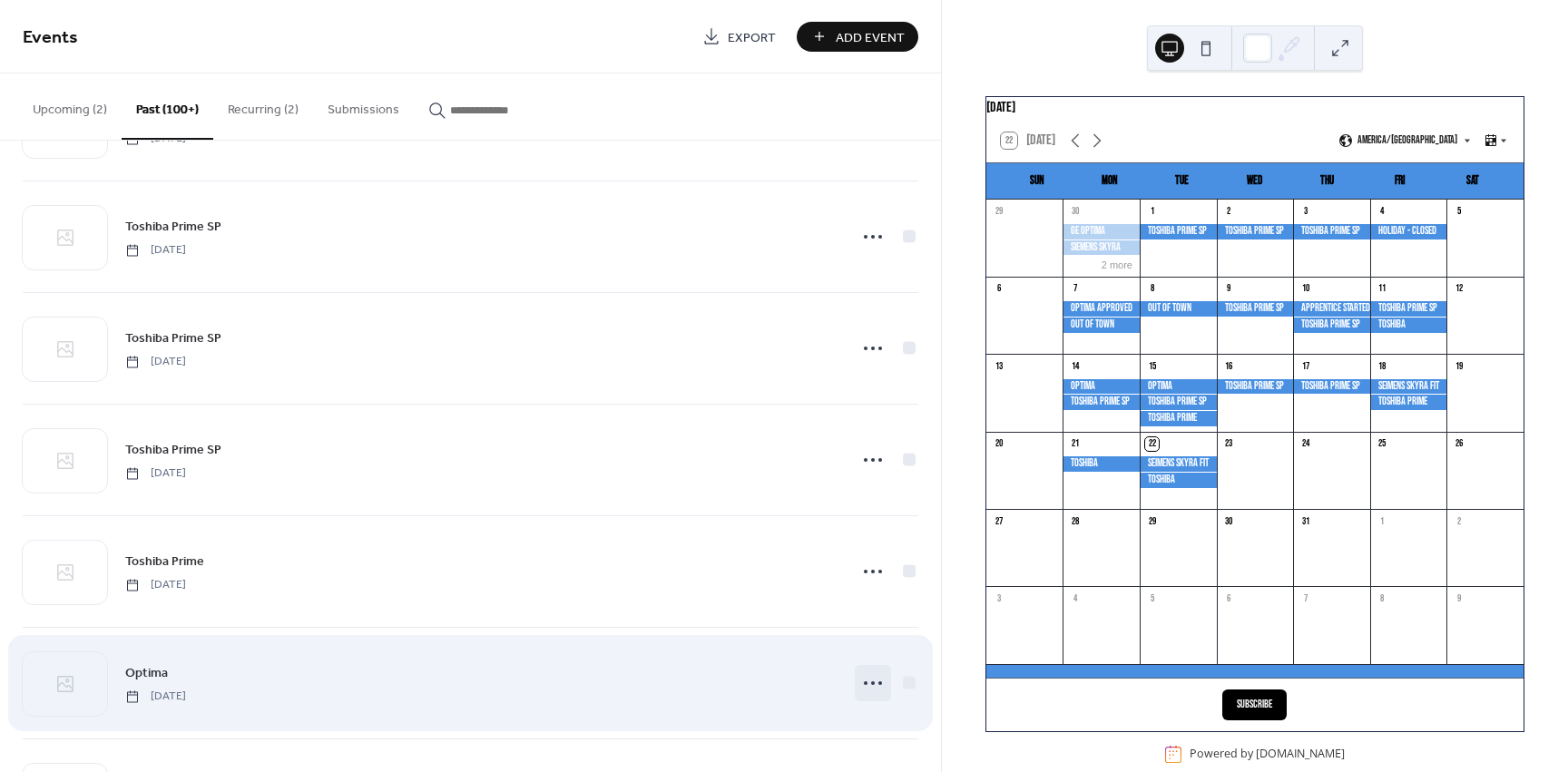 click 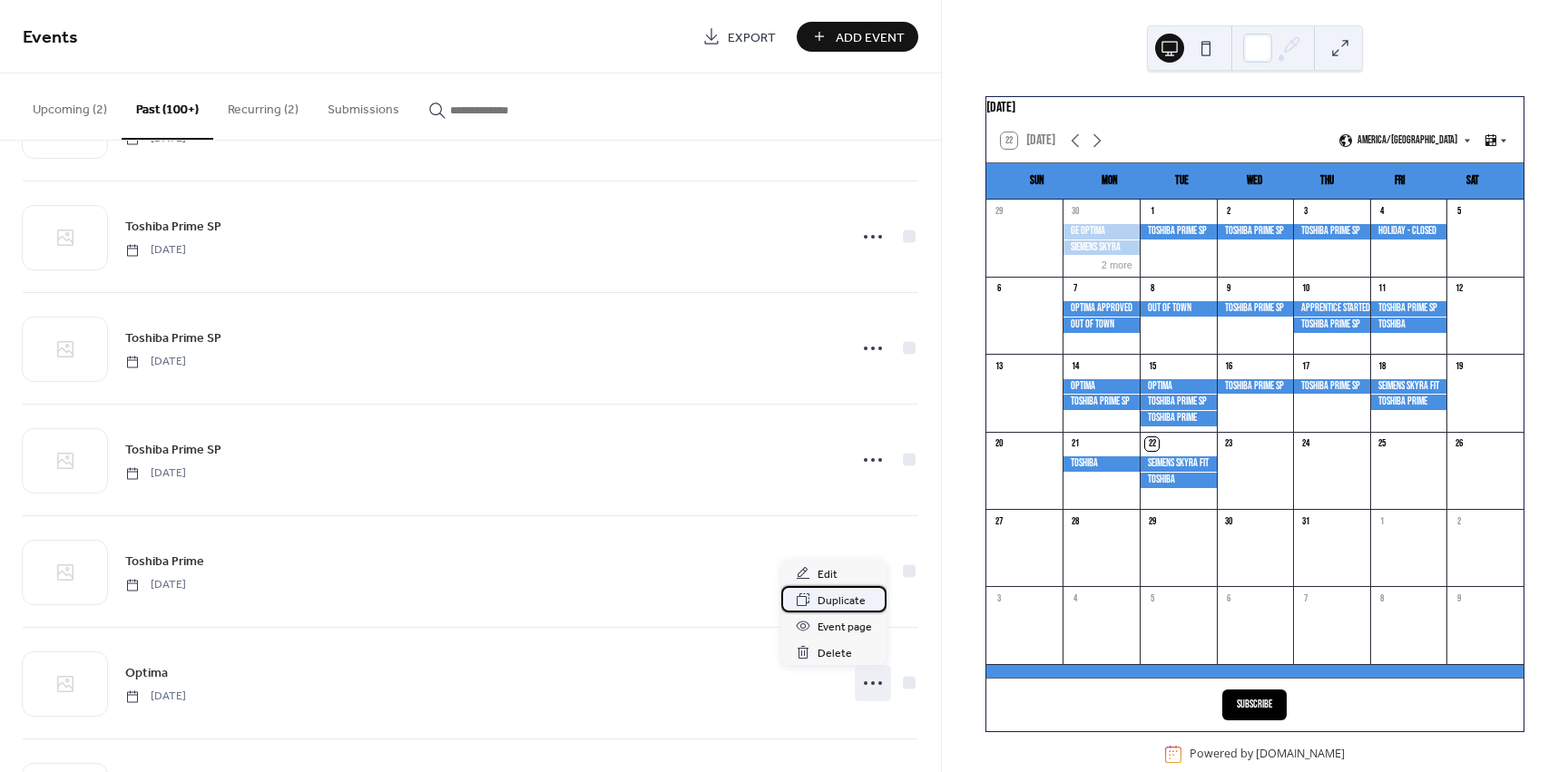 click on "Duplicate" at bounding box center [841, 601] 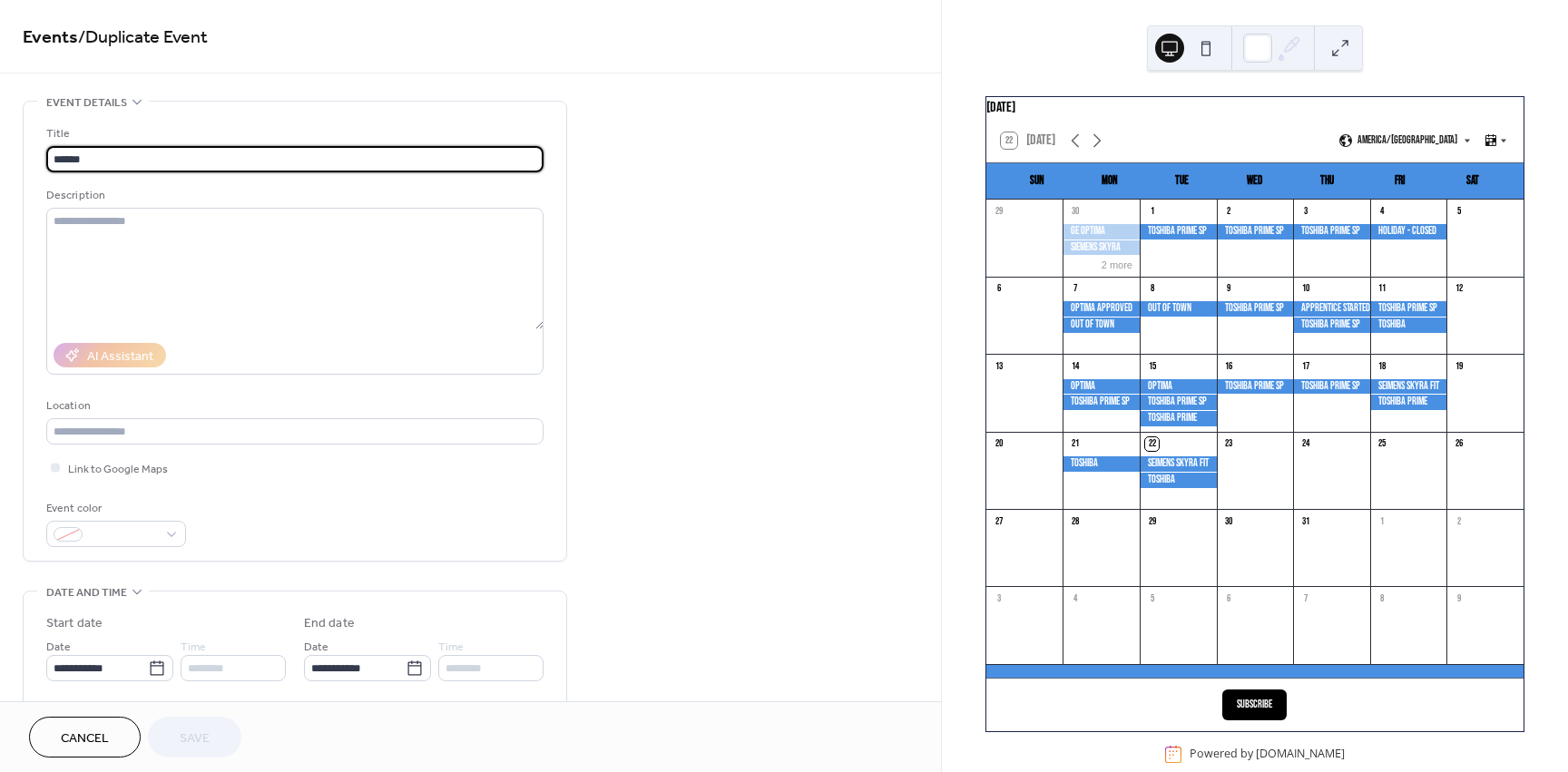scroll, scrollTop: 121, scrollLeft: 0, axis: vertical 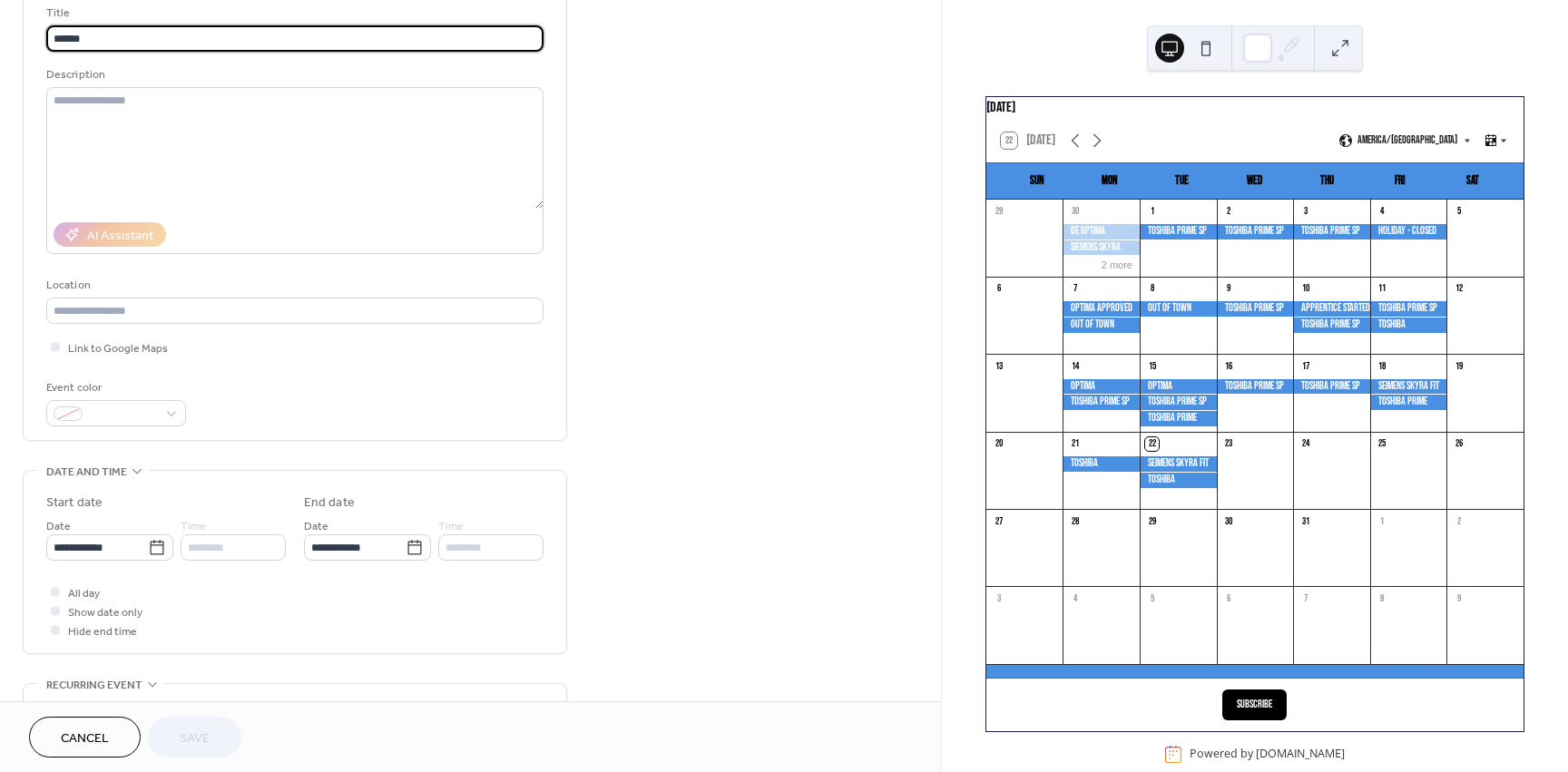 click on "**********" at bounding box center (110, 538) 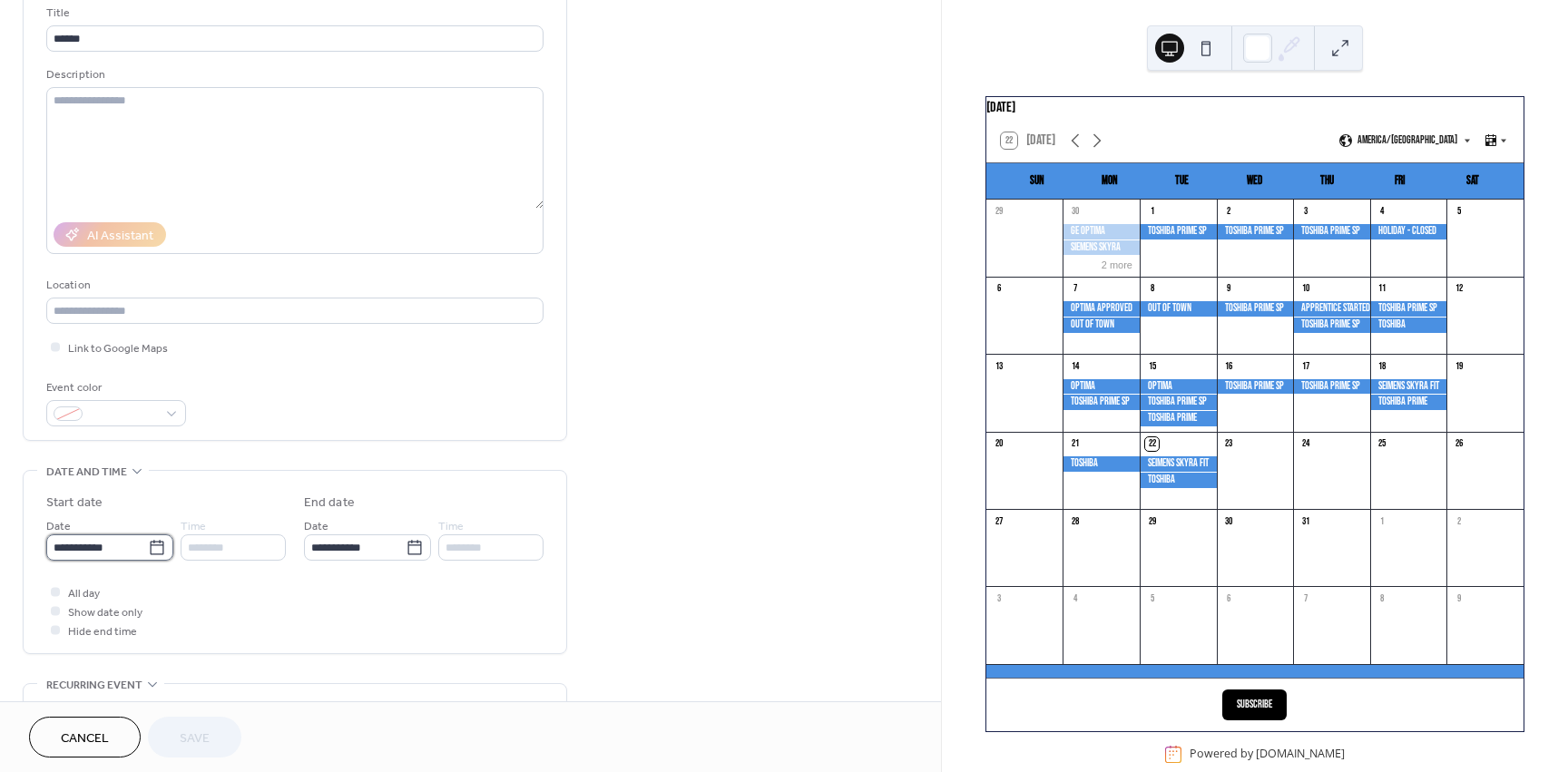 click on "**********" at bounding box center (97, 547) 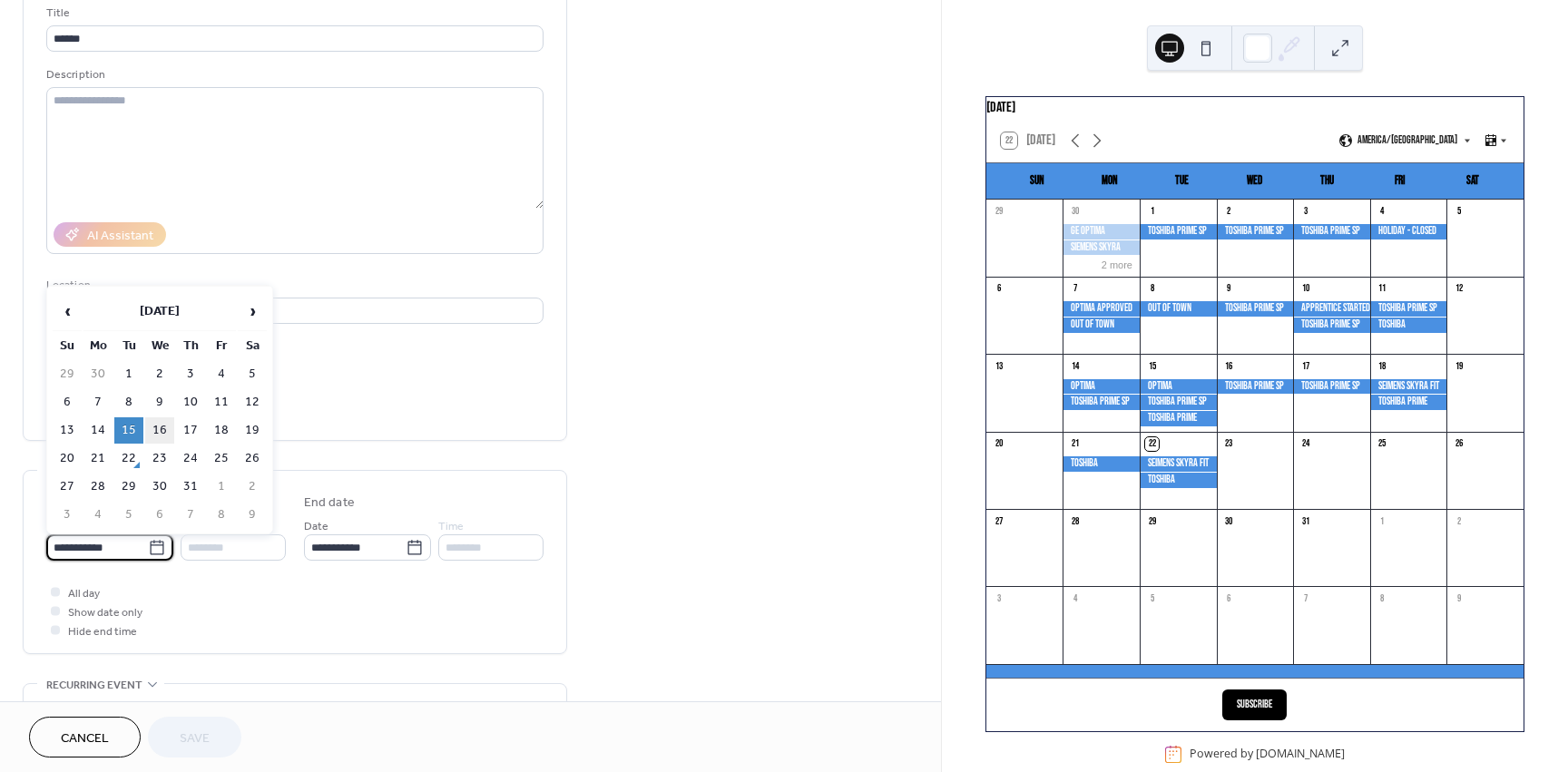 click on "16" at bounding box center (160, 430) 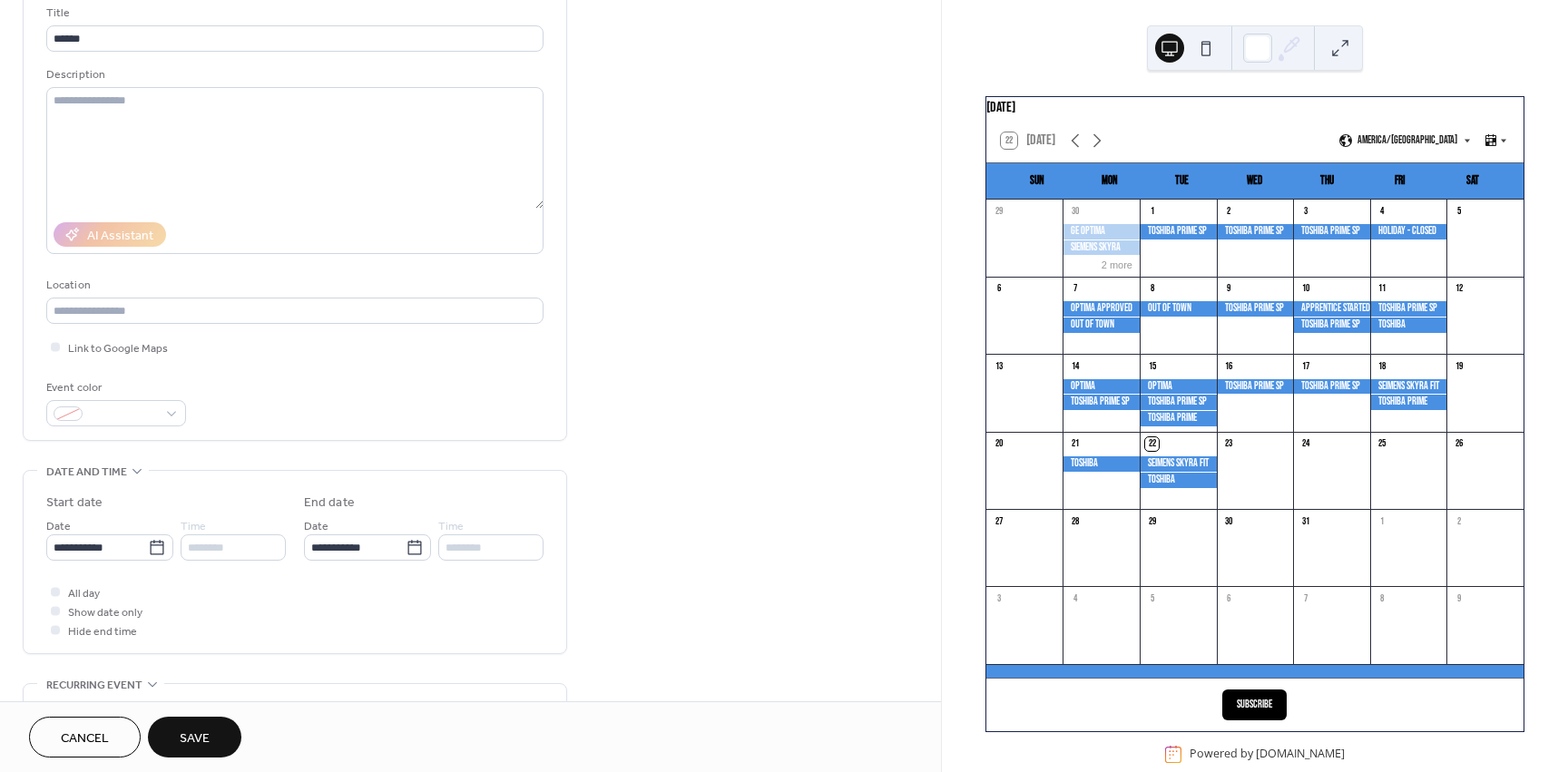click on "Save" at bounding box center (194, 738) 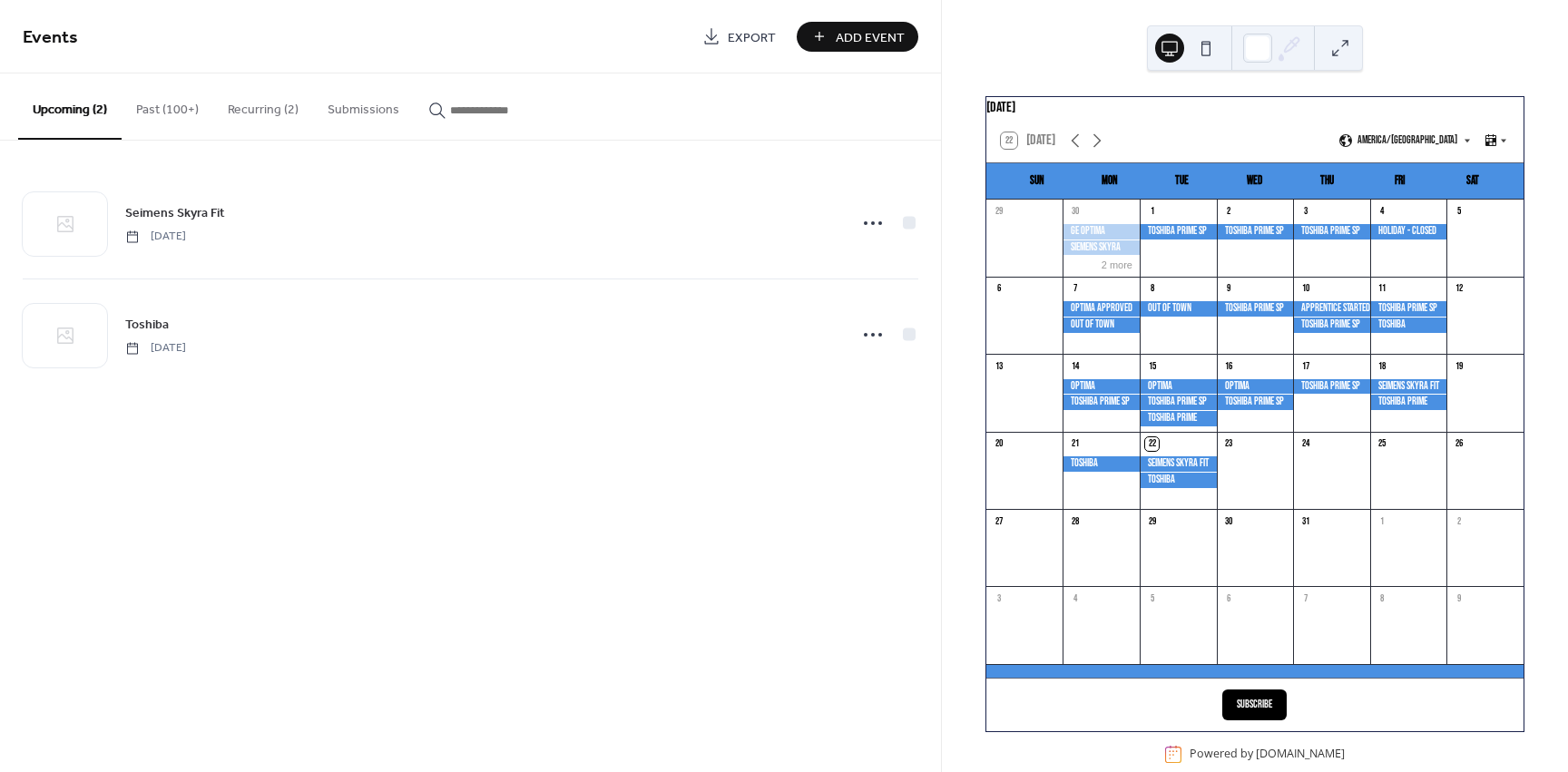 click on "Past (100+)" at bounding box center [167, 105] 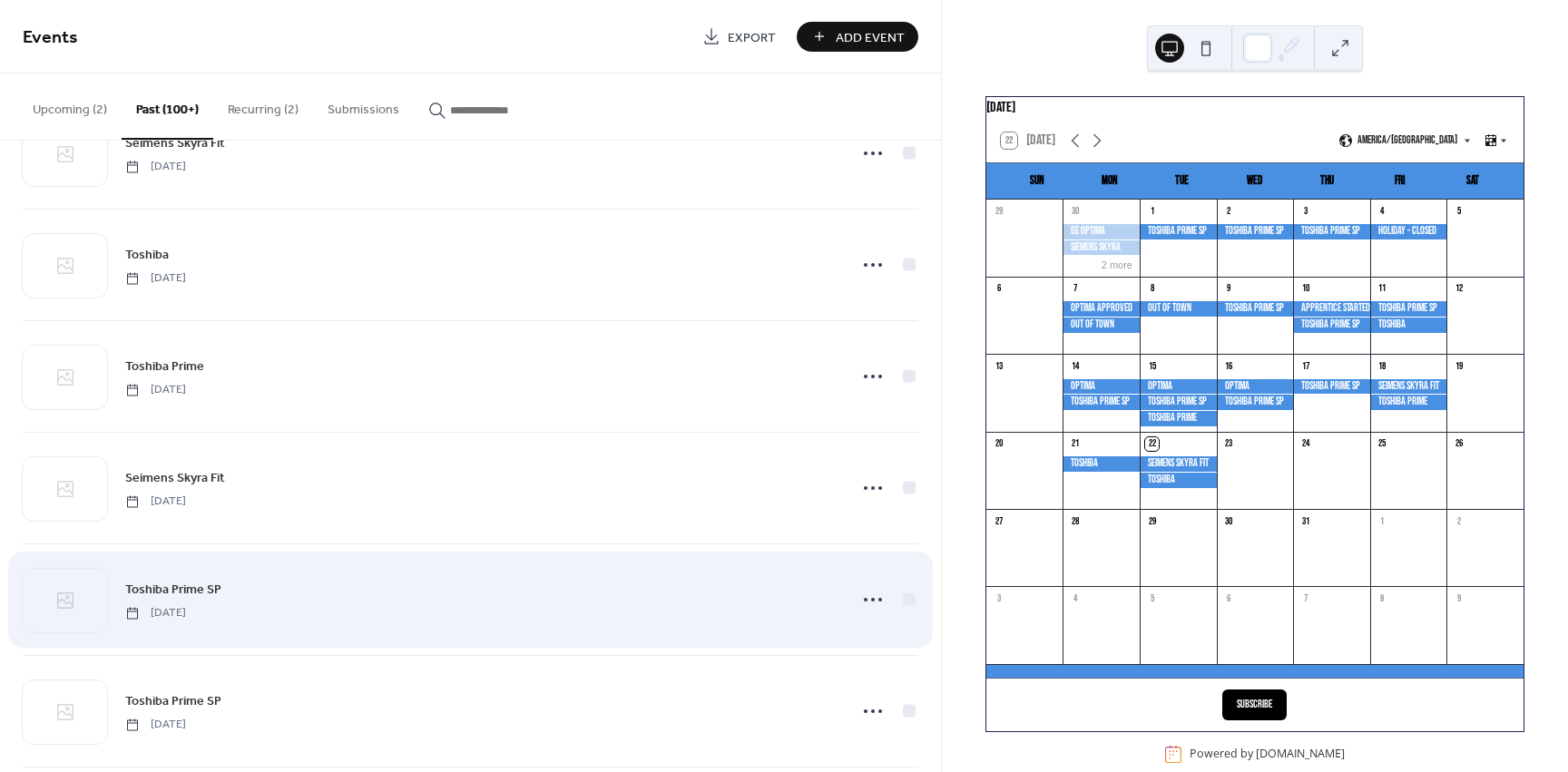 scroll, scrollTop: 333, scrollLeft: 0, axis: vertical 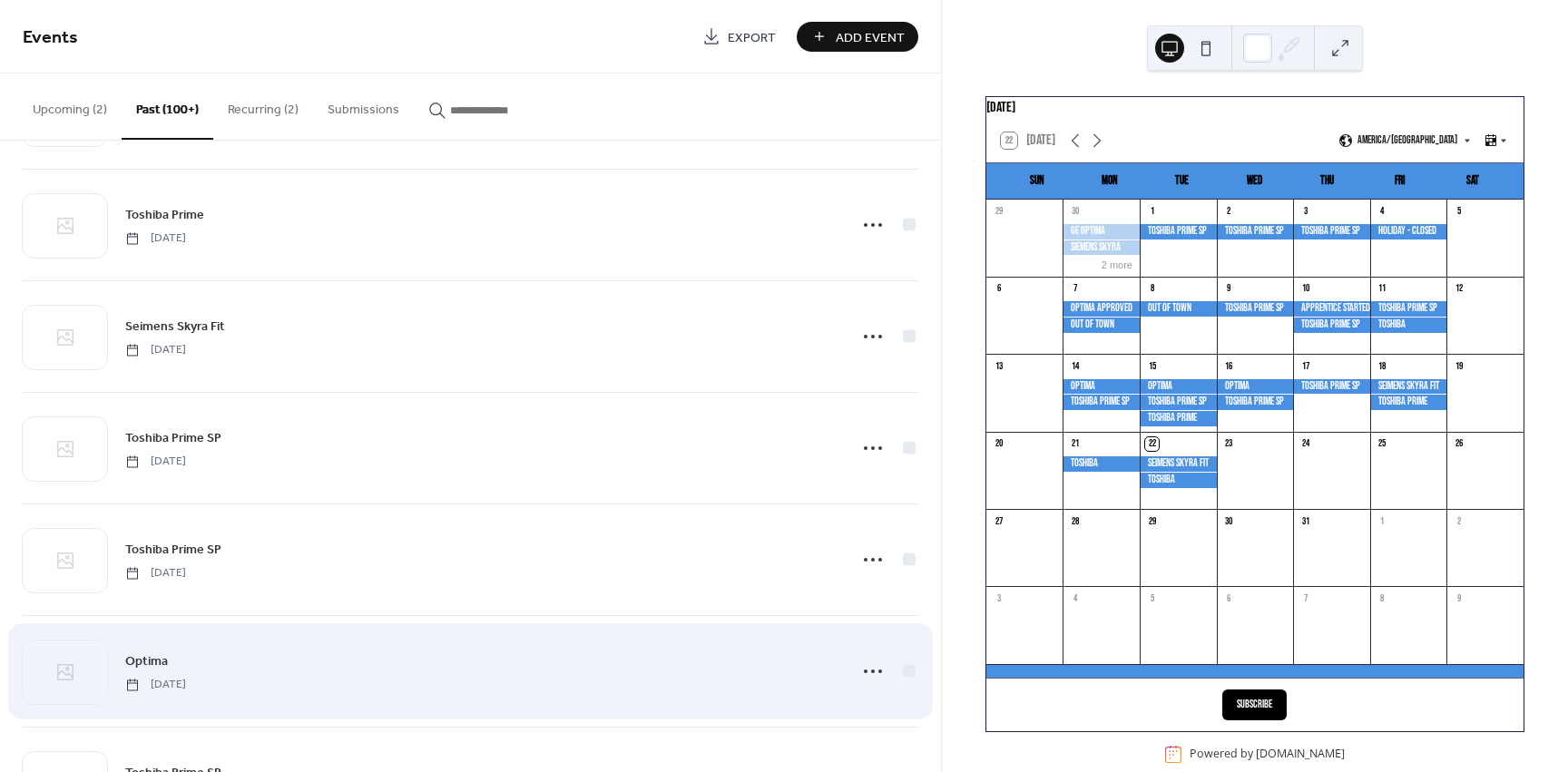click at bounding box center (887, 671) 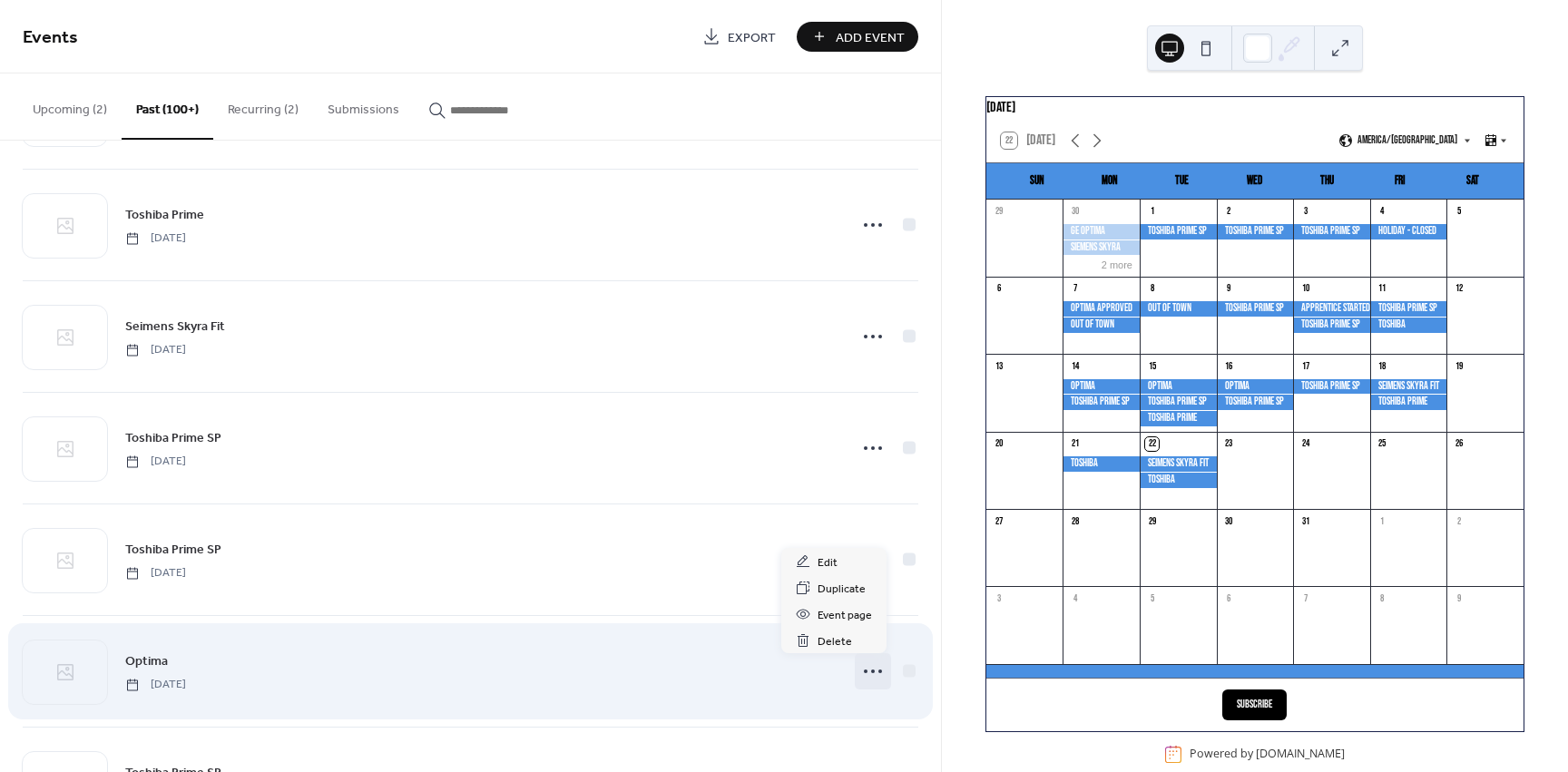 click 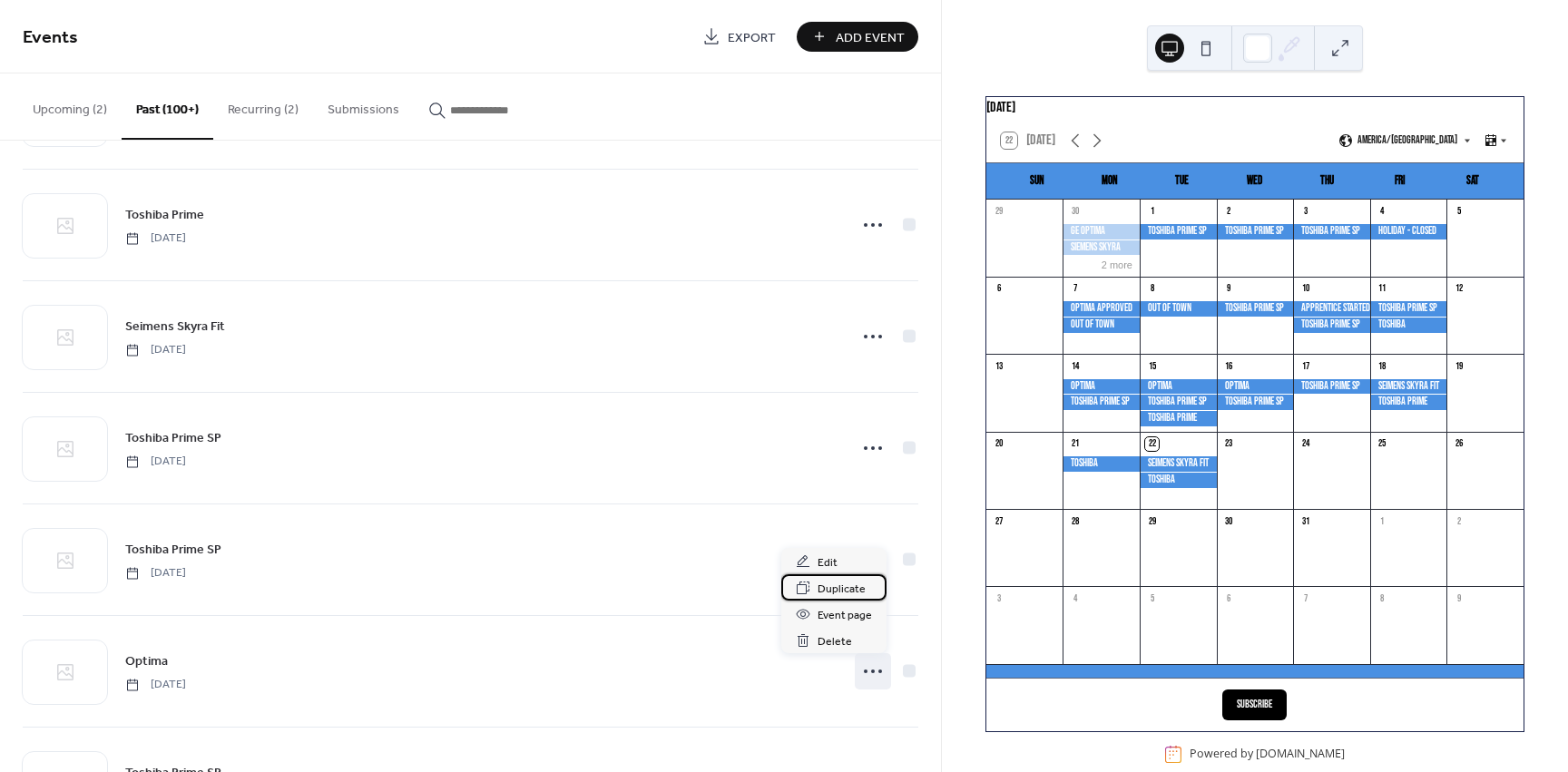 click on "Duplicate" at bounding box center (841, 589) 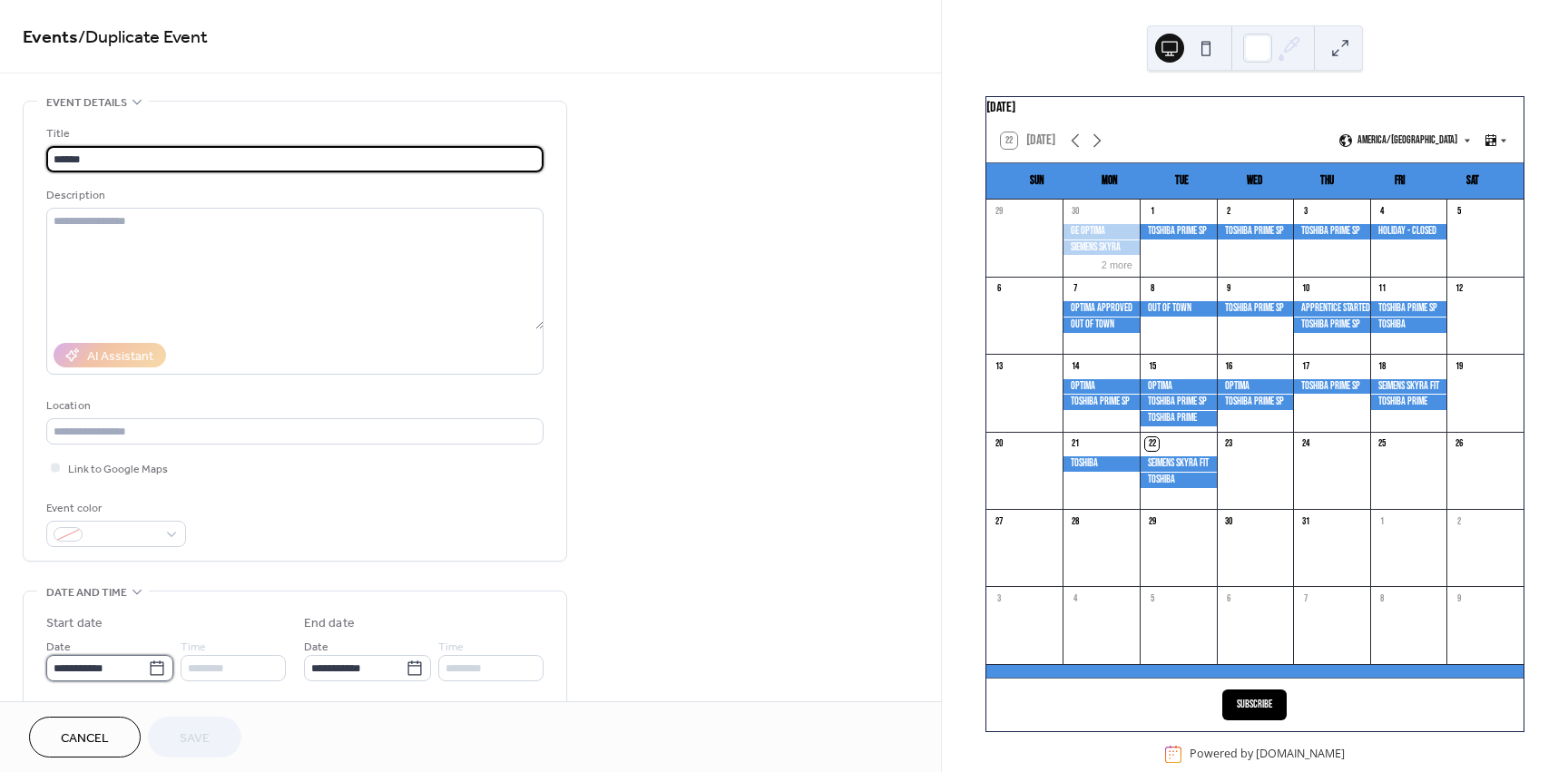 click on "**********" at bounding box center (97, 668) 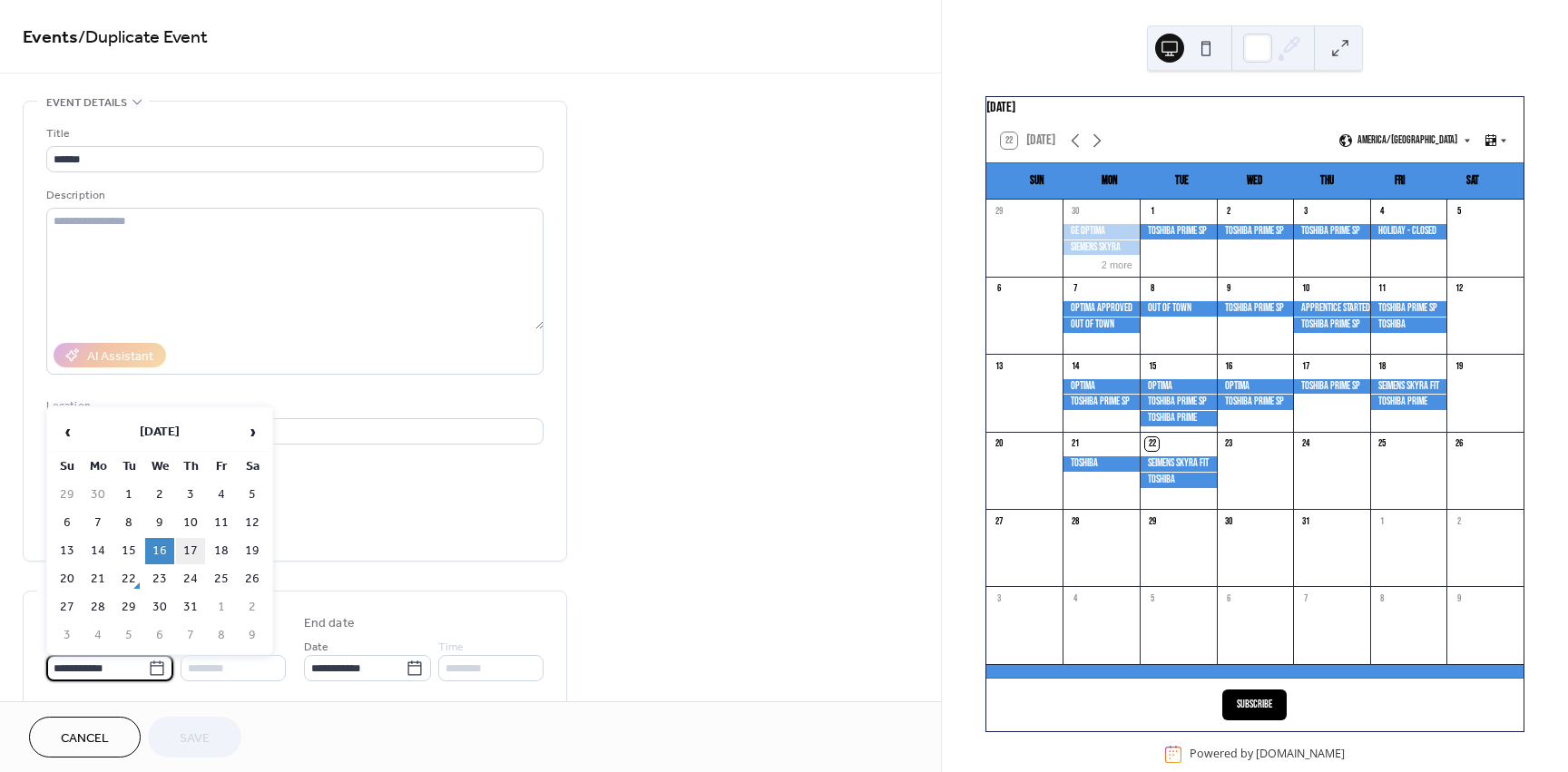 click on "17" at bounding box center [191, 551] 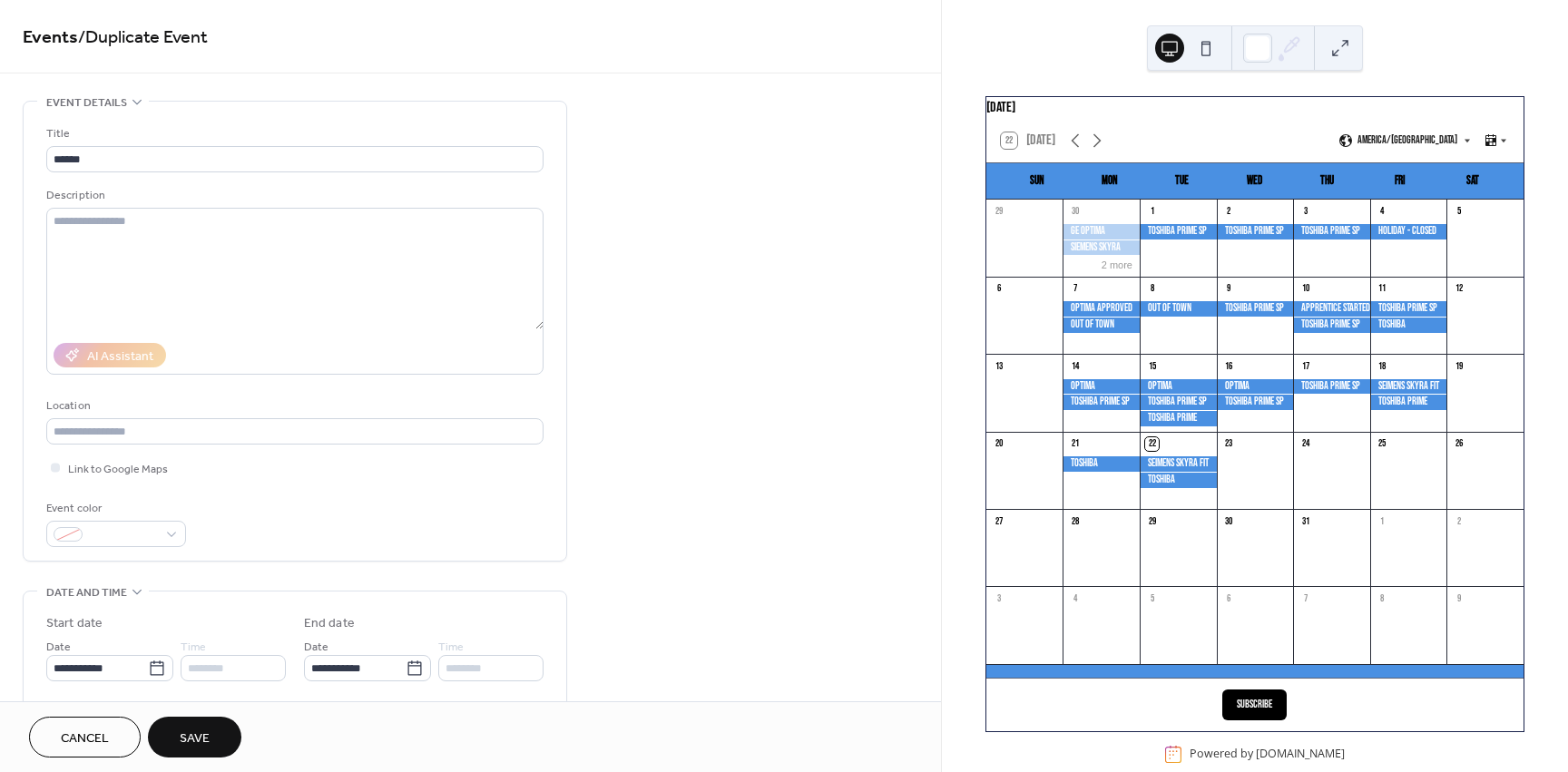 scroll, scrollTop: 30, scrollLeft: 0, axis: vertical 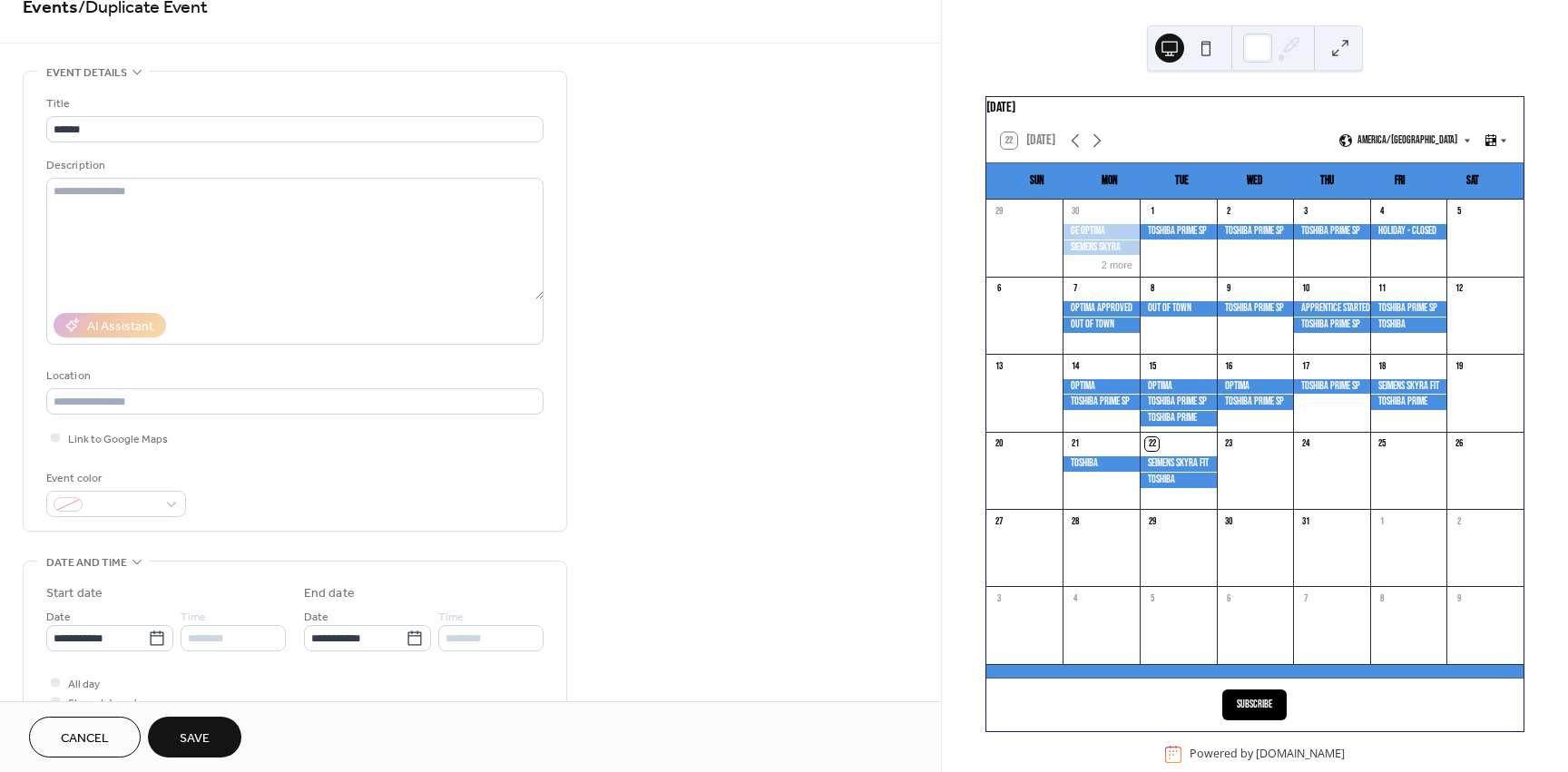click on "Save" at bounding box center (194, 738) 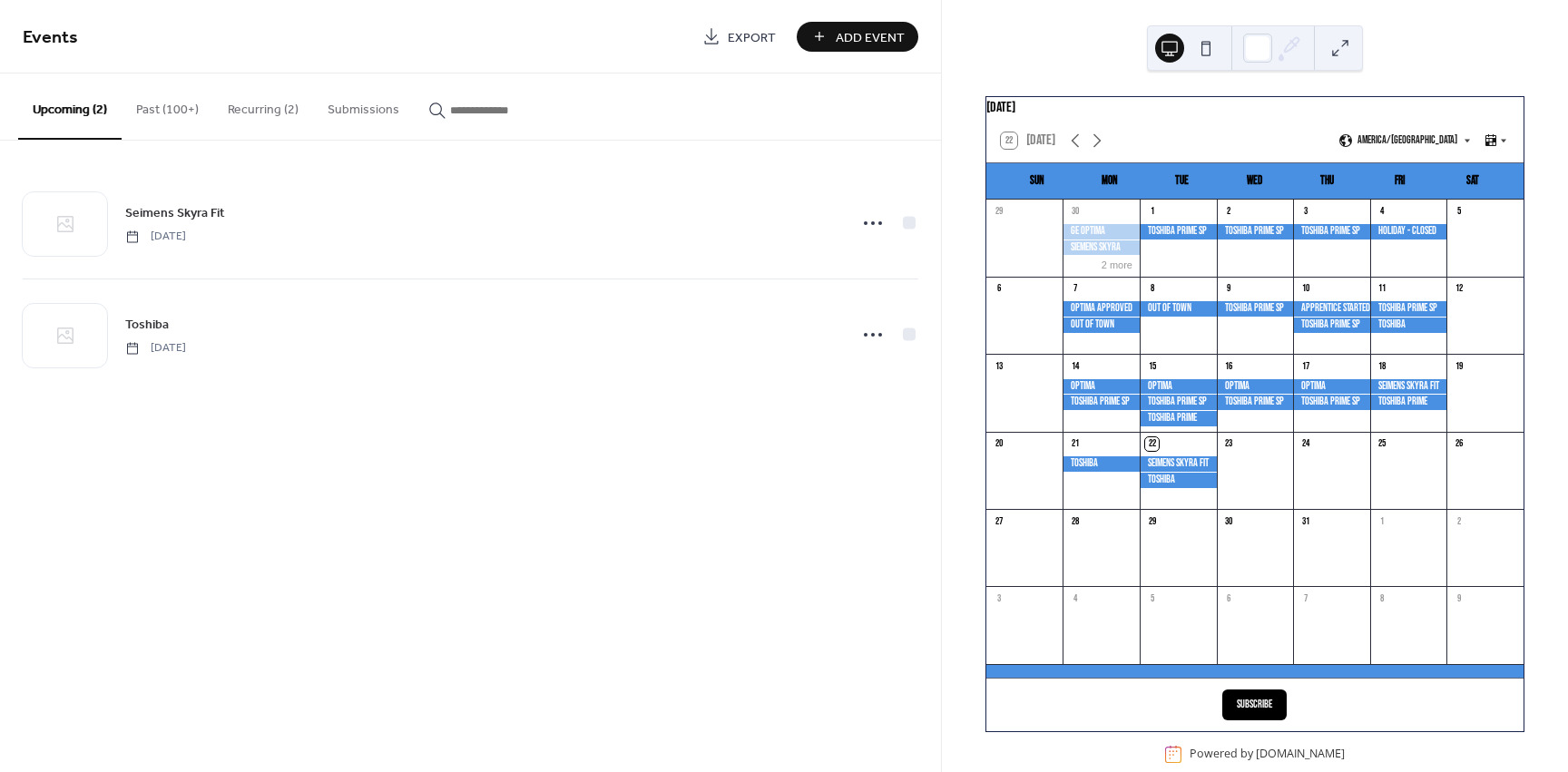 click on "Past (100+)" at bounding box center (167, 105) 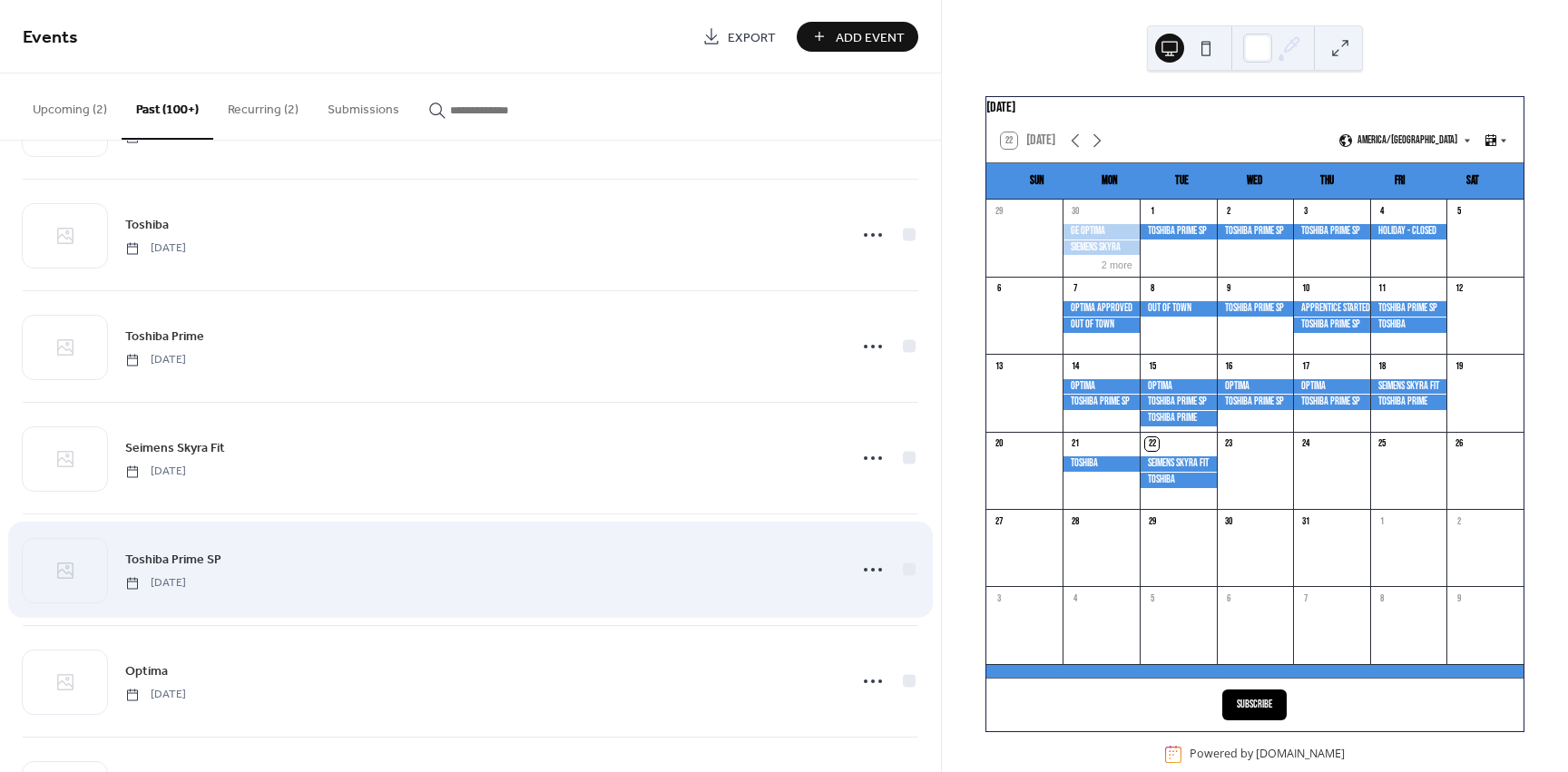 scroll, scrollTop: 302, scrollLeft: 0, axis: vertical 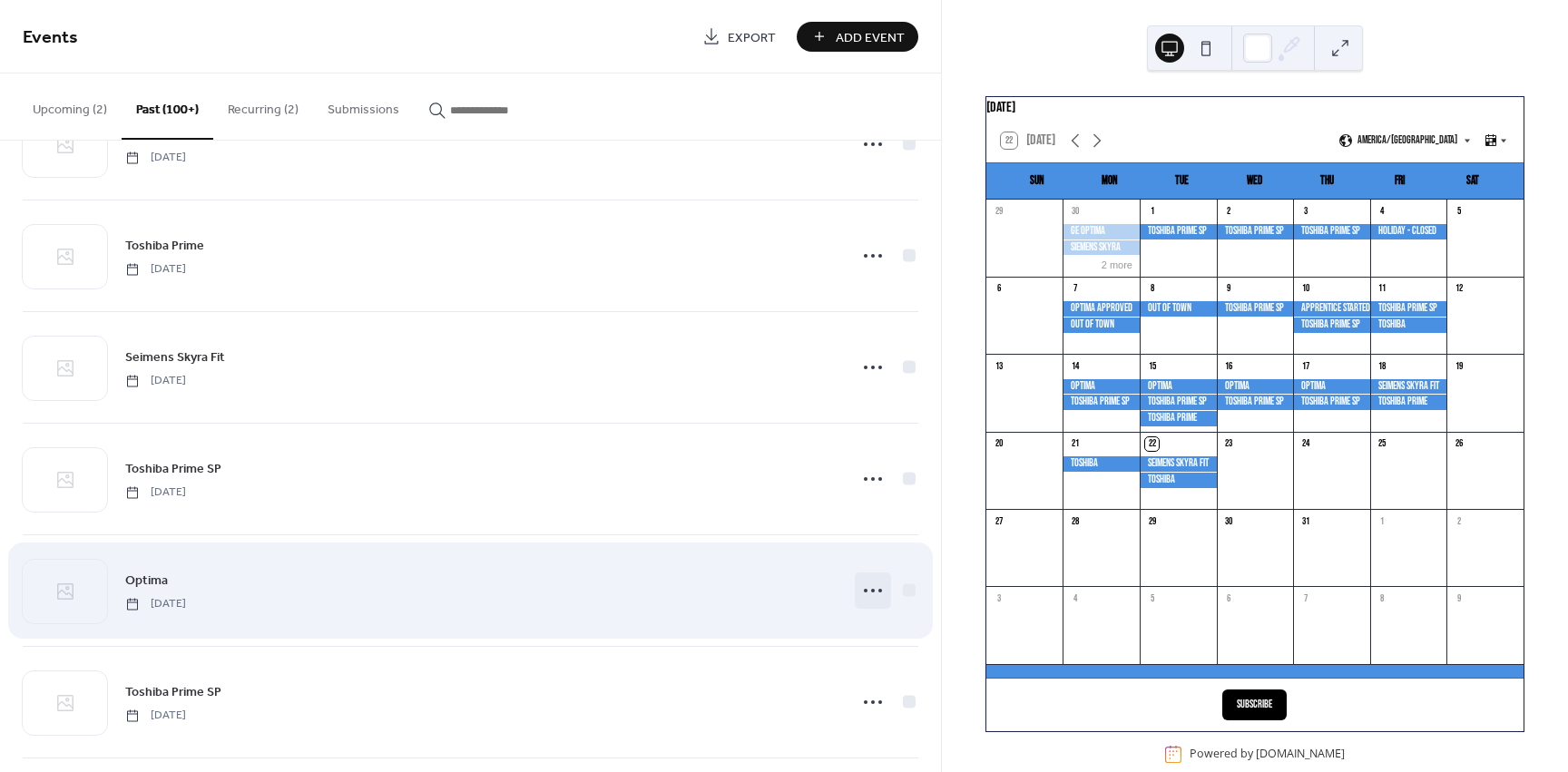 click 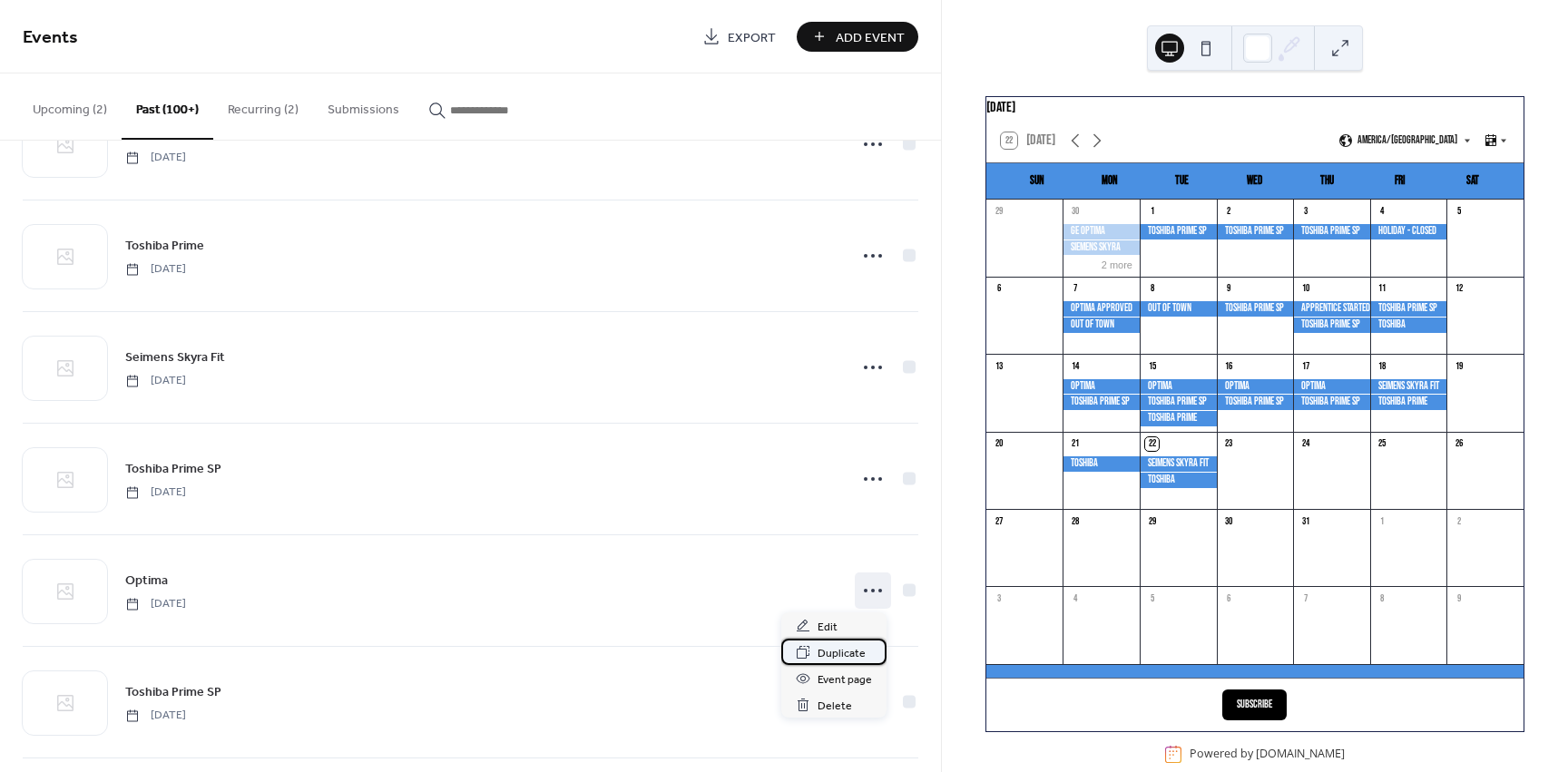 click on "Duplicate" at bounding box center (841, 653) 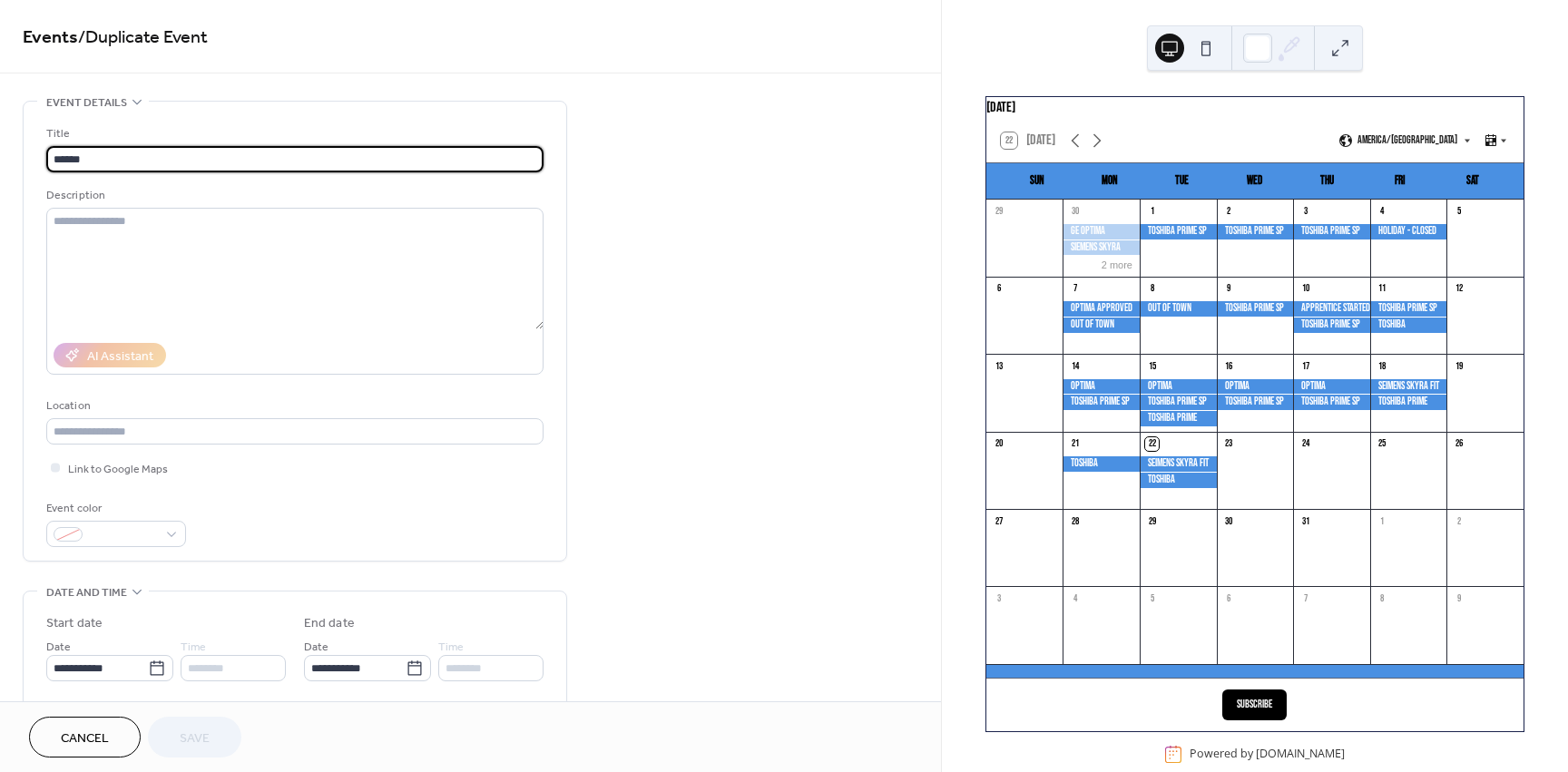 scroll, scrollTop: 61, scrollLeft: 0, axis: vertical 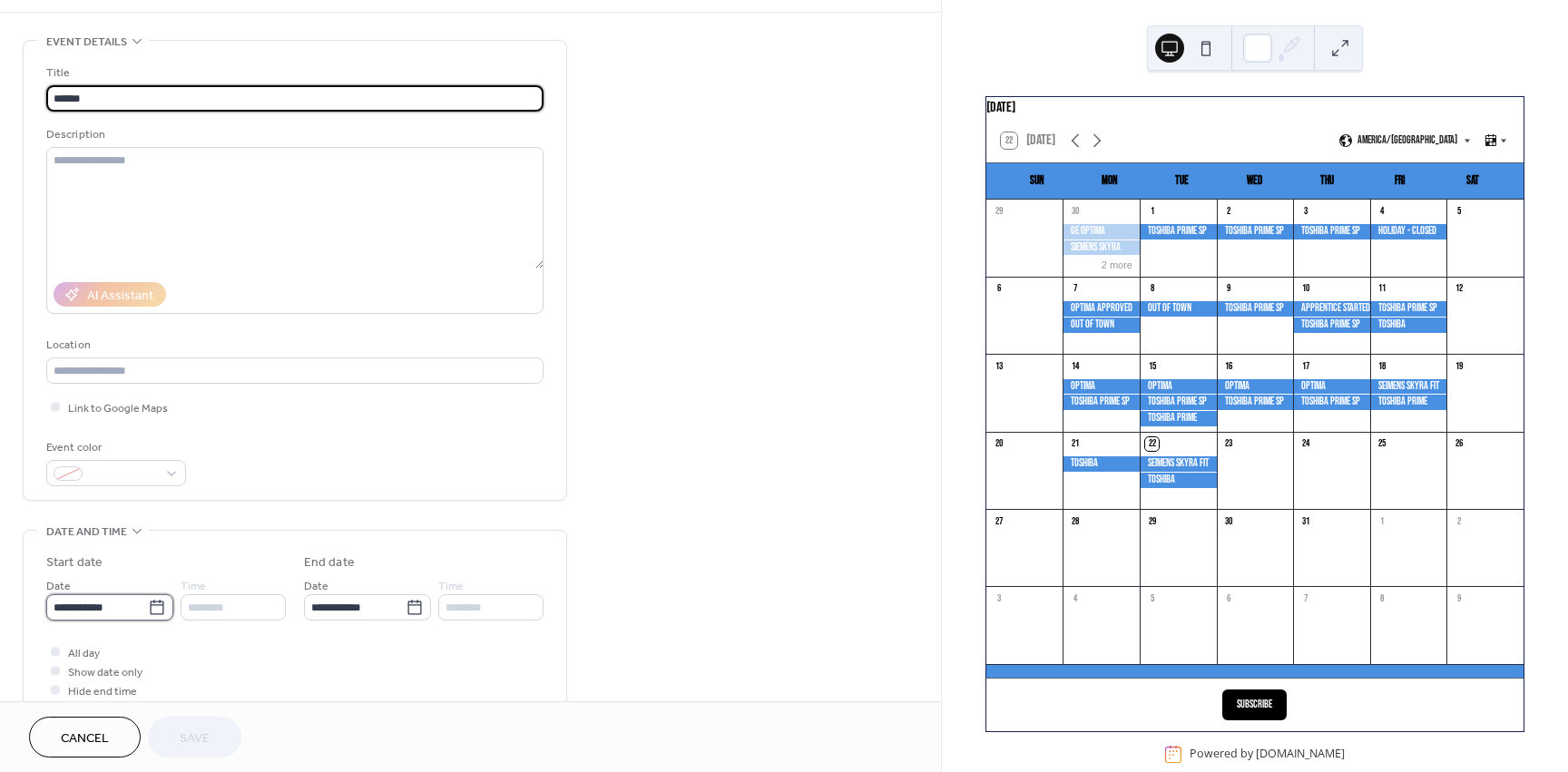 click on "**********" at bounding box center [97, 607] 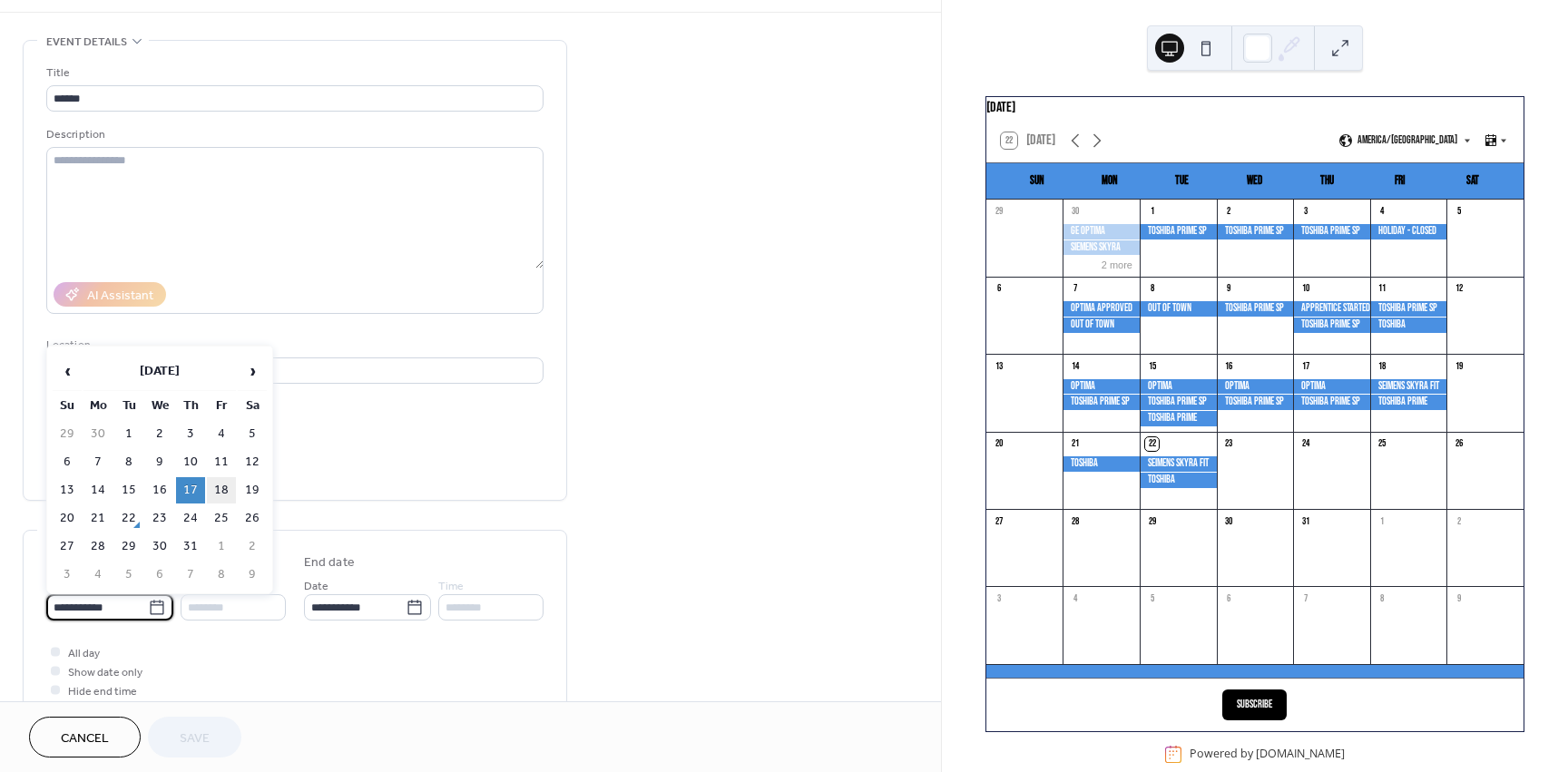 click on "18" at bounding box center (221, 490) 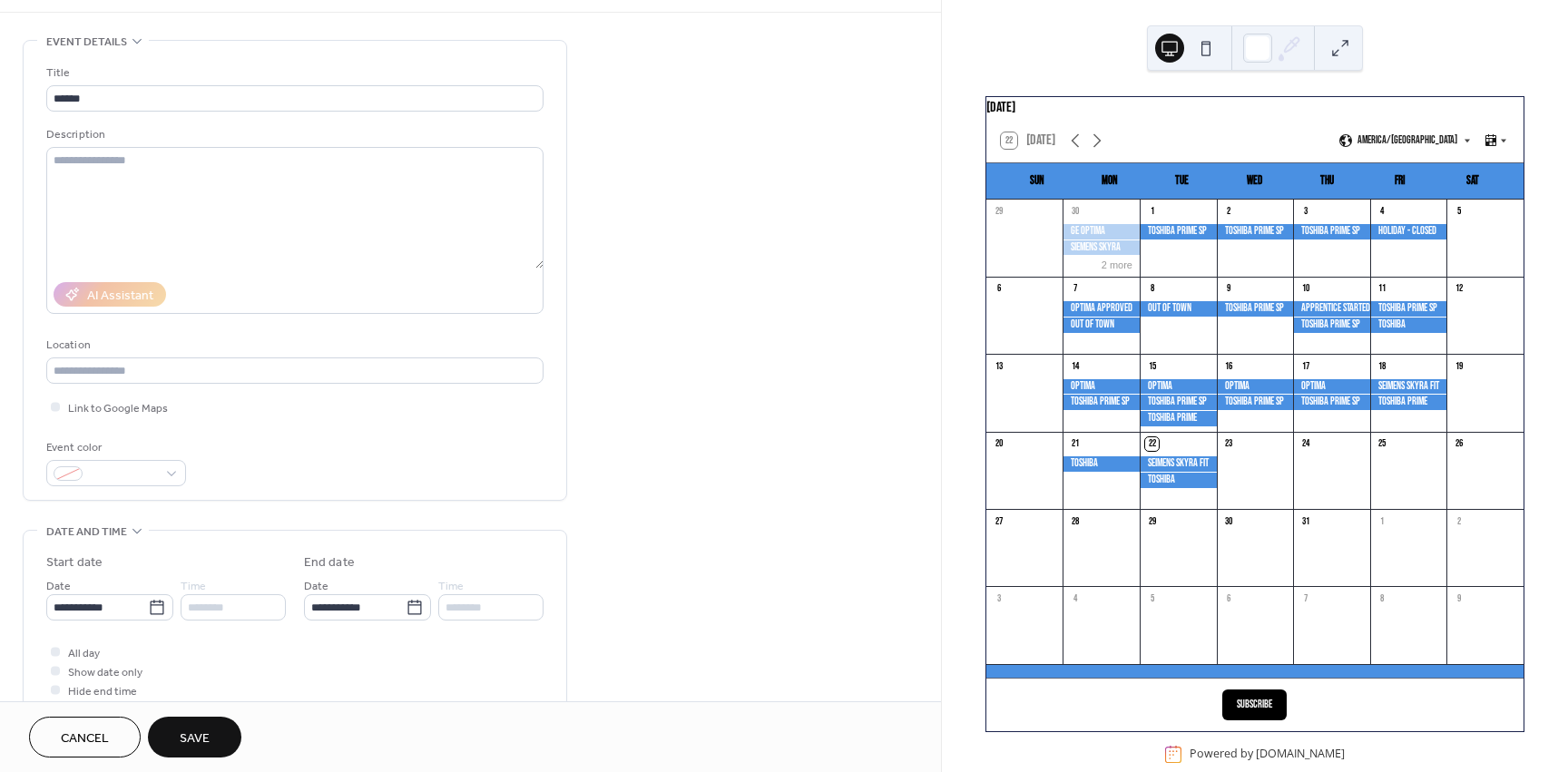 click on "Save" at bounding box center [194, 738] 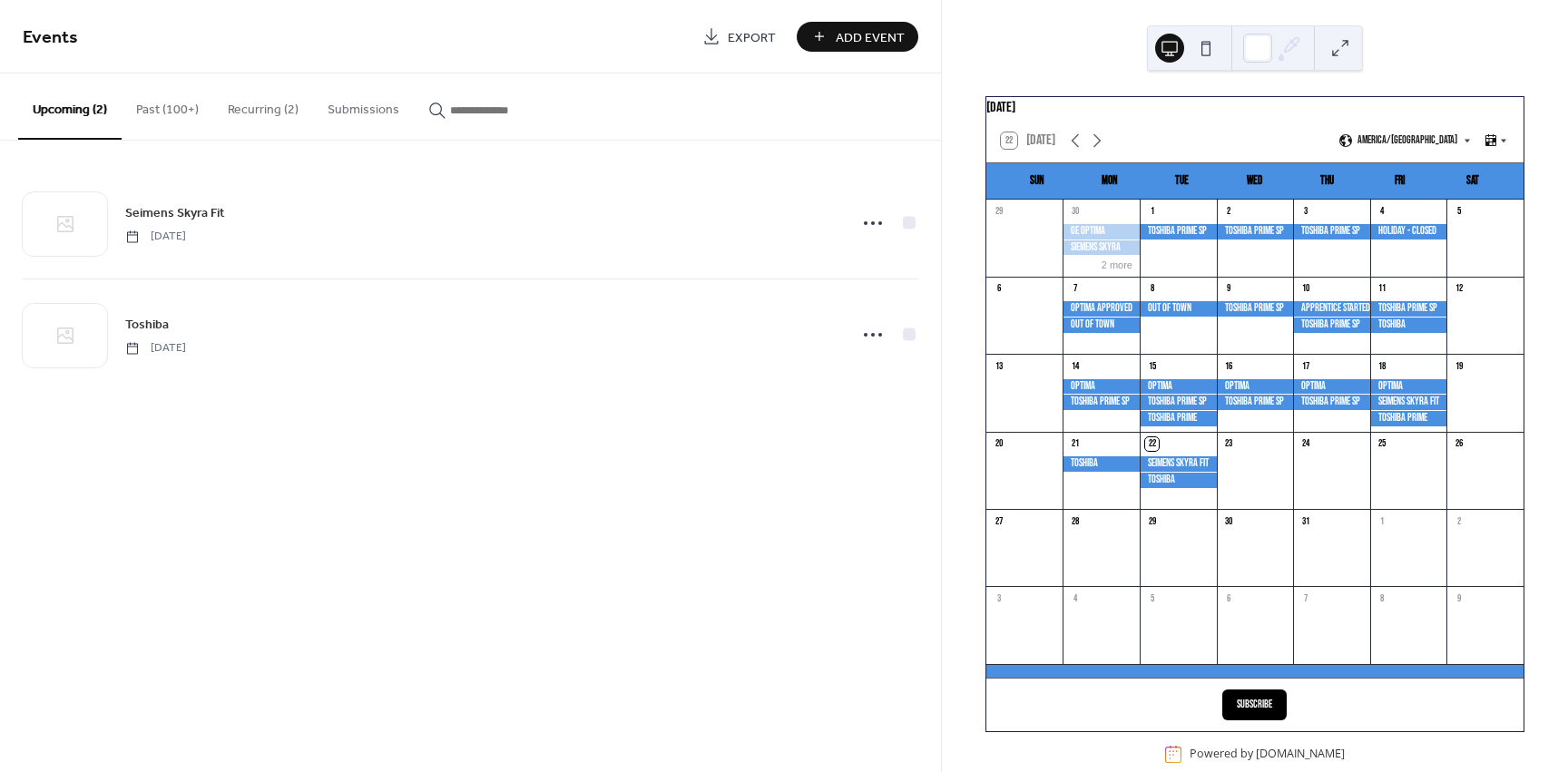 click on "Past (100+)" at bounding box center (167, 105) 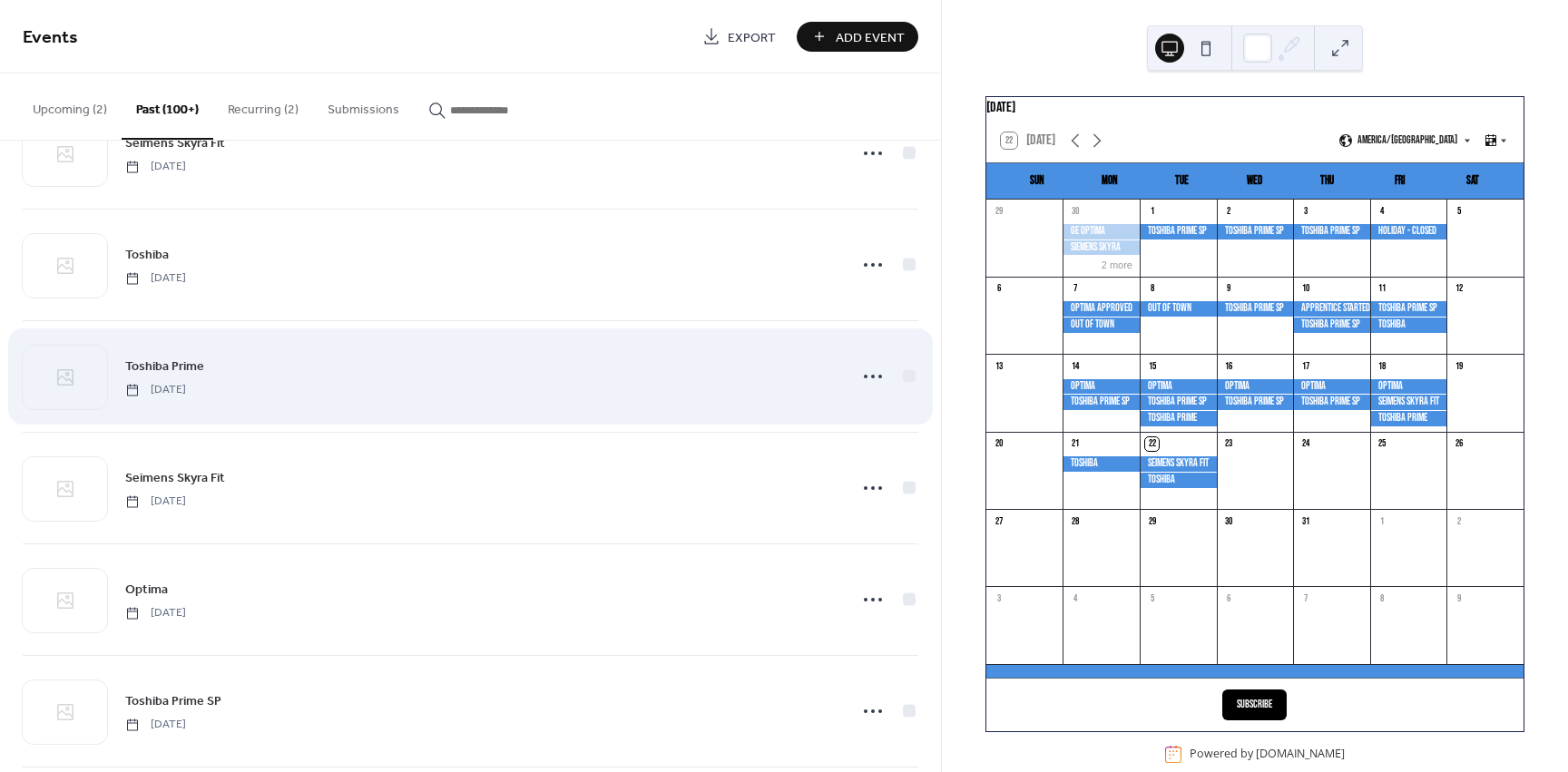 scroll, scrollTop: 272, scrollLeft: 0, axis: vertical 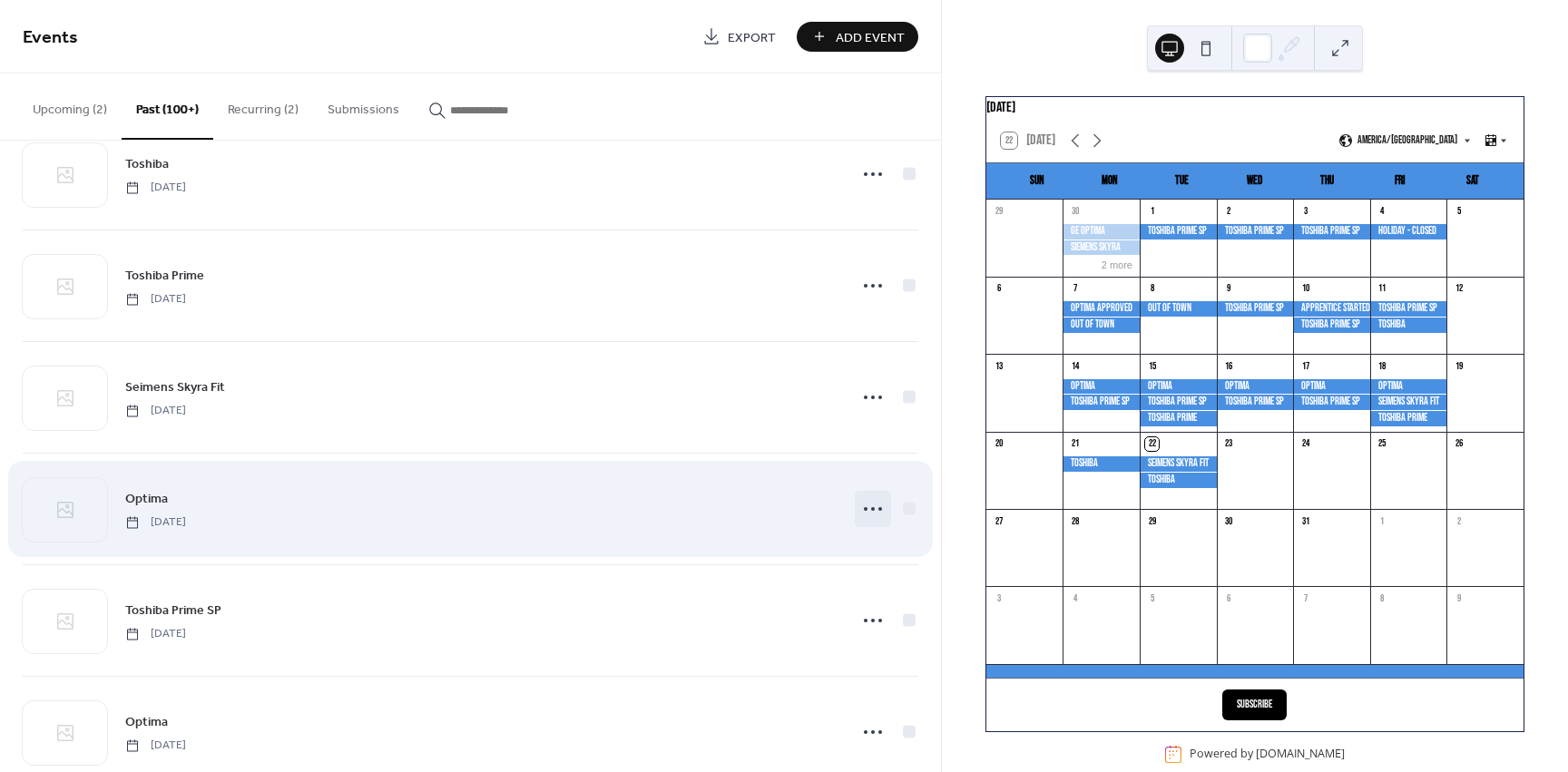click 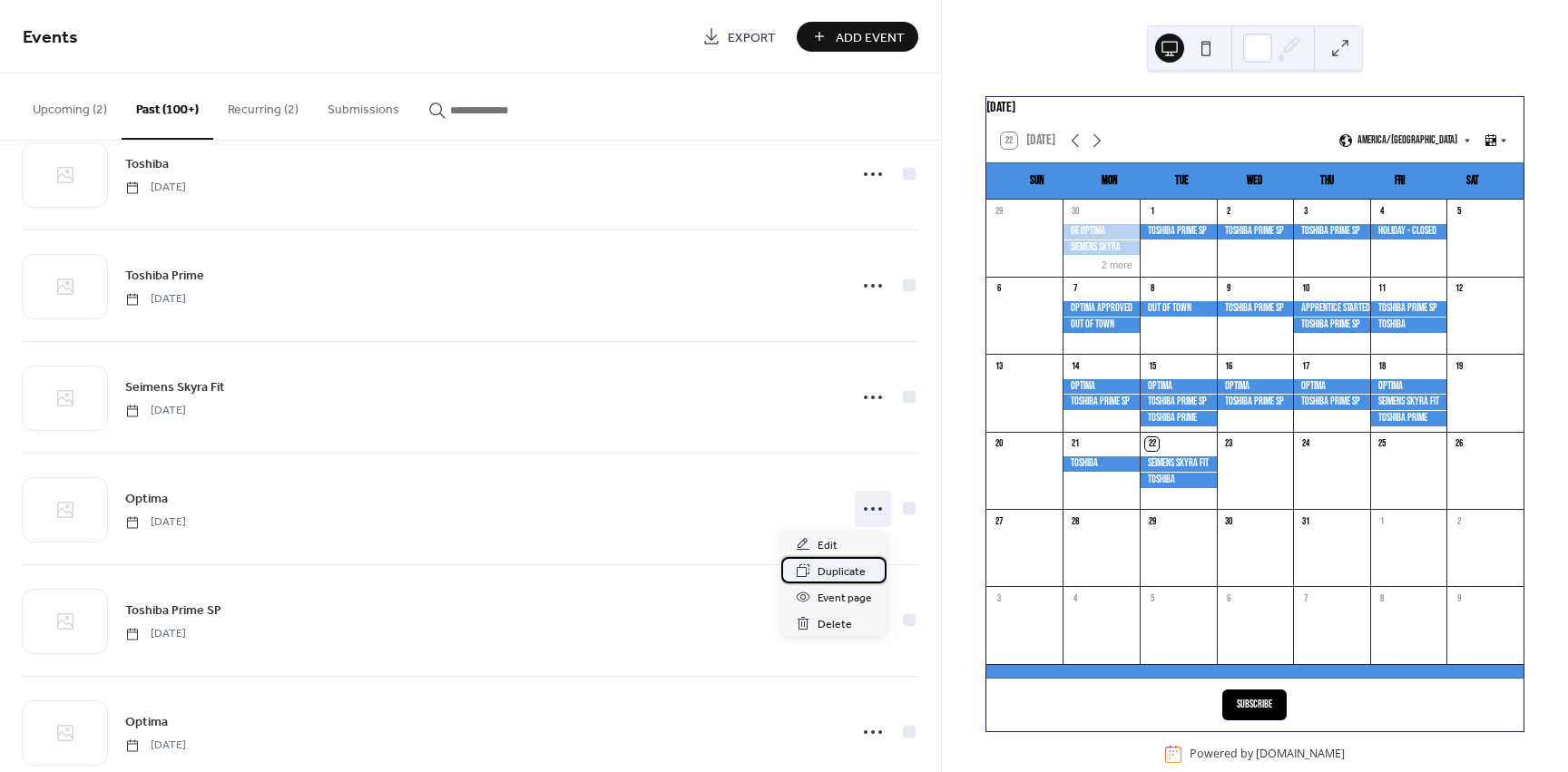 click on "Duplicate" at bounding box center [841, 572] 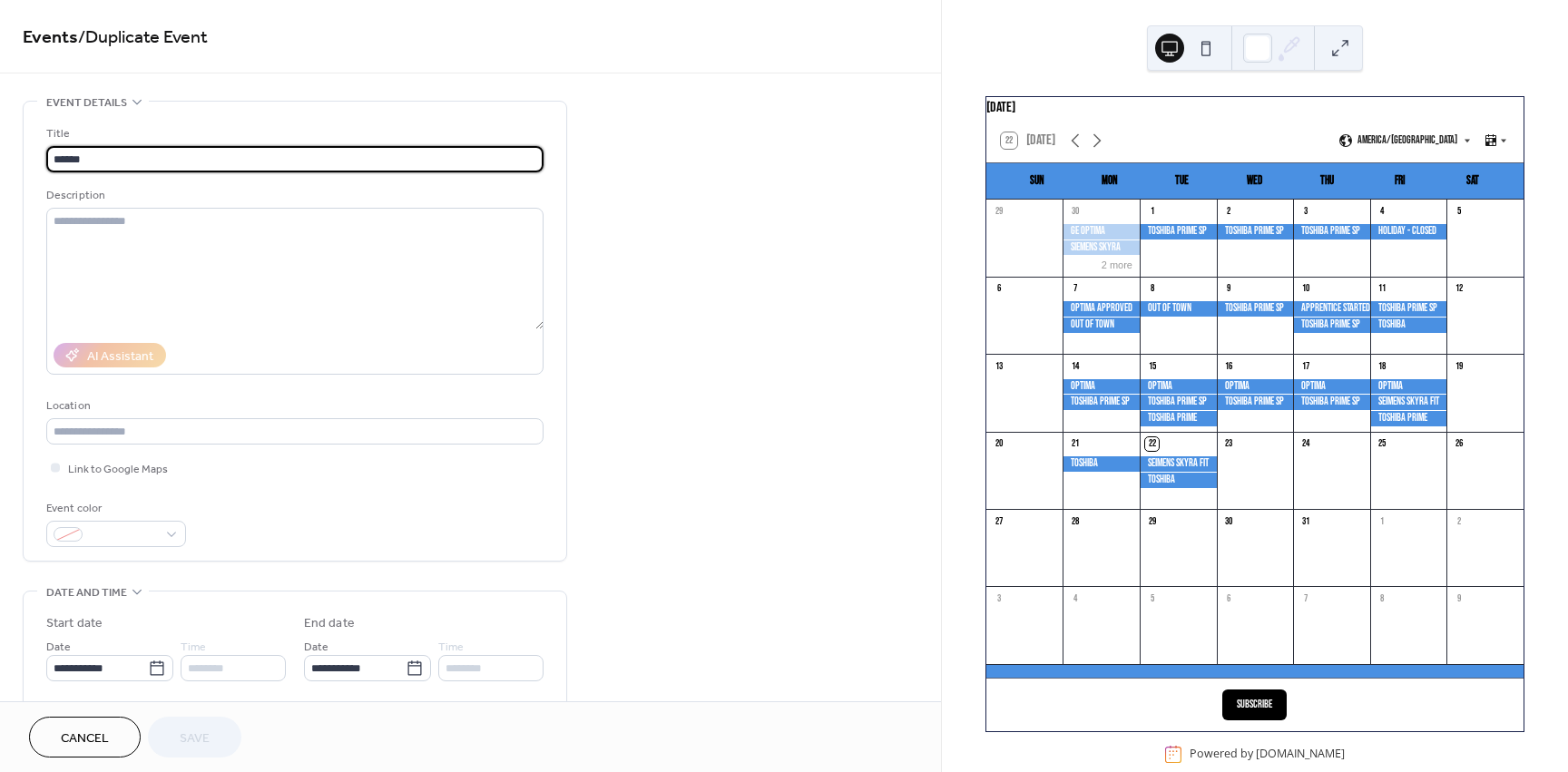 scroll, scrollTop: 121, scrollLeft: 0, axis: vertical 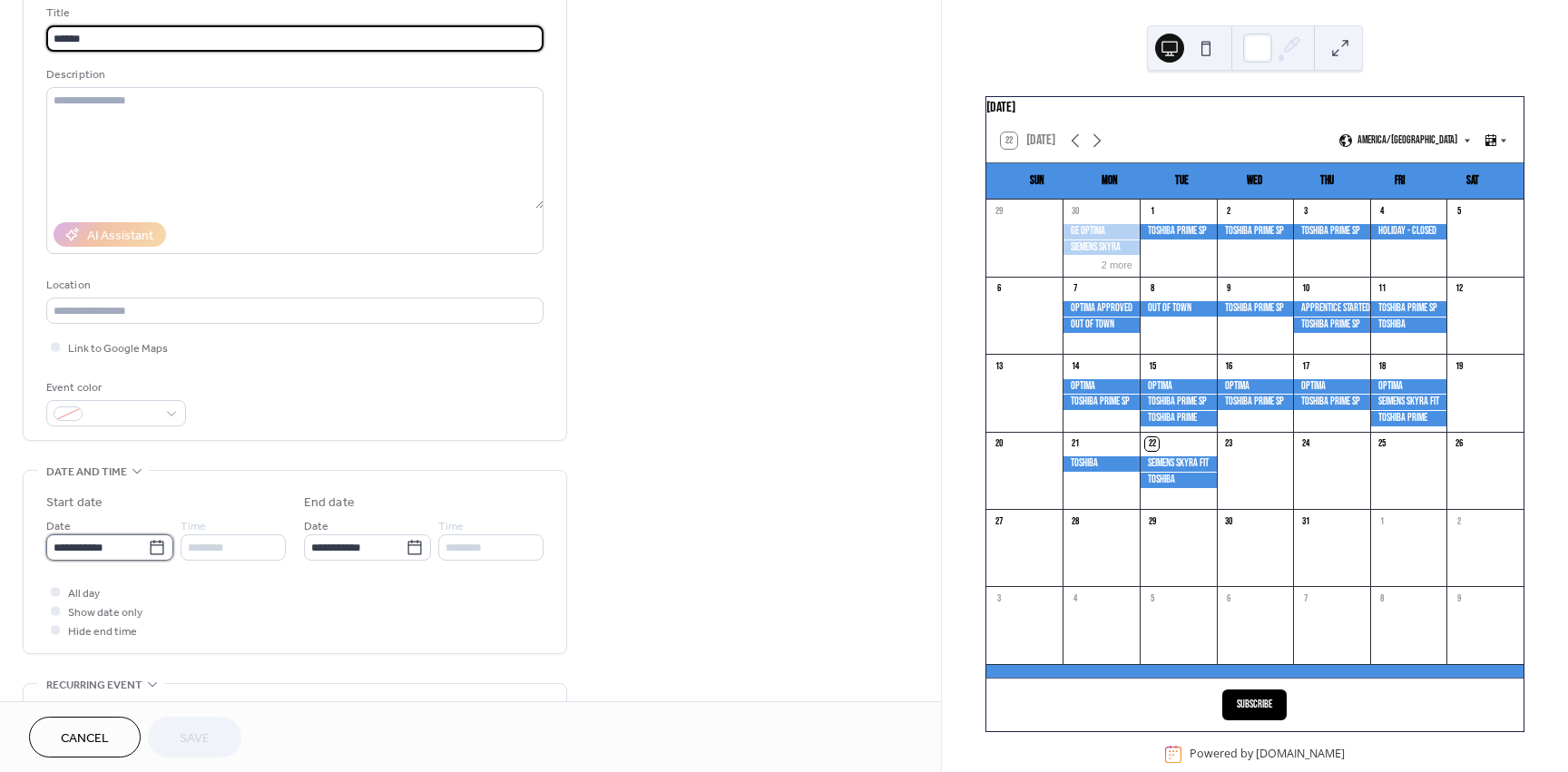 click on "**********" at bounding box center (97, 547) 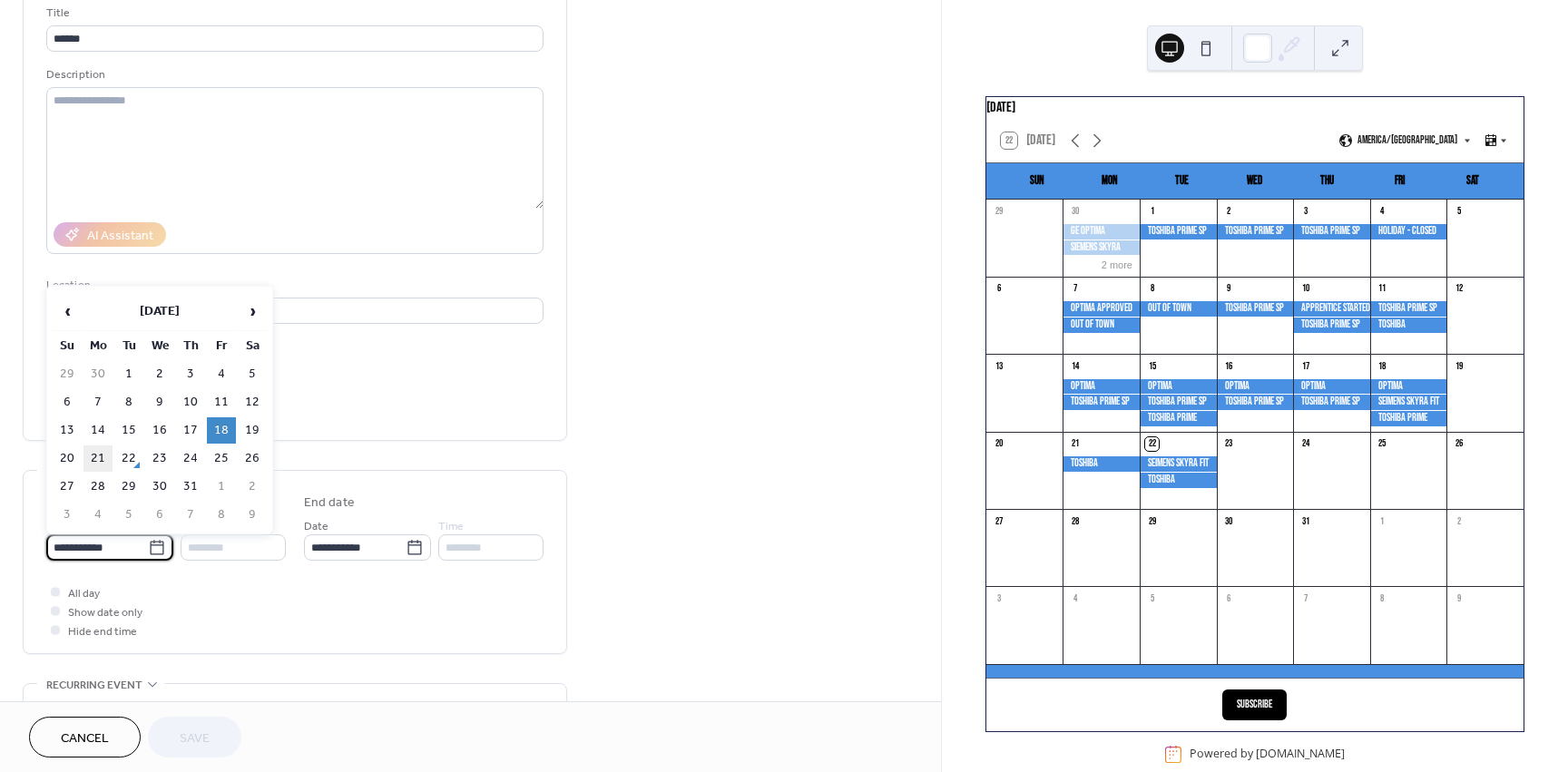 click on "21" at bounding box center [98, 458] 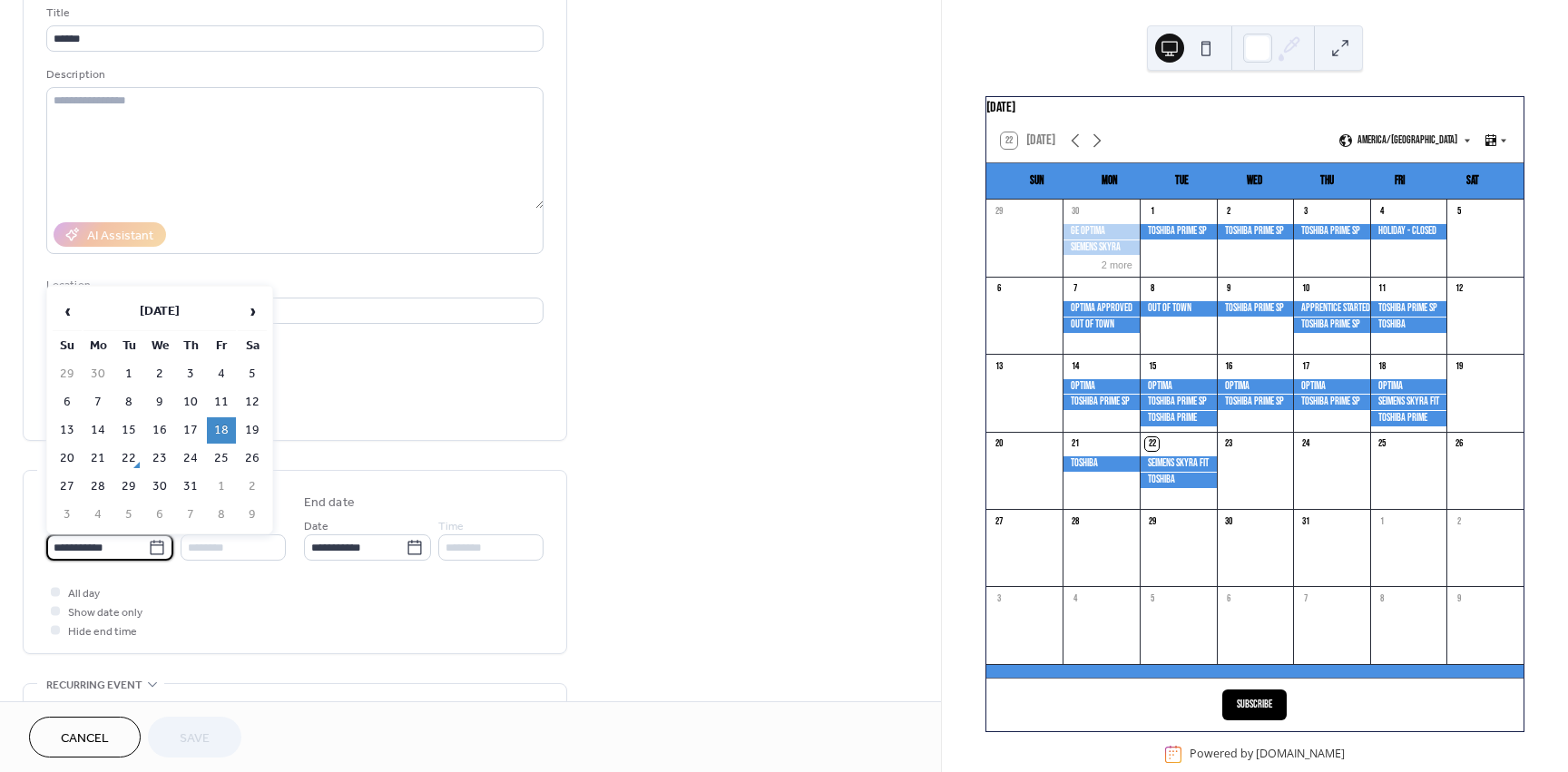 type on "**********" 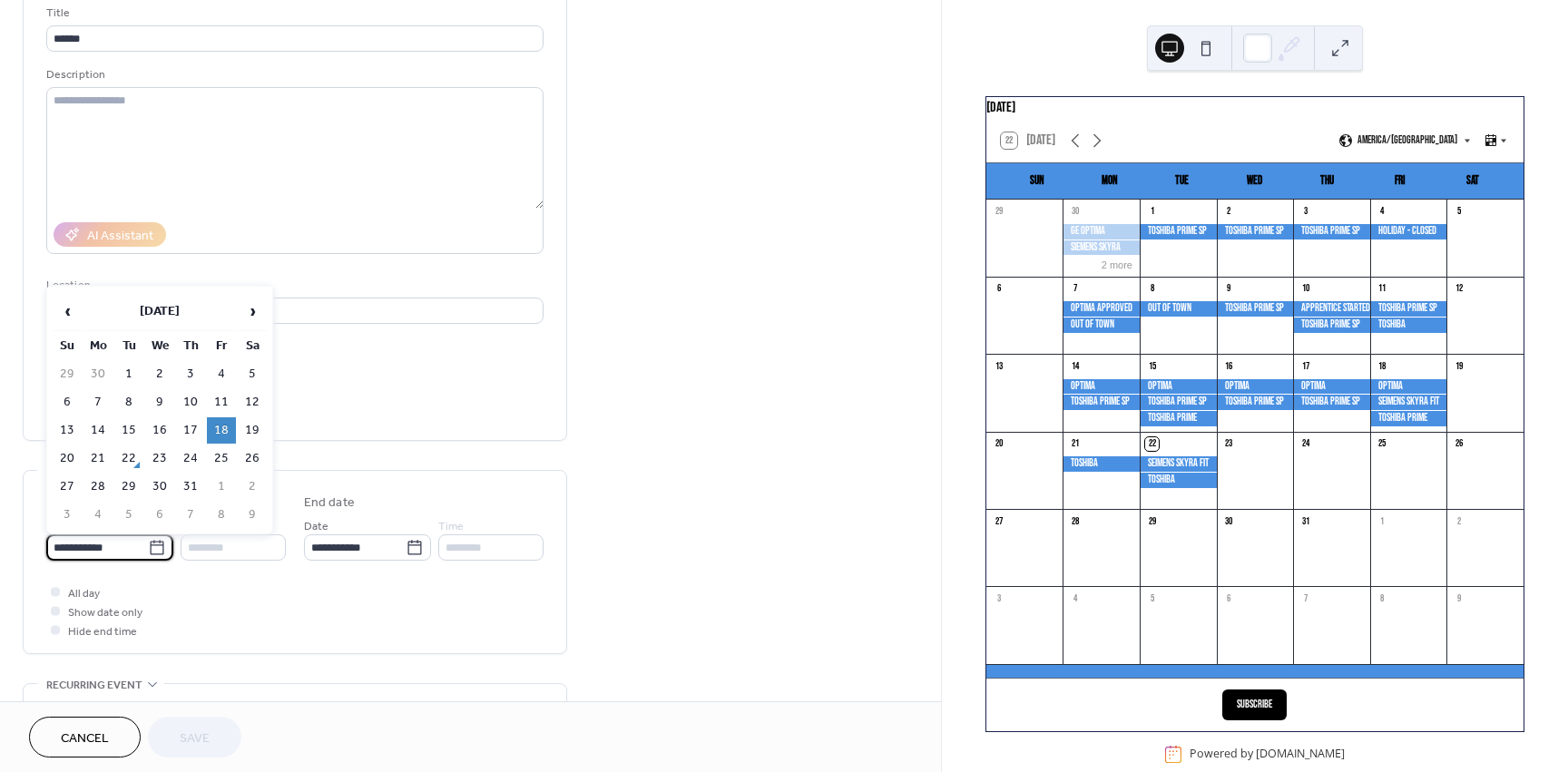 type on "**********" 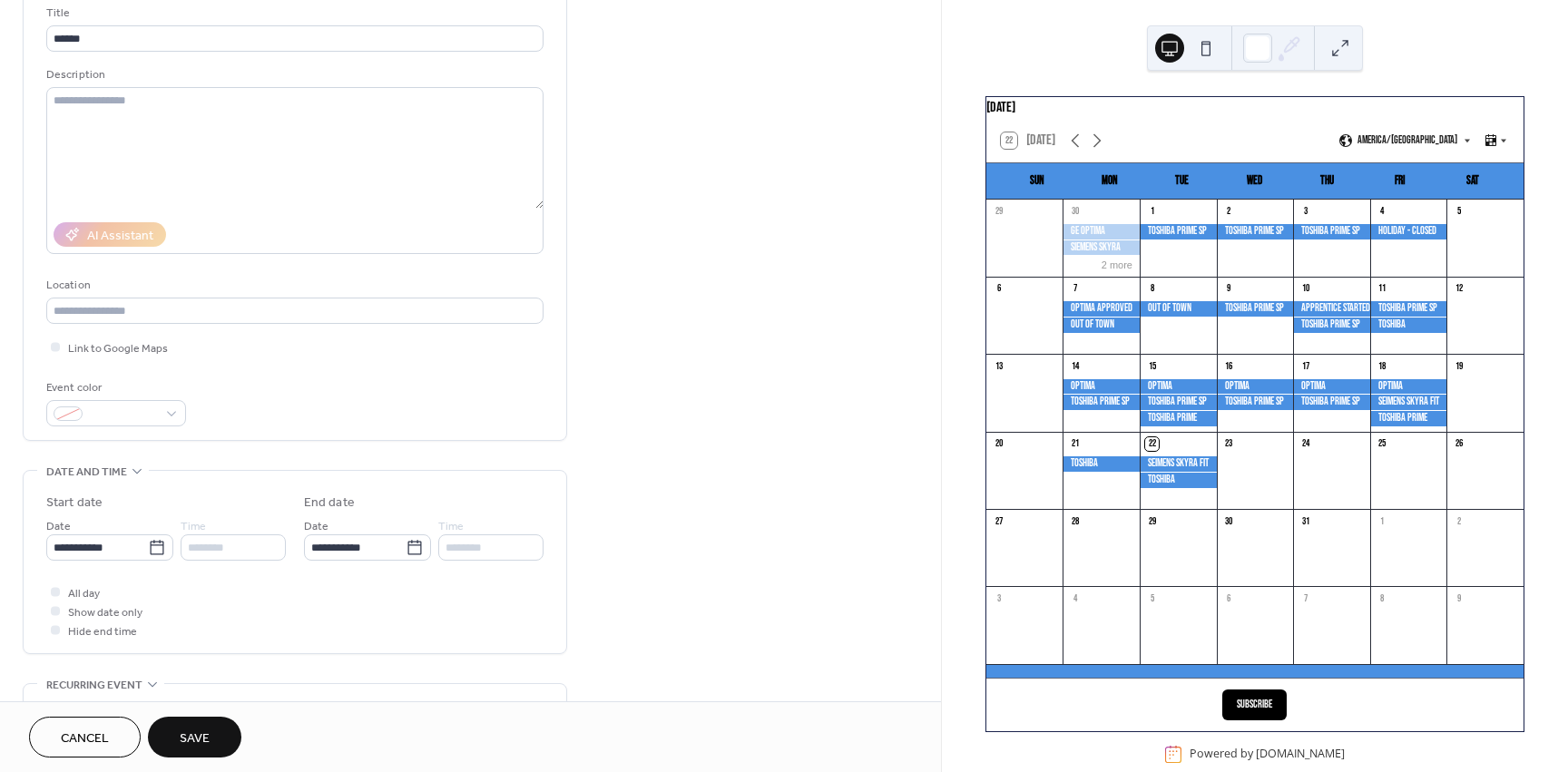 click on "Save" at bounding box center [194, 738] 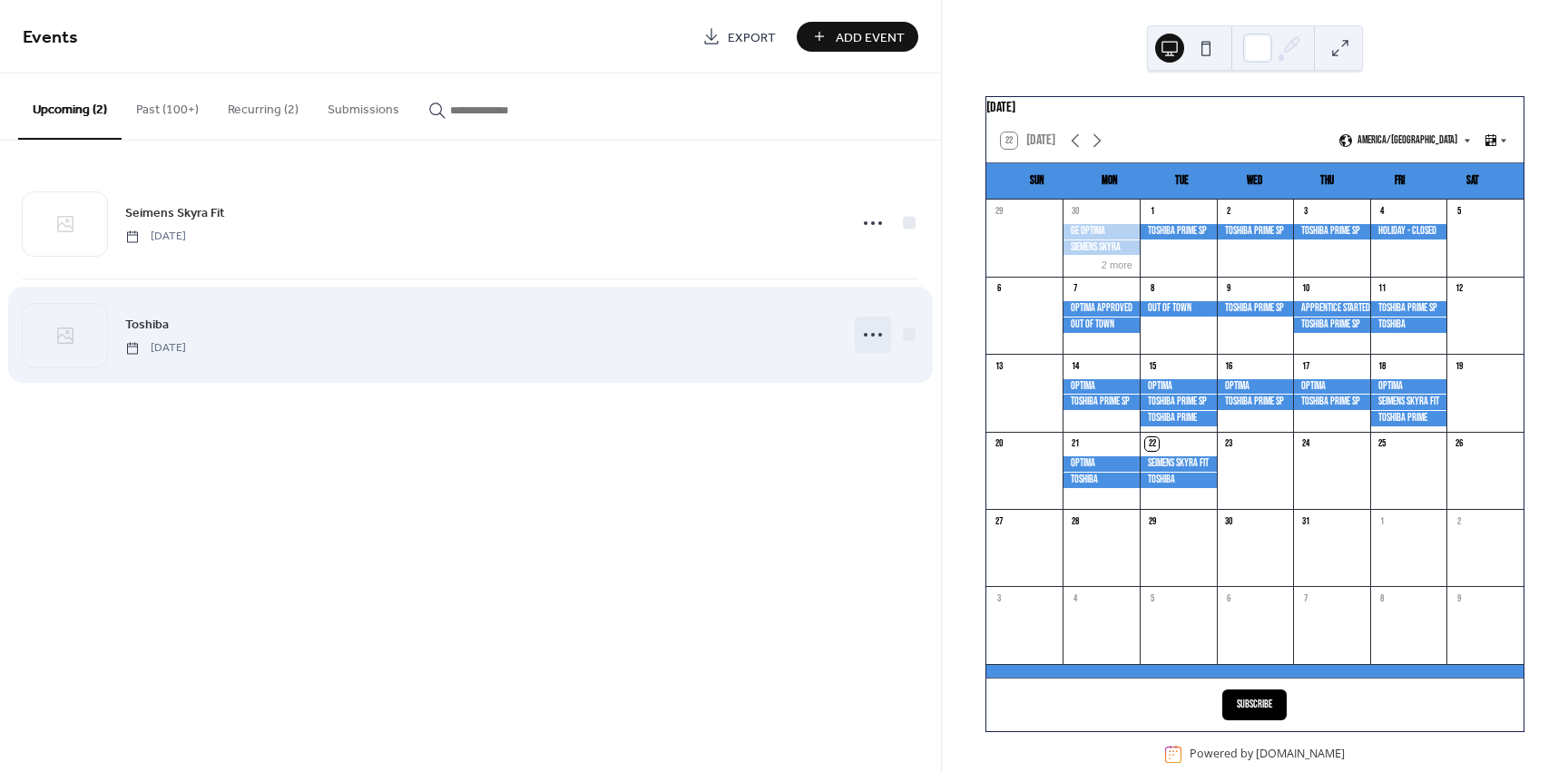 click 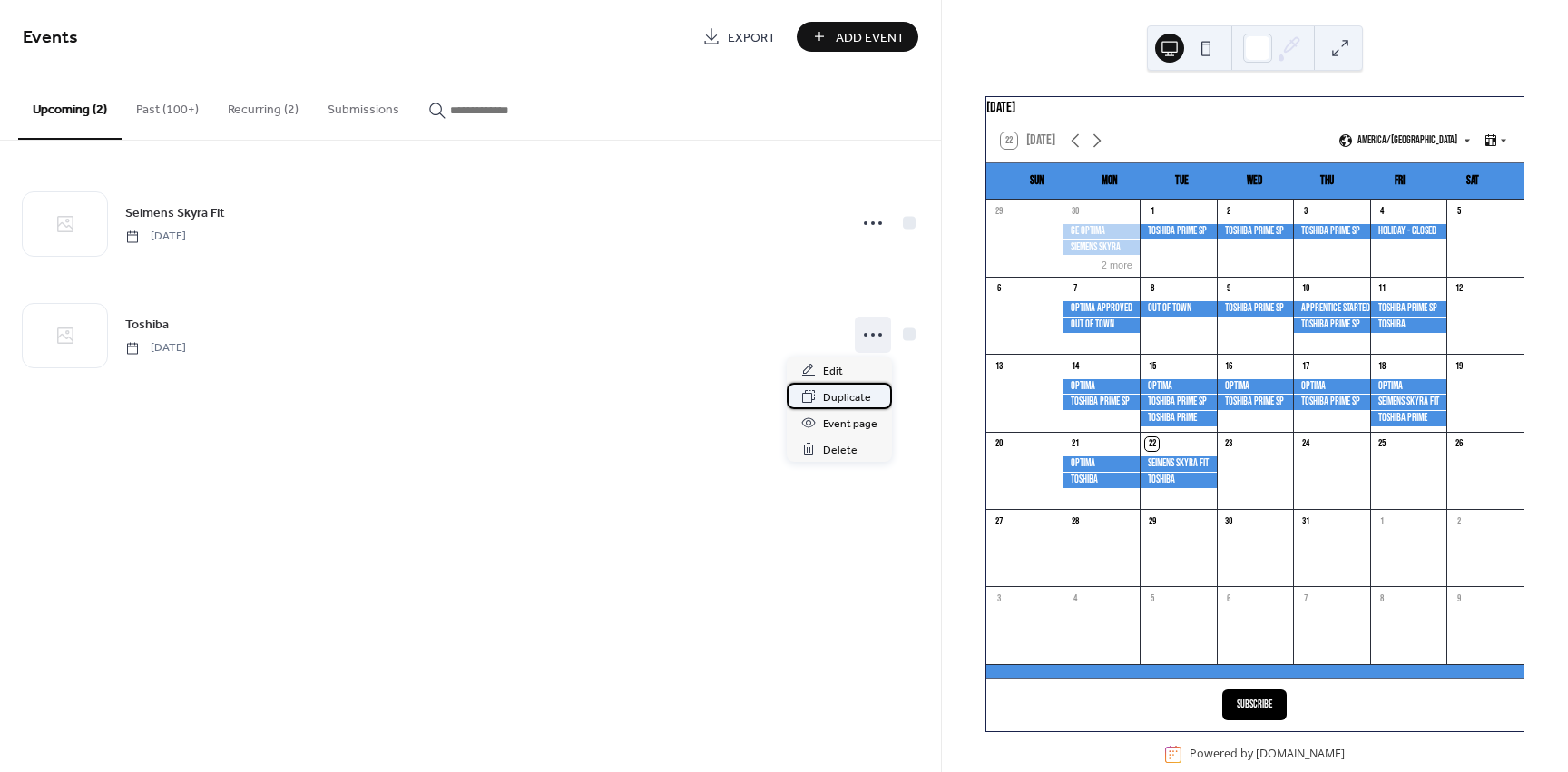 click on "Duplicate" at bounding box center [847, 397] 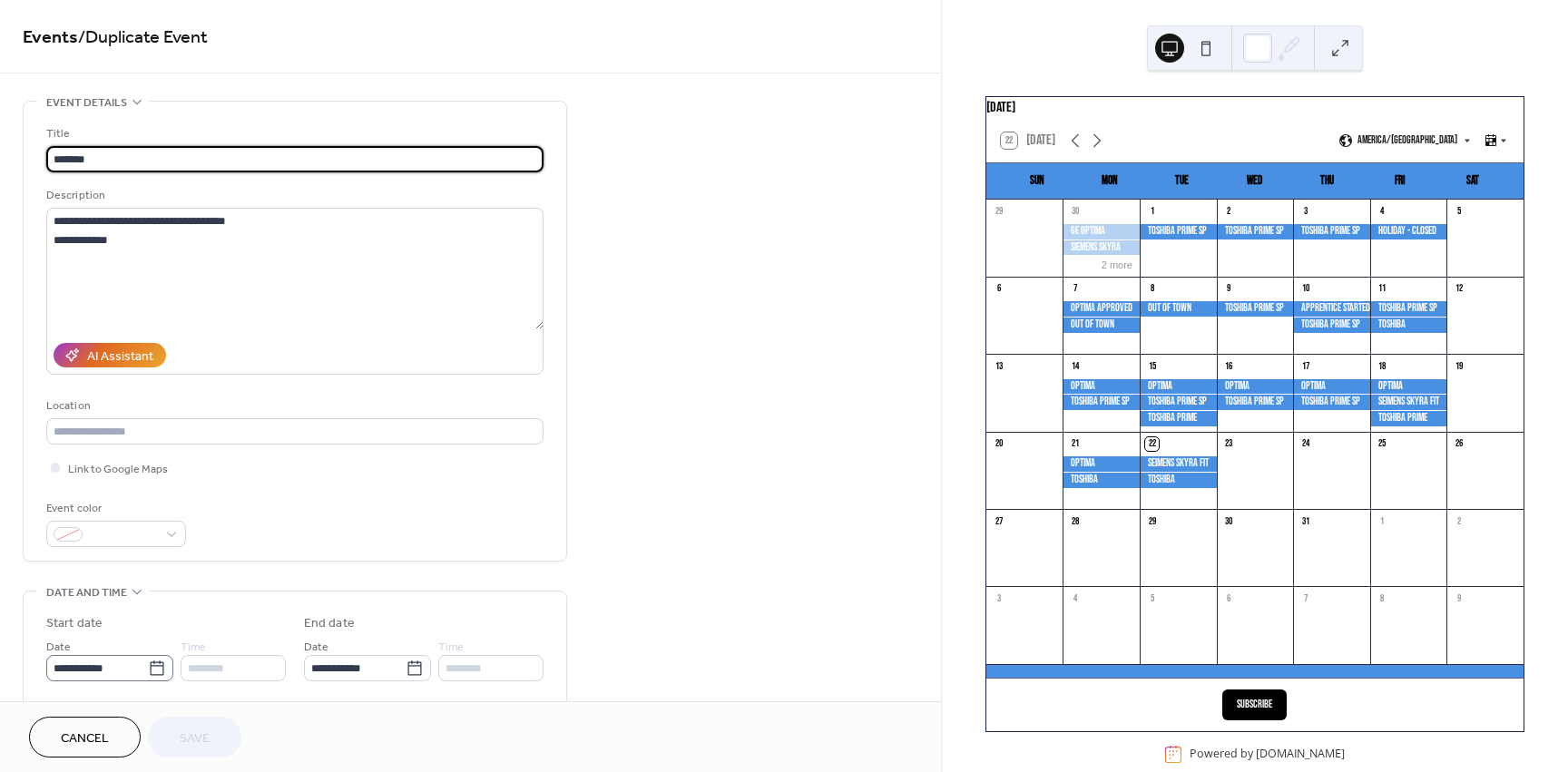 scroll, scrollTop: 91, scrollLeft: 0, axis: vertical 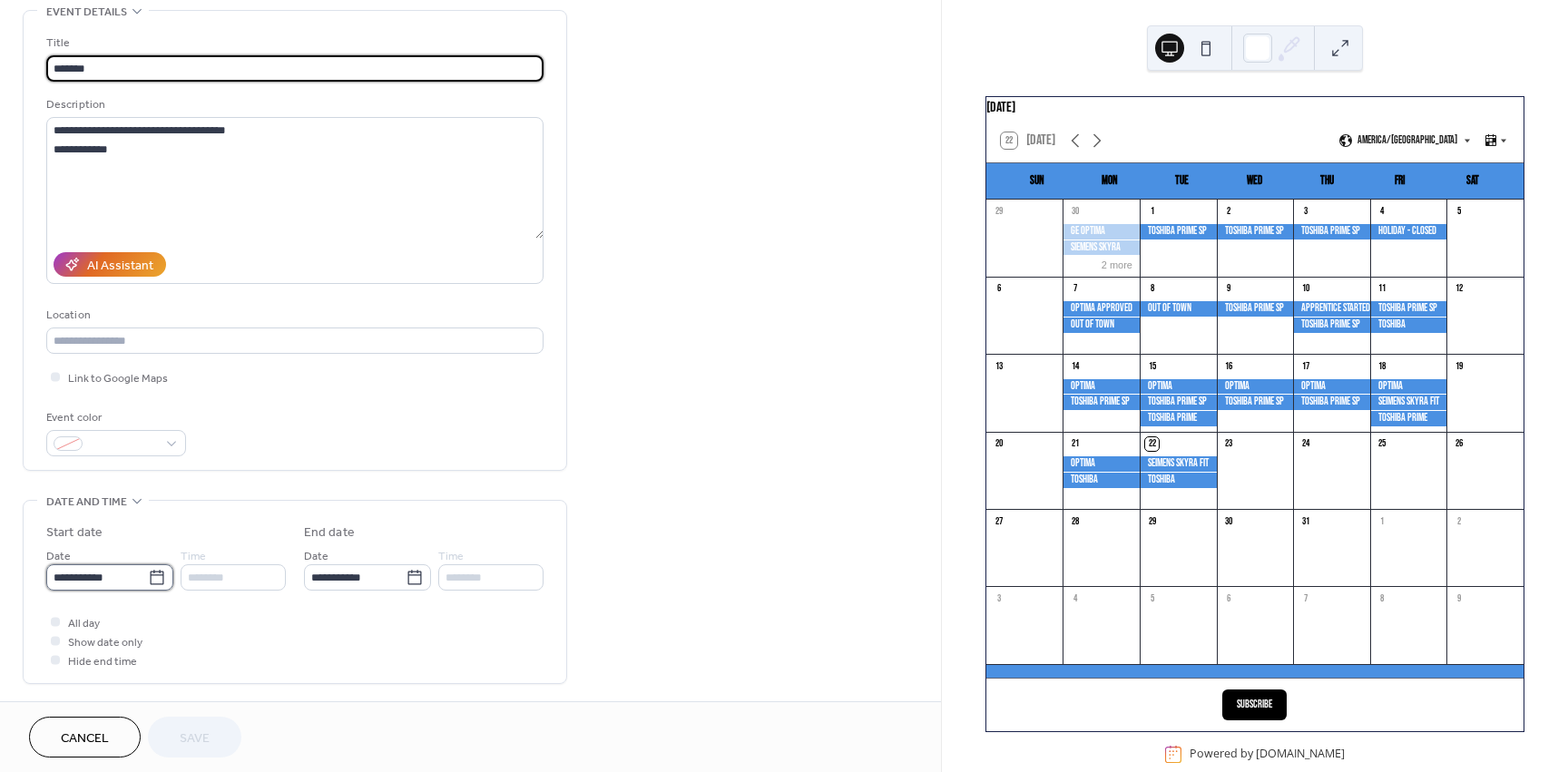 click on "**********" at bounding box center (97, 577) 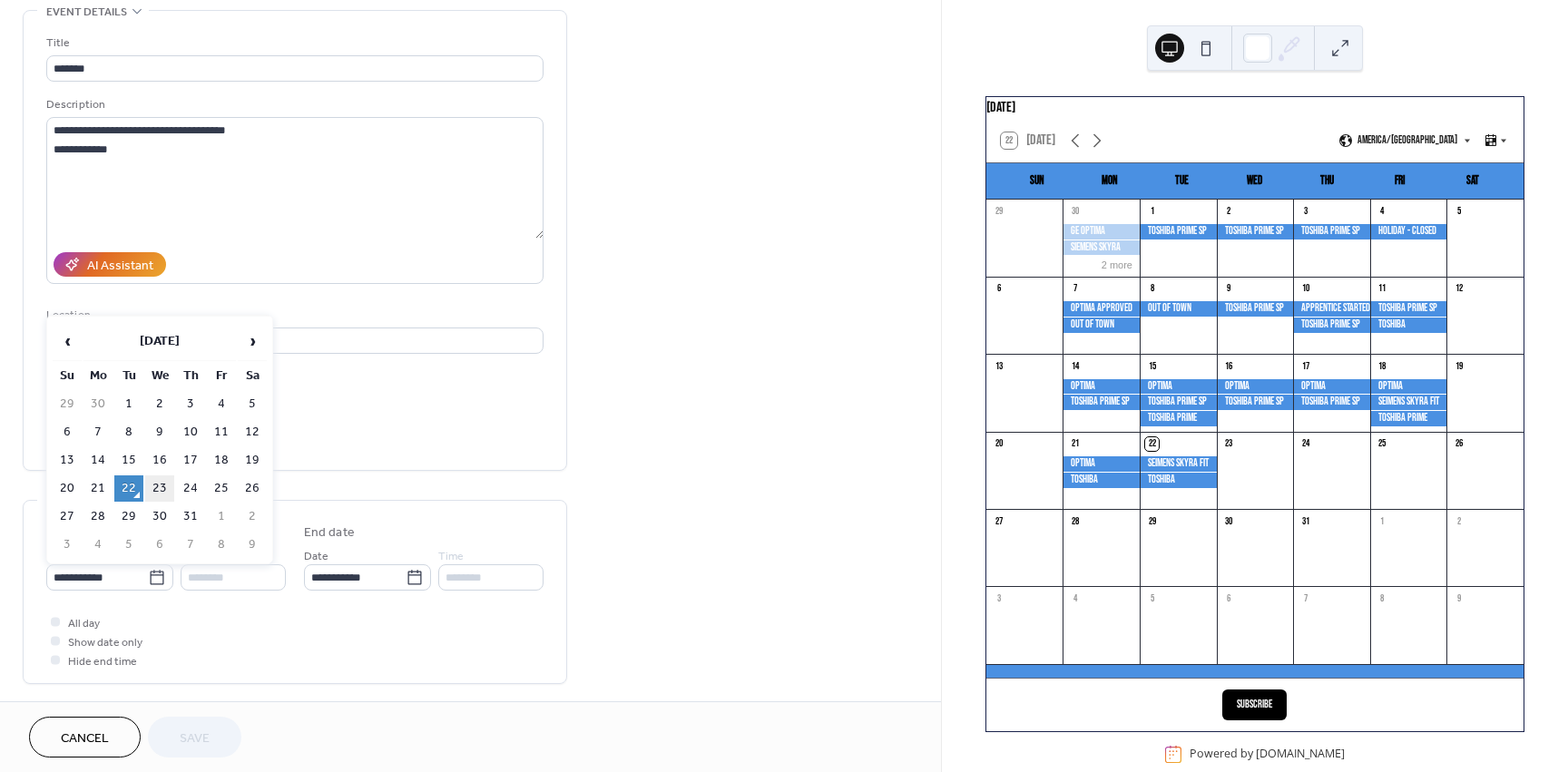 click on "23" at bounding box center (160, 488) 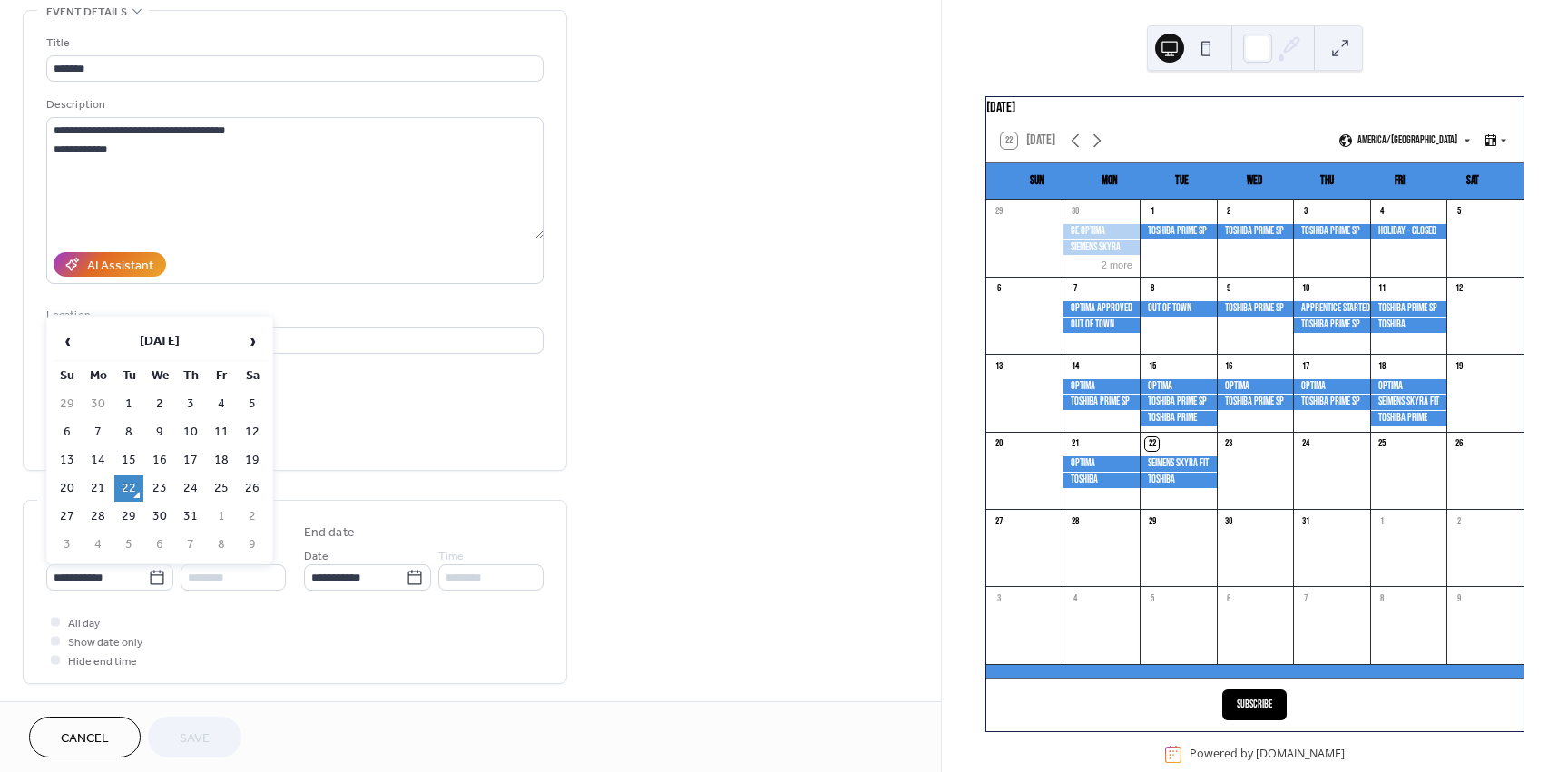 type on "**********" 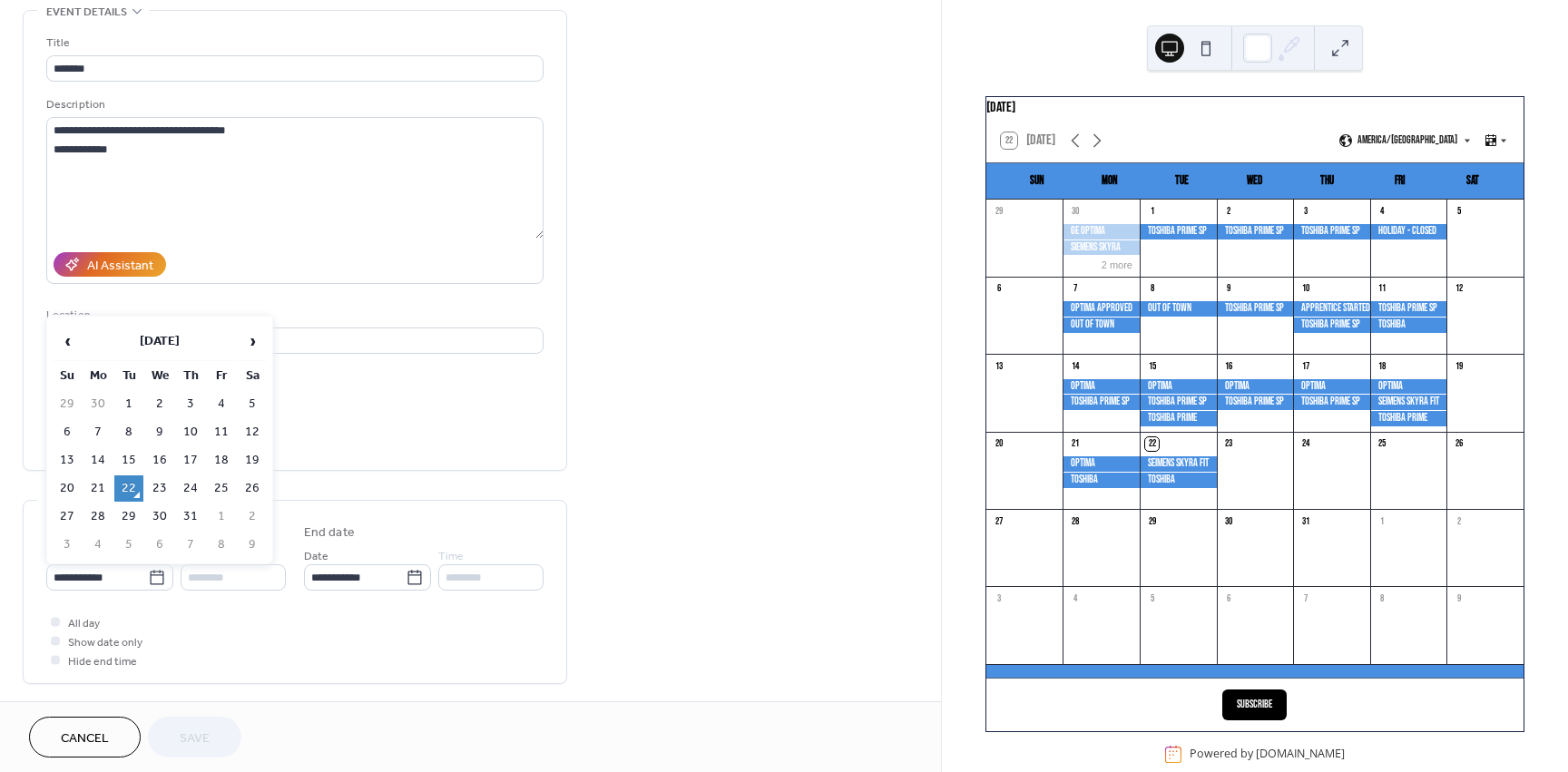 type on "**********" 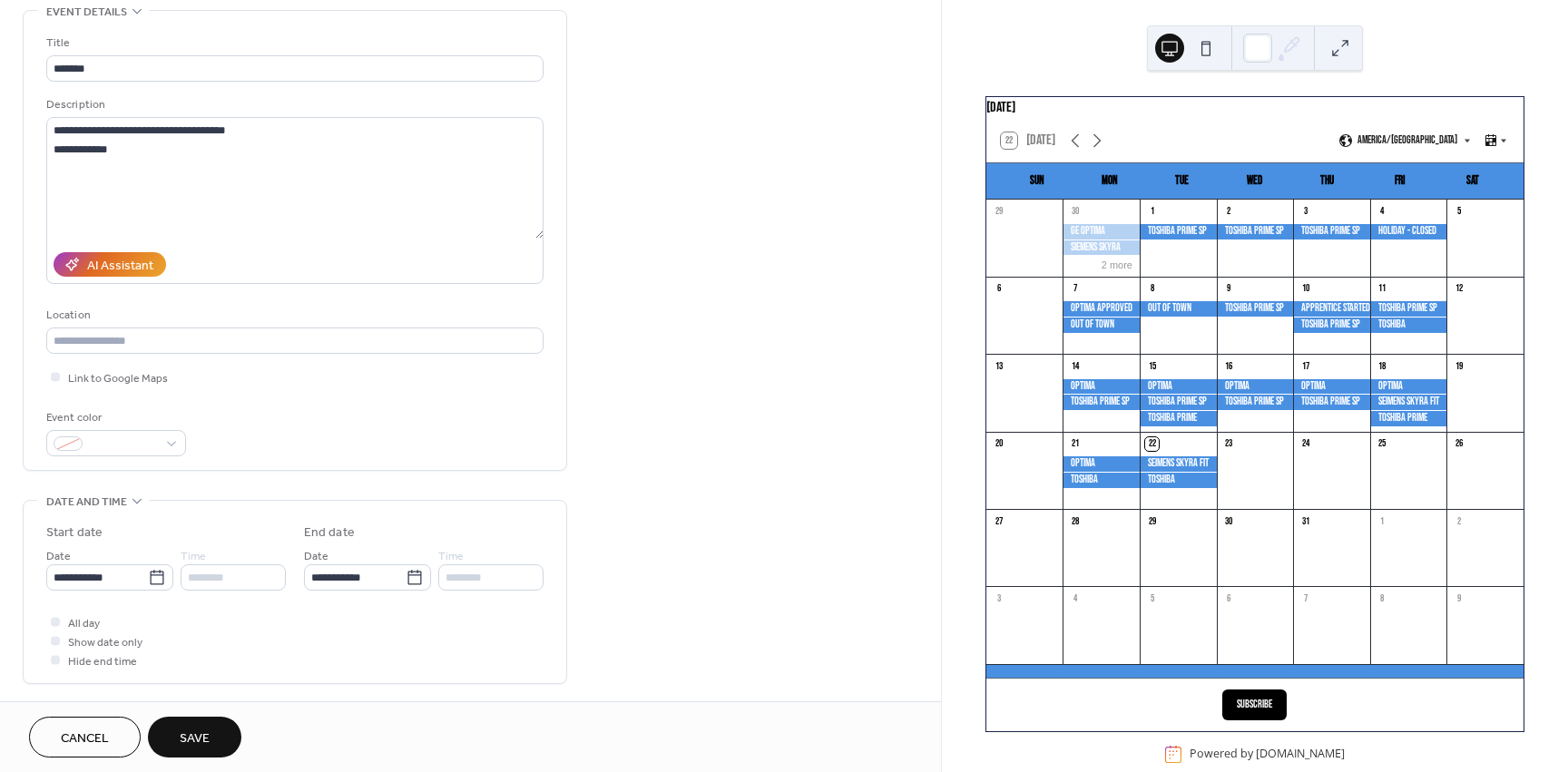 click on "Save" at bounding box center [194, 738] 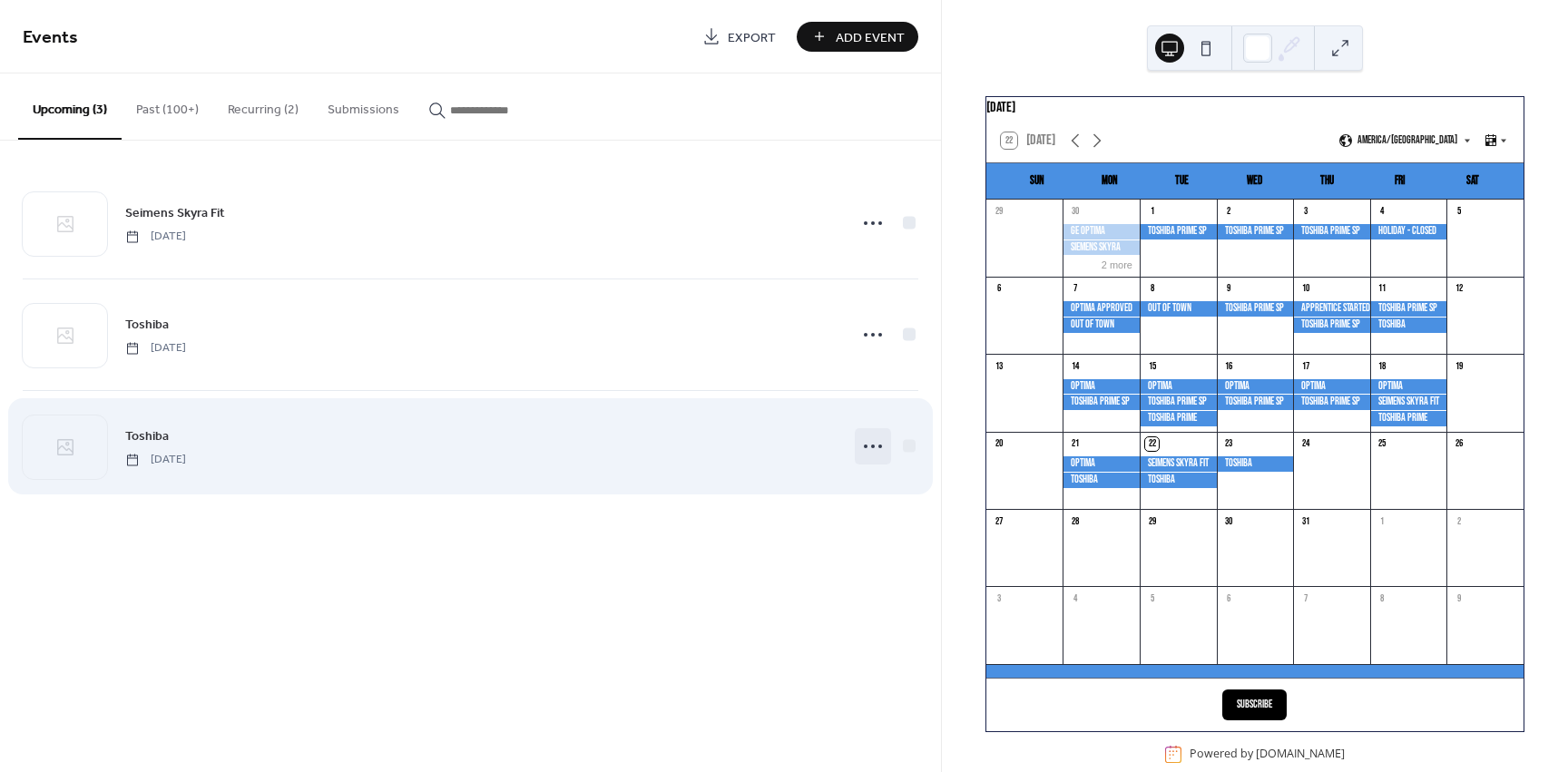 click 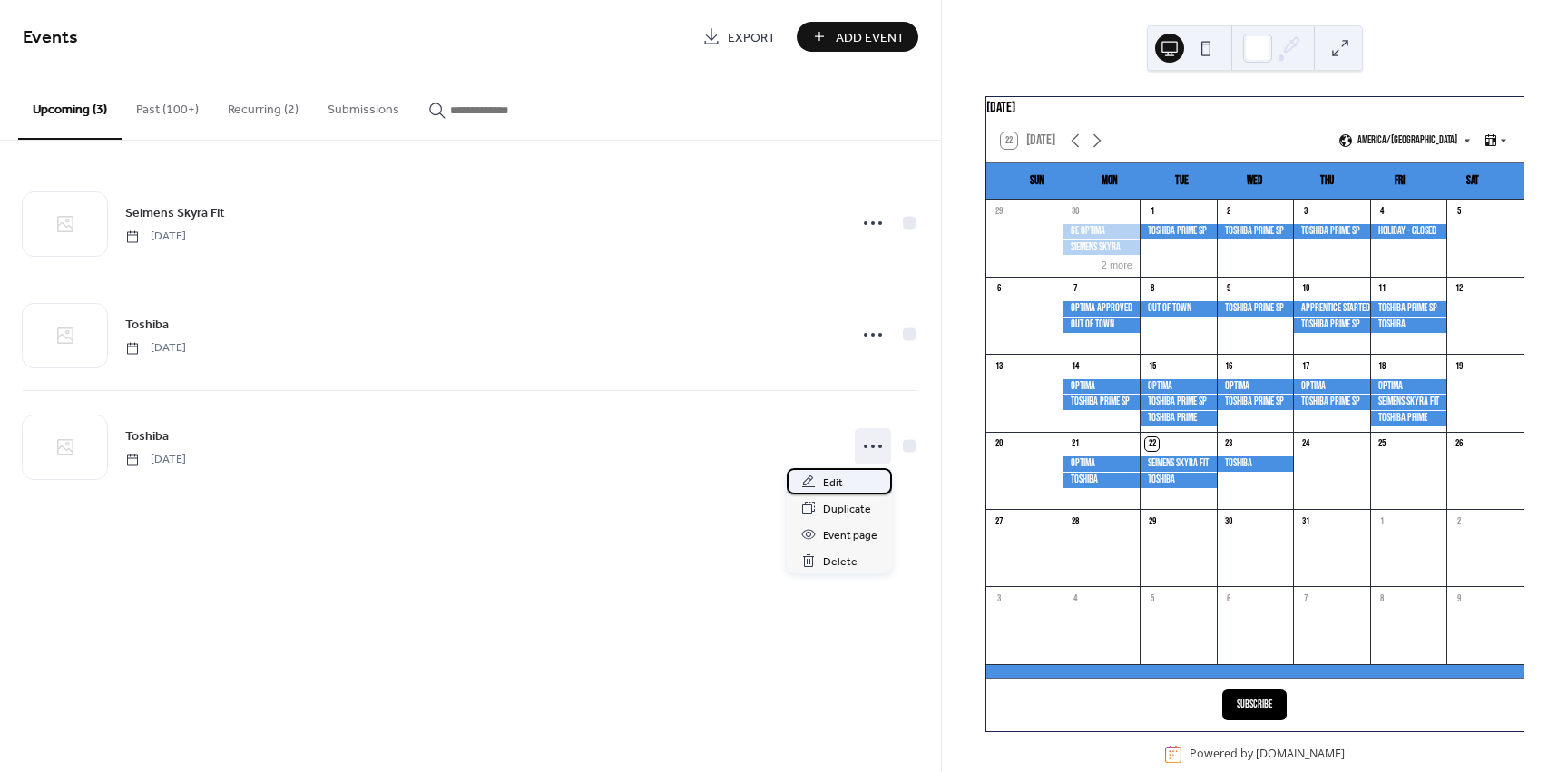 click on "Edit" at bounding box center [839, 481] 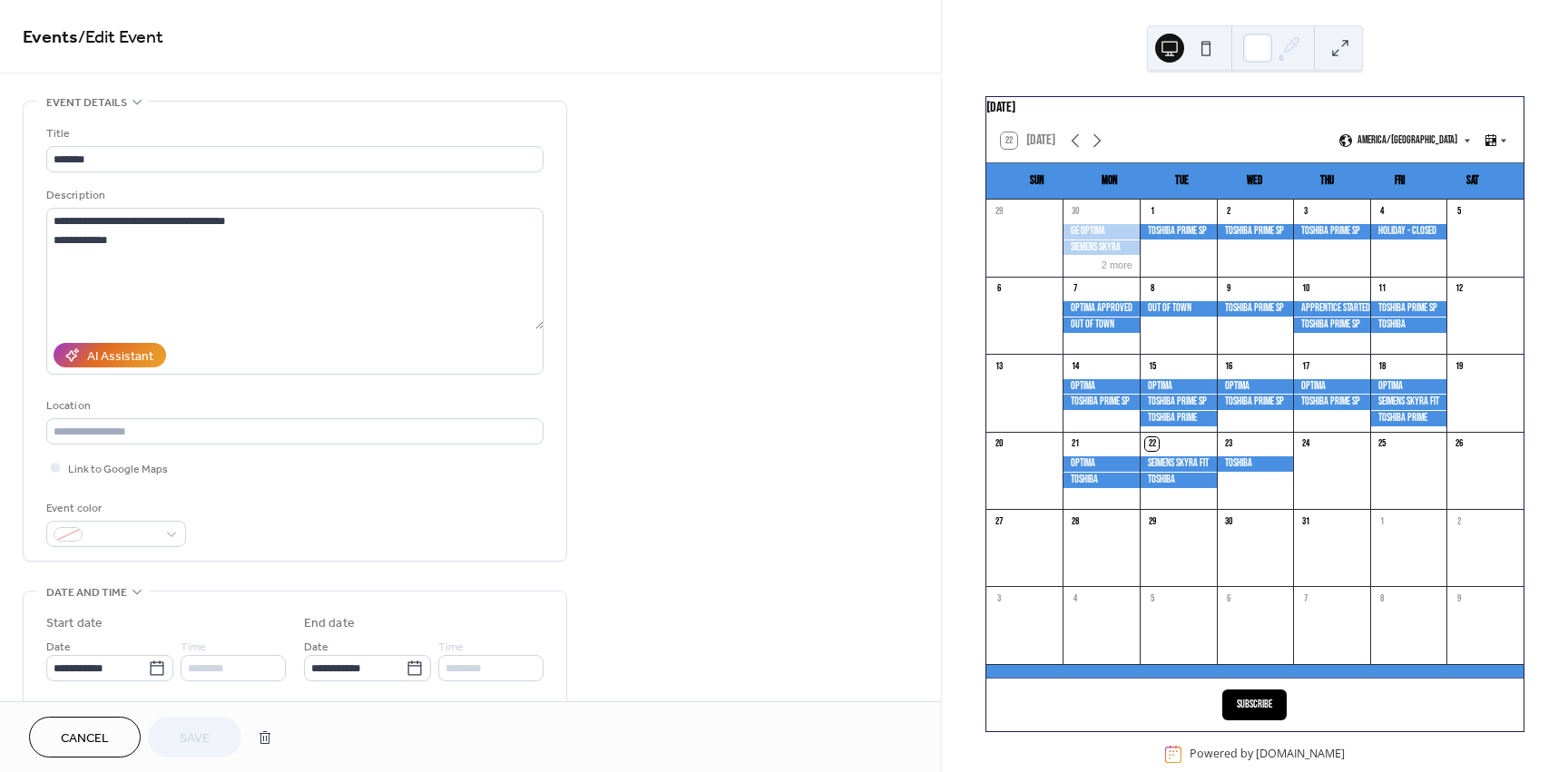 click on "Cancel" at bounding box center (84, 738) 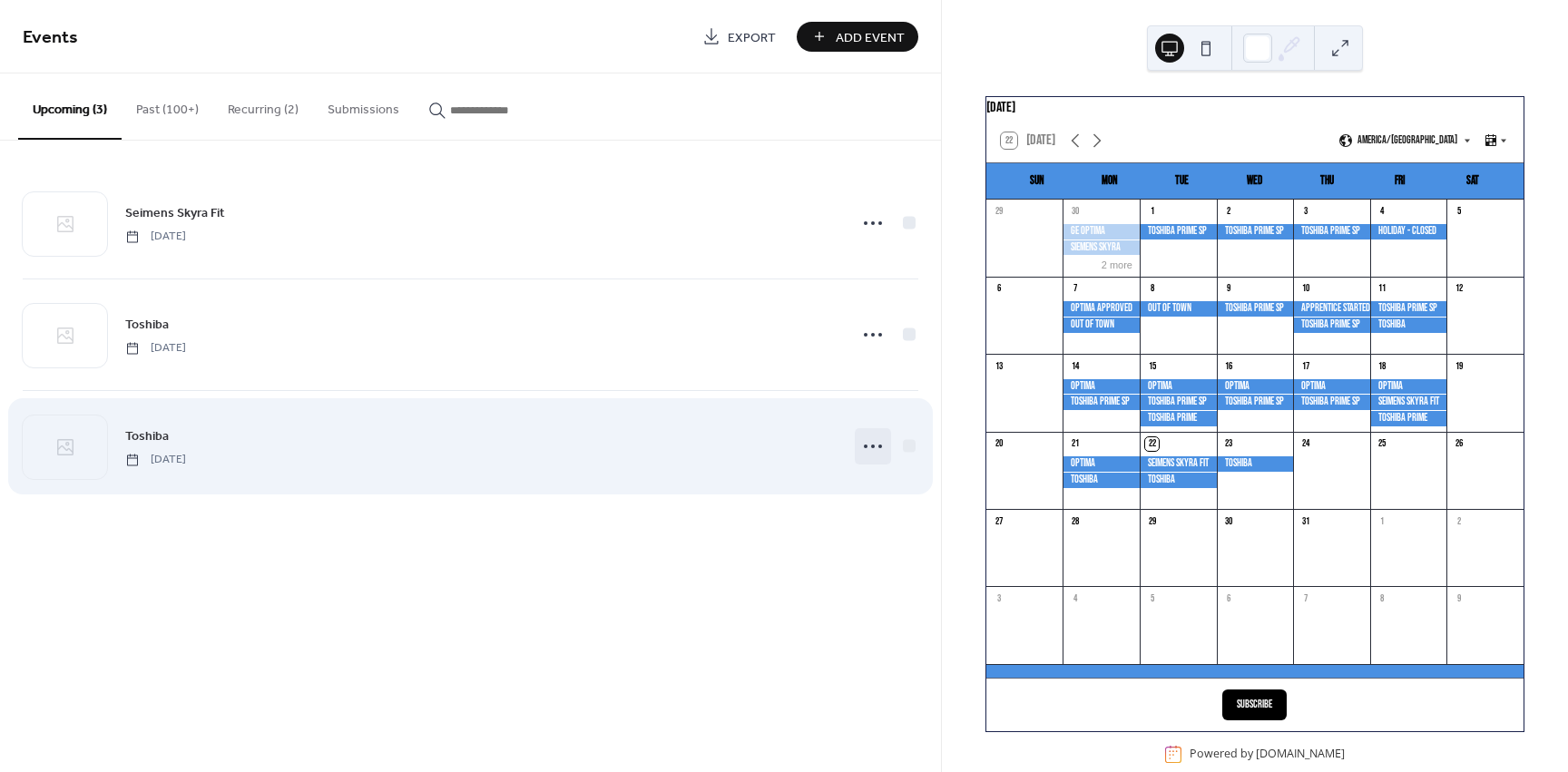 click 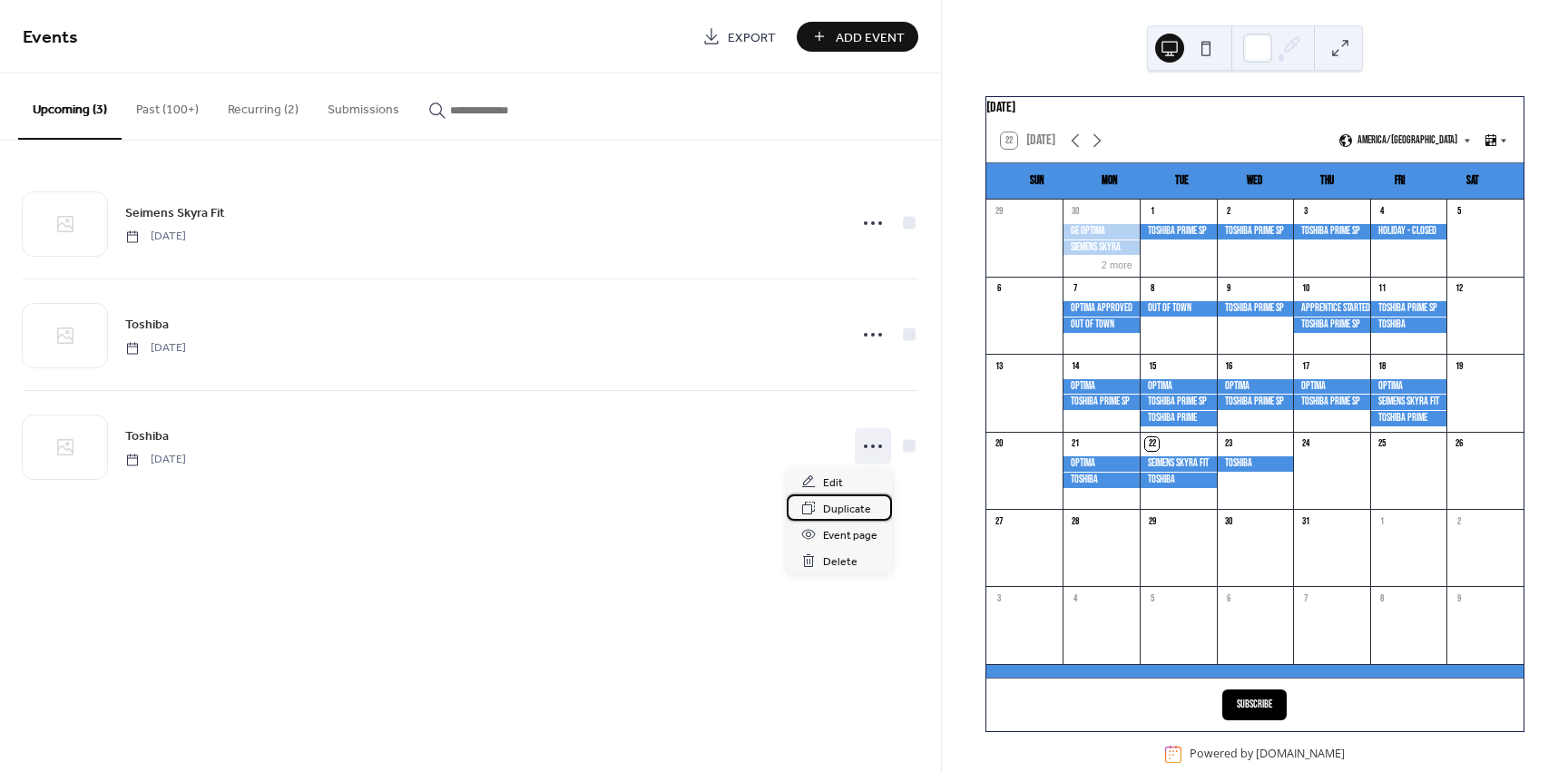 click on "Duplicate" at bounding box center [847, 509] 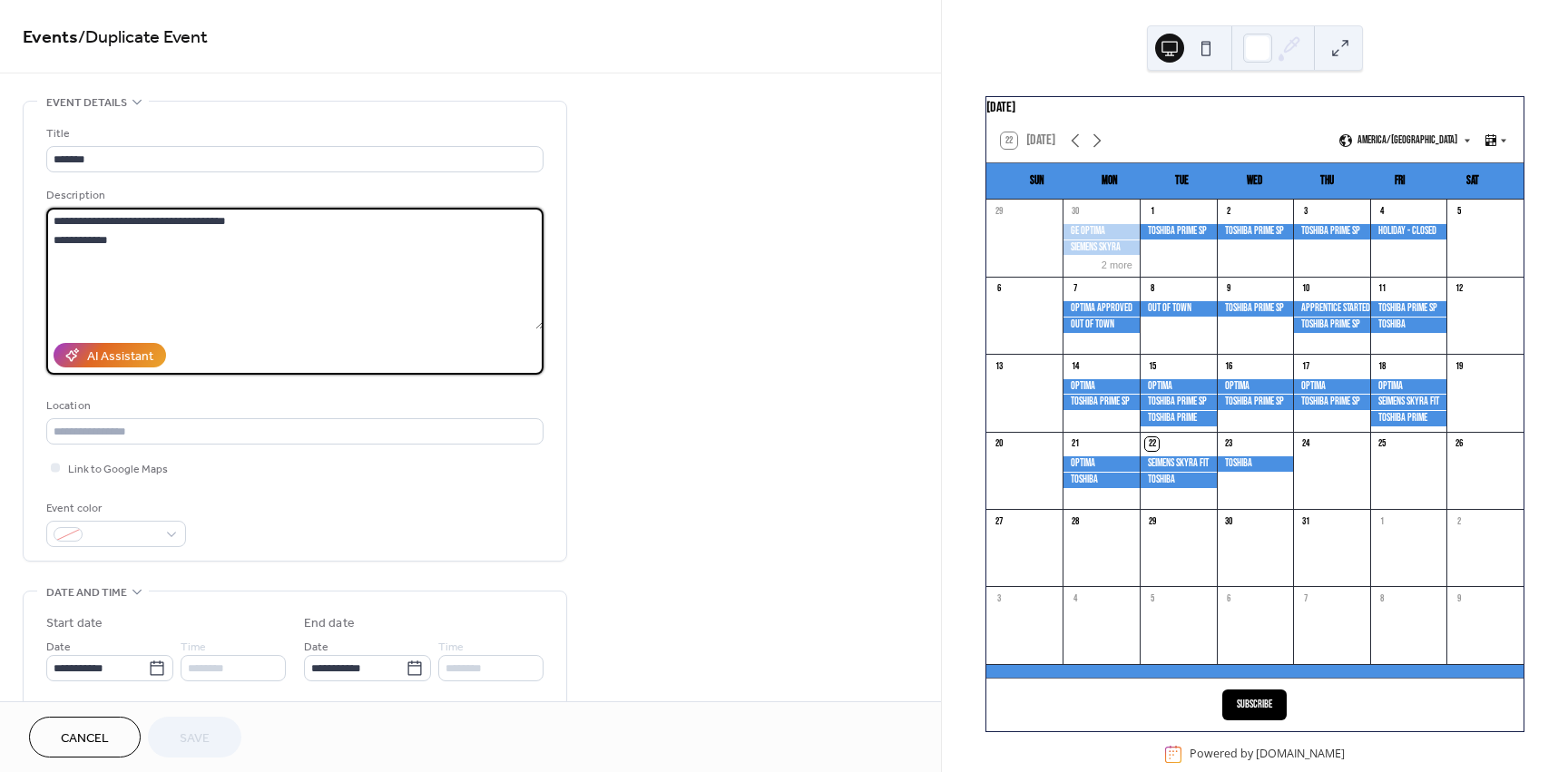 drag, startPoint x: 134, startPoint y: 238, endPoint x: 46, endPoint y: 214, distance: 91.214 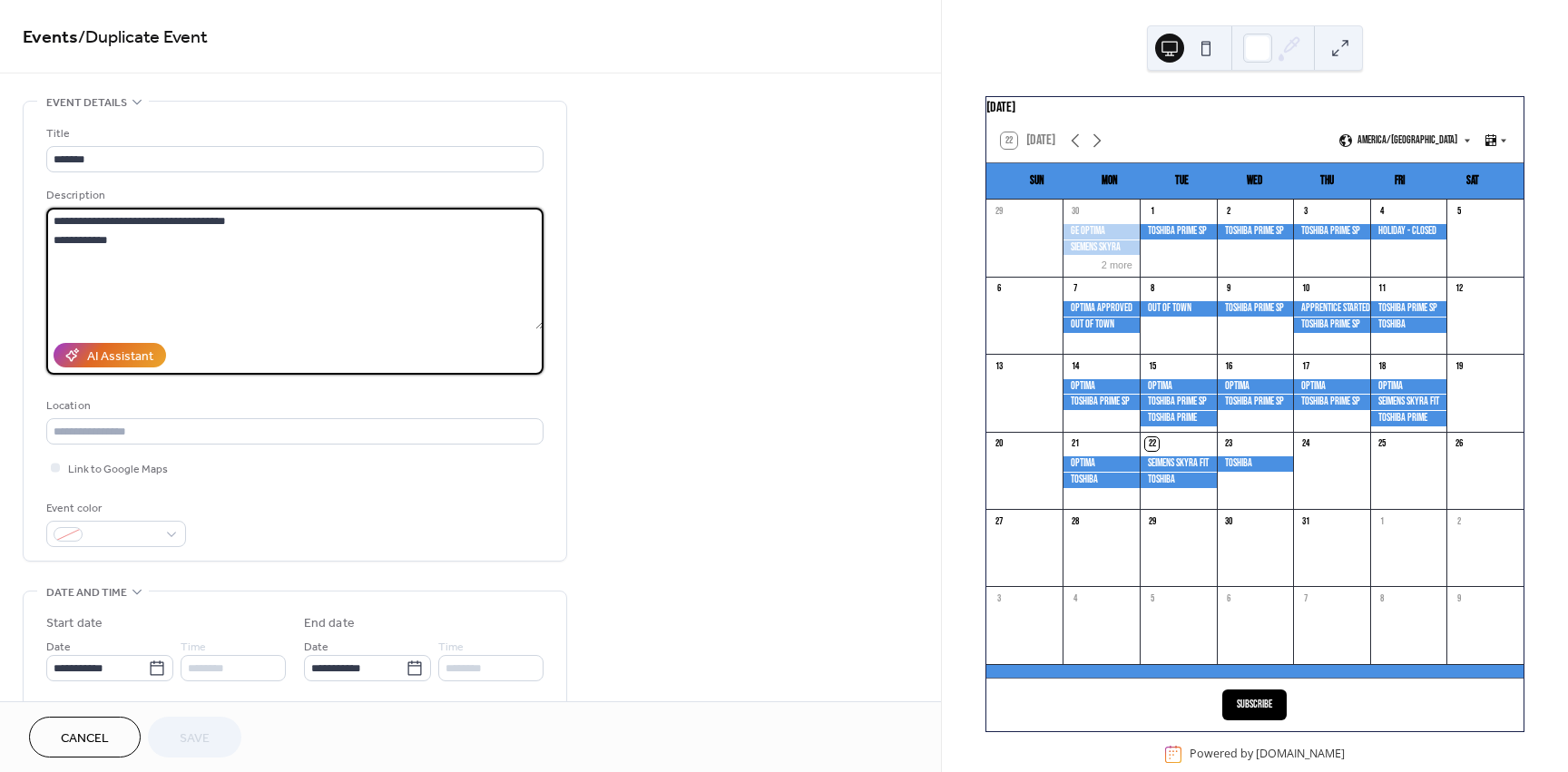 click on "**********" at bounding box center [295, 269] 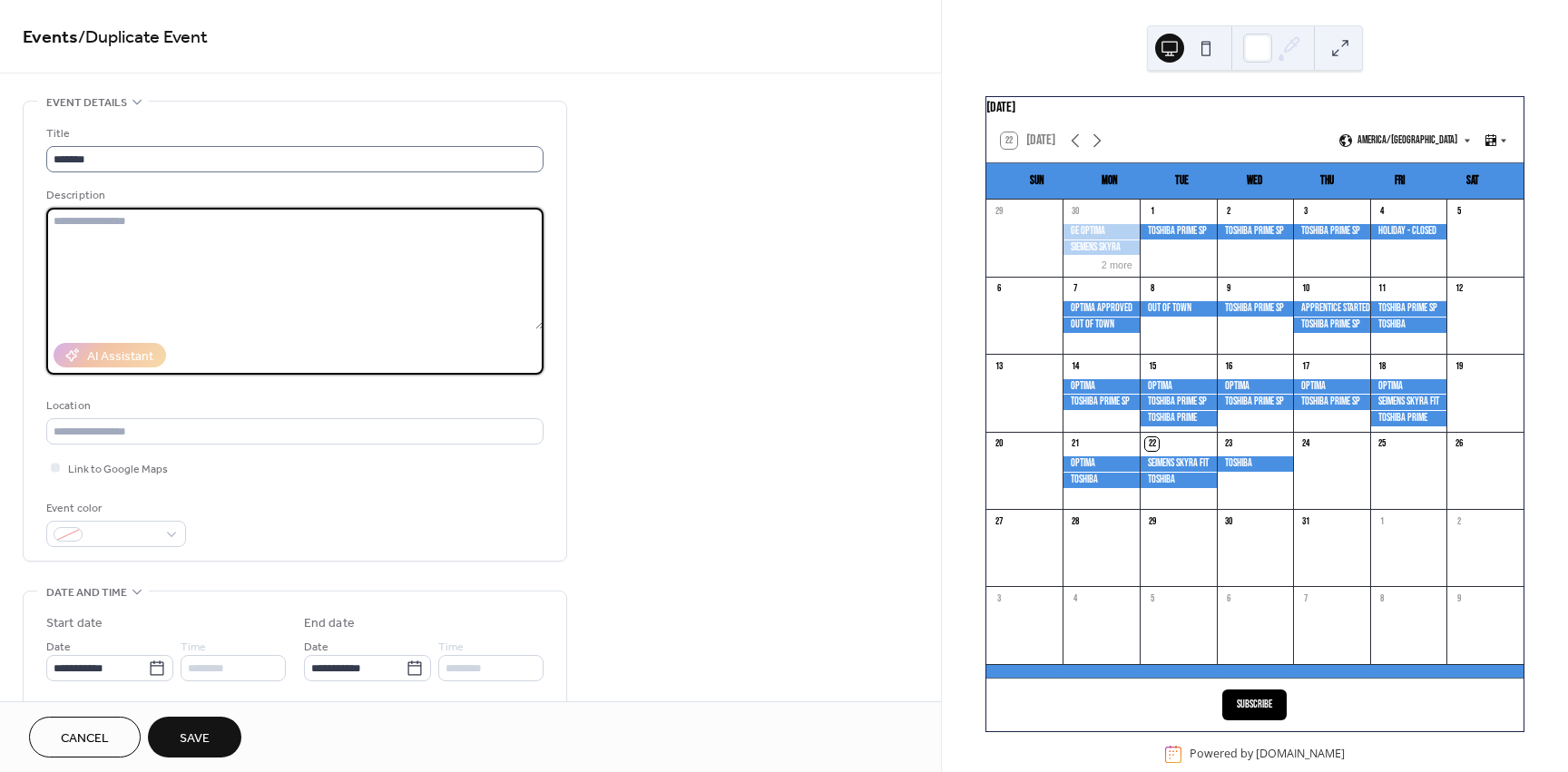 type 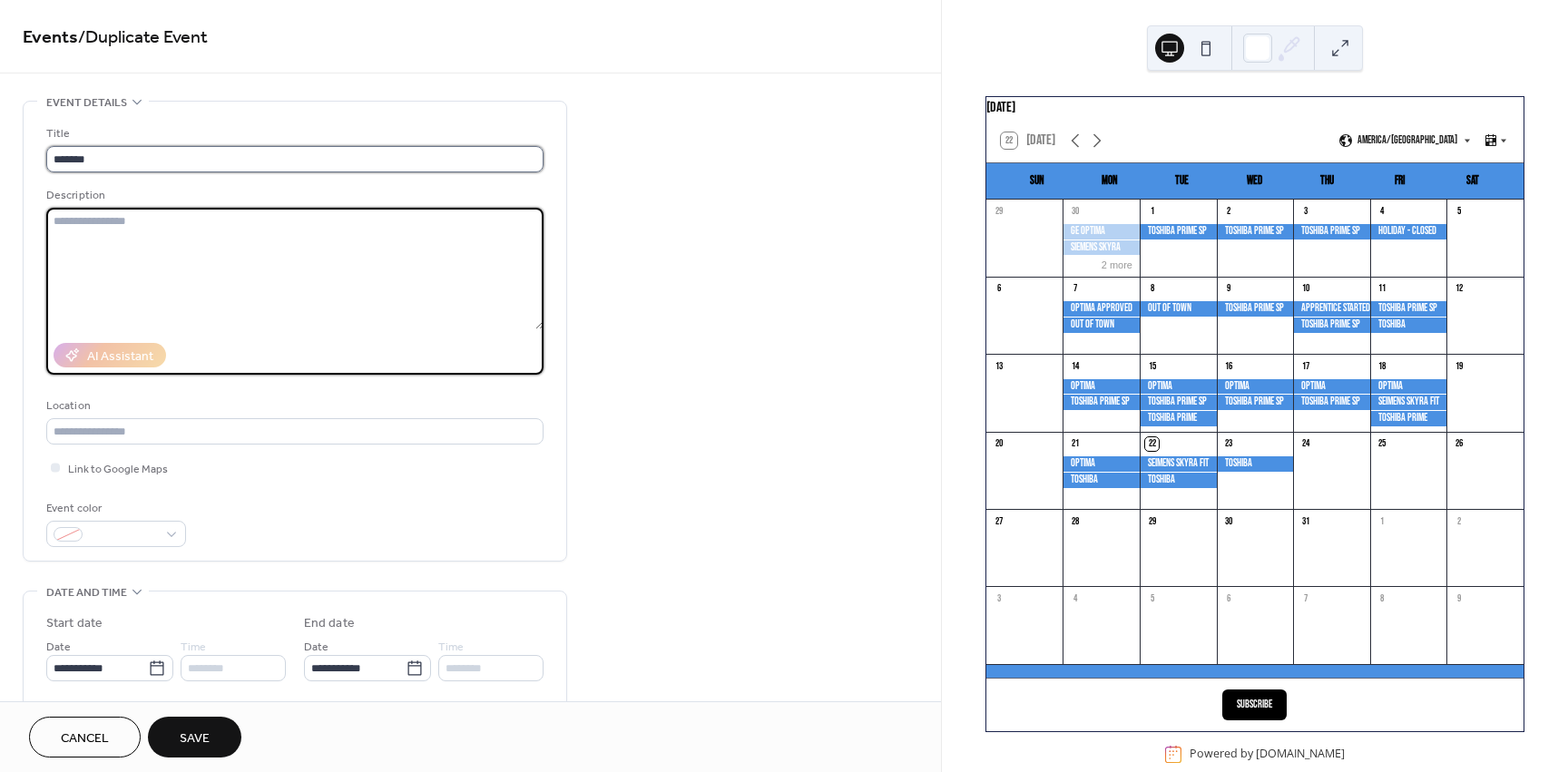 click on "*******" at bounding box center [295, 159] 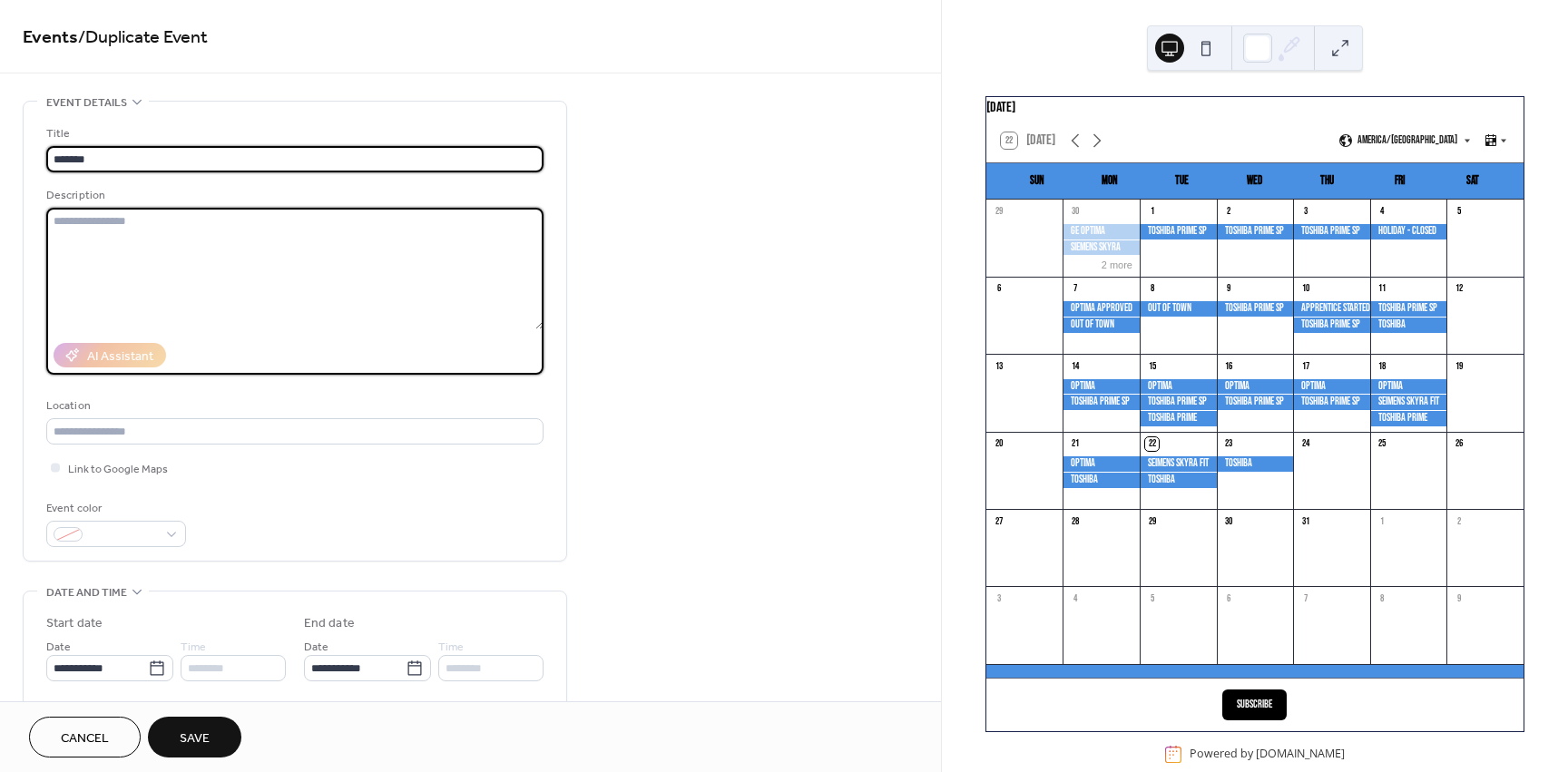 type on "*******" 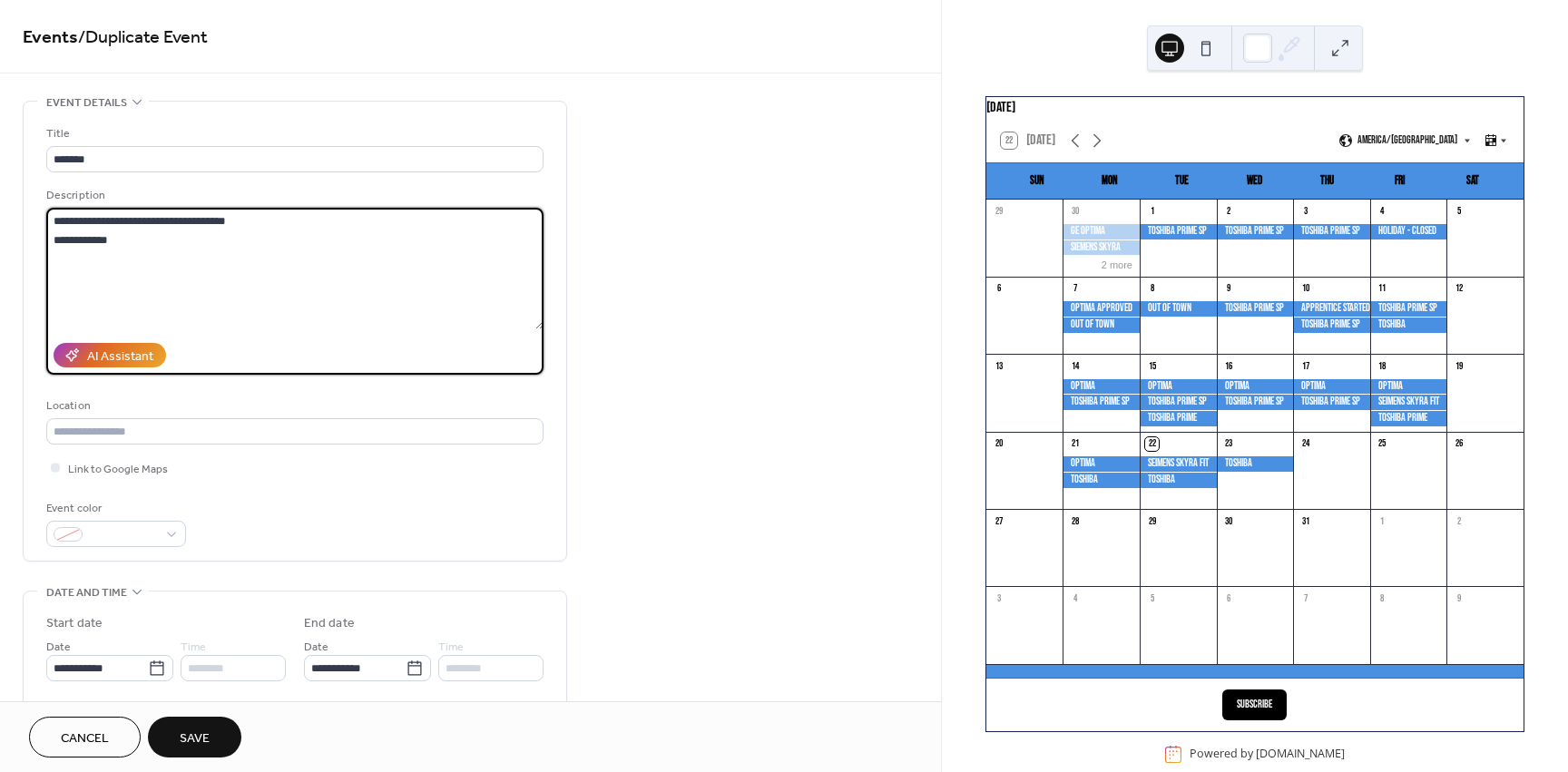 click on "**********" at bounding box center [295, 269] 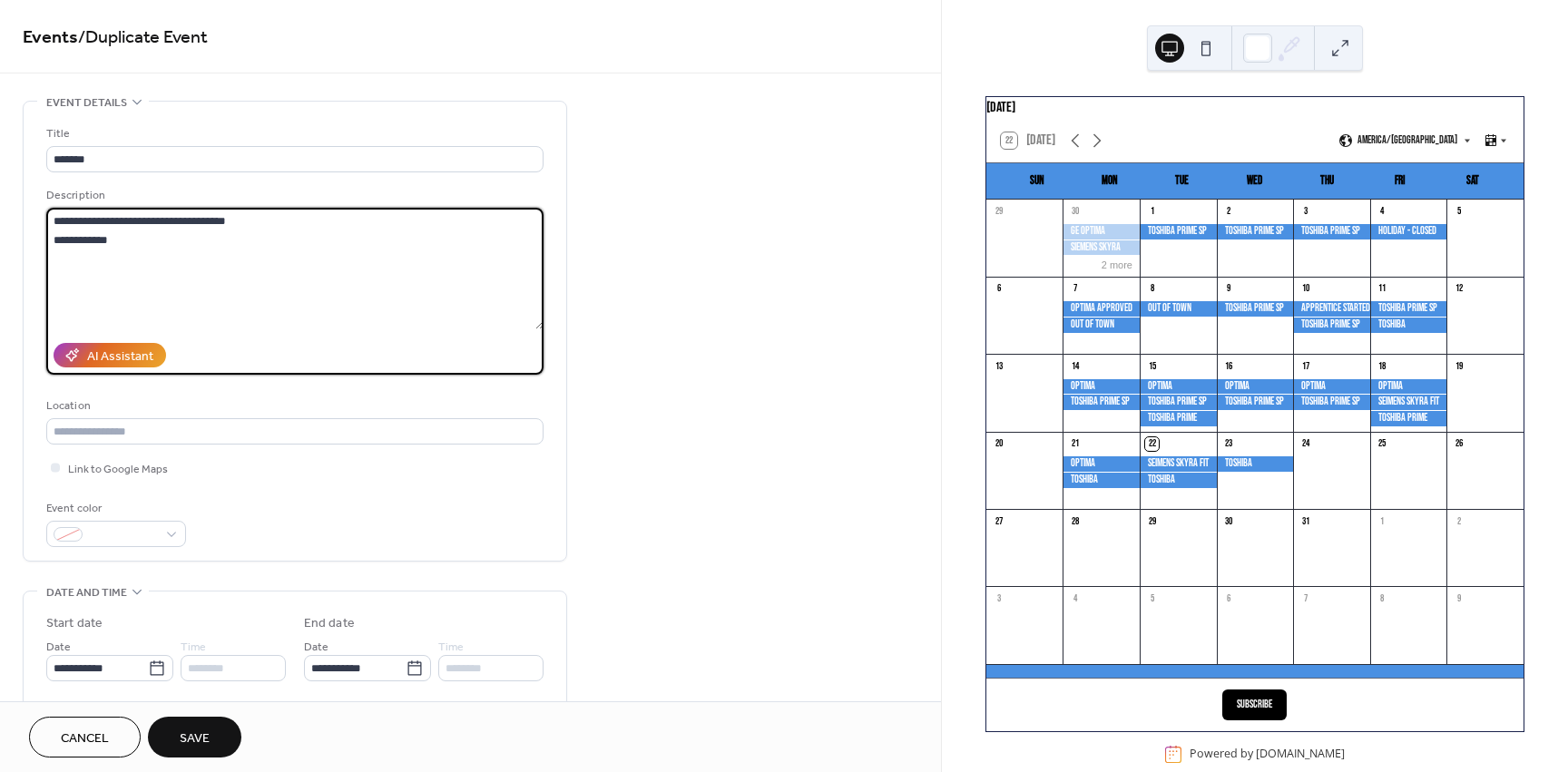 drag, startPoint x: 123, startPoint y: 218, endPoint x: 222, endPoint y: 263, distance: 108.74741 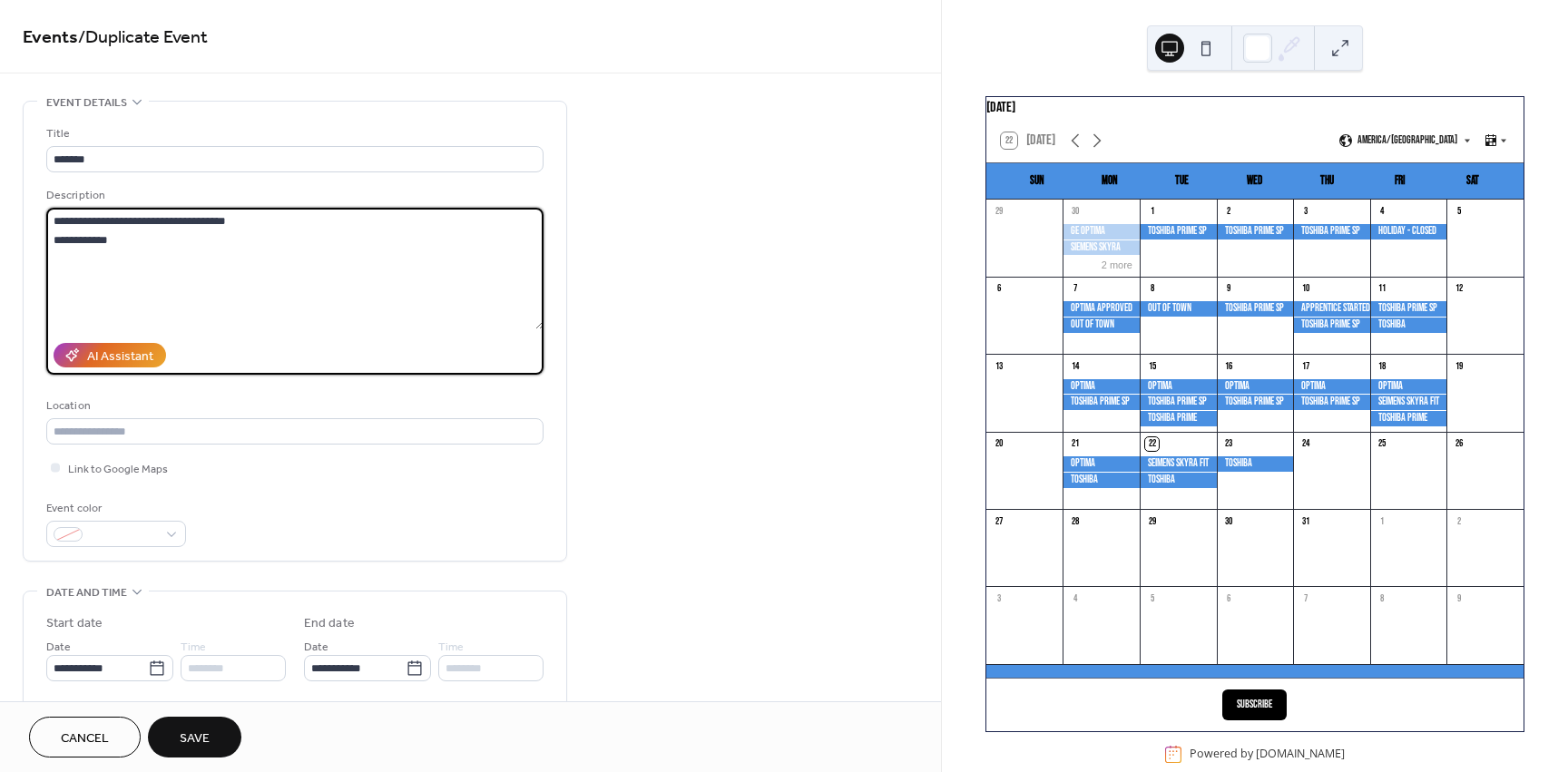 click on "**********" at bounding box center [295, 269] 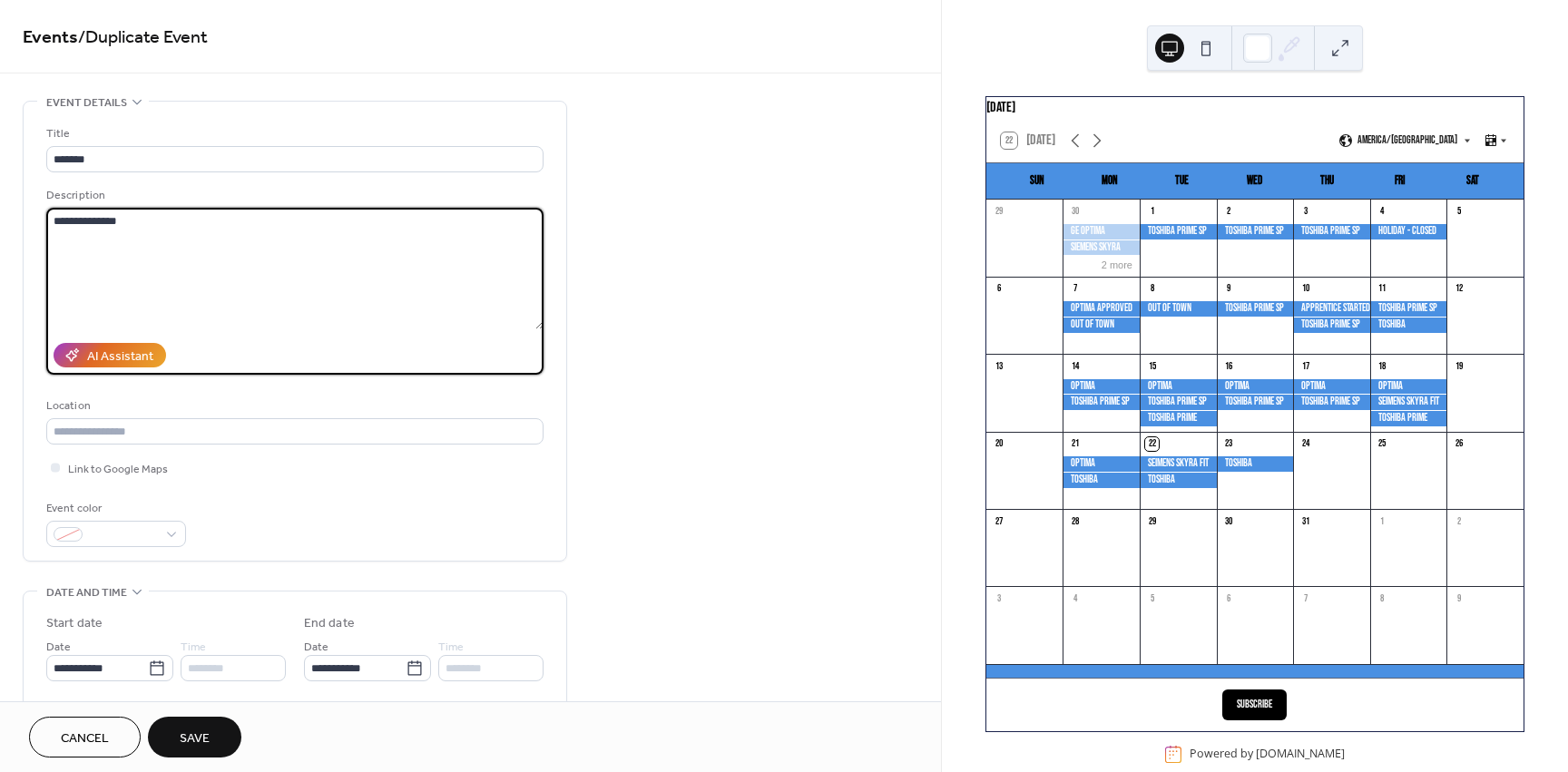 scroll, scrollTop: 91, scrollLeft: 0, axis: vertical 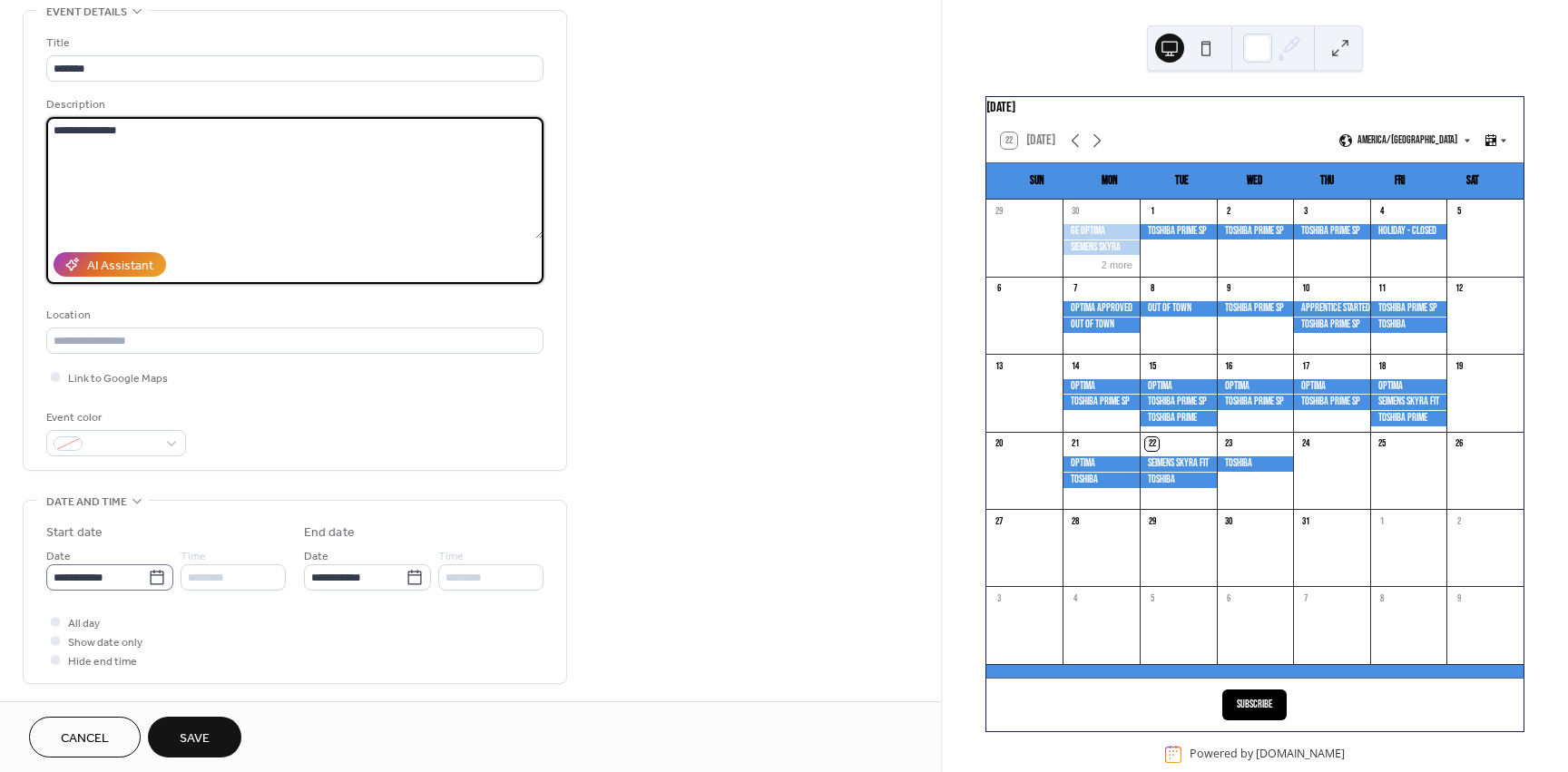 type on "**********" 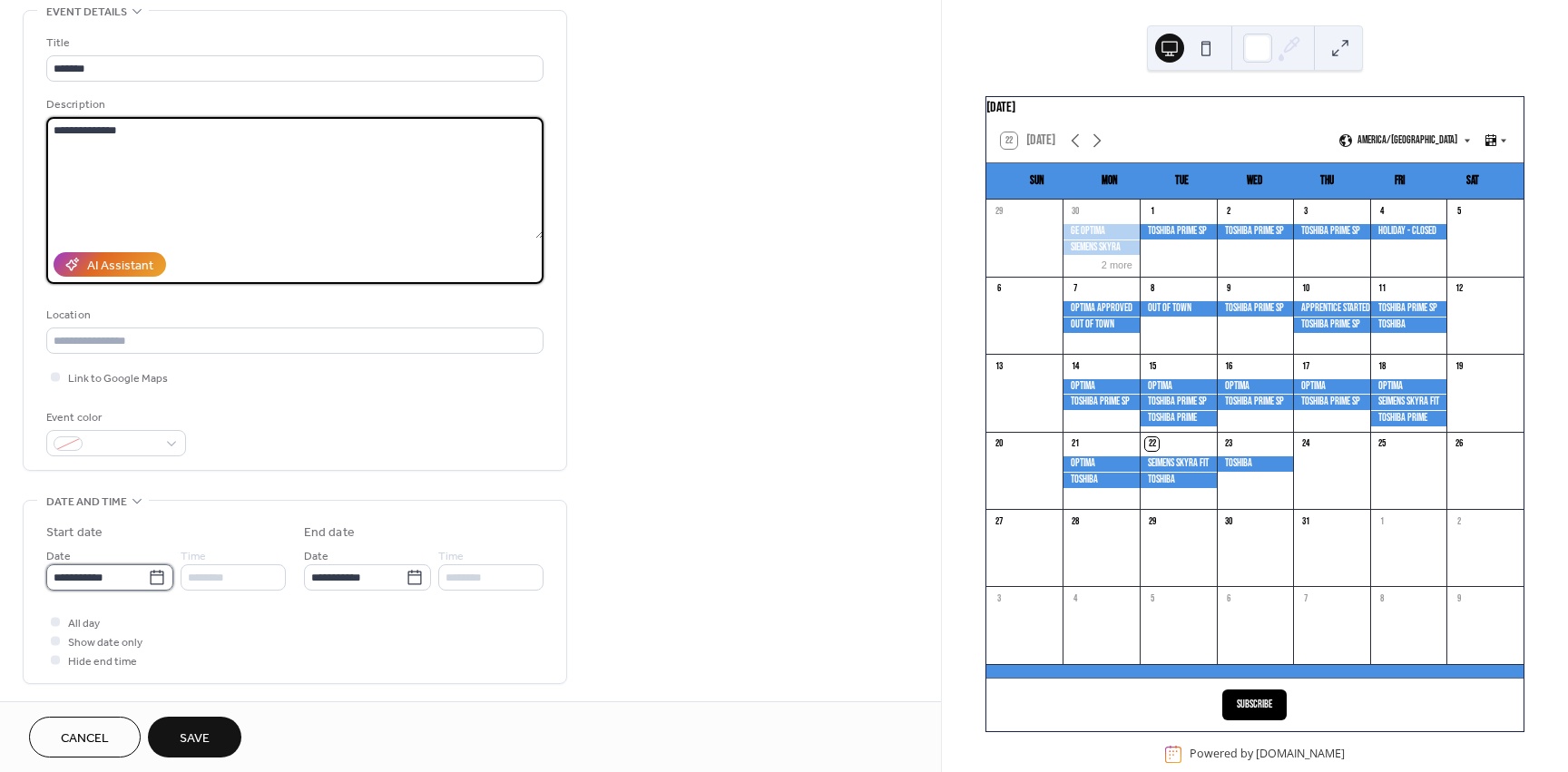 click on "**********" at bounding box center (97, 577) 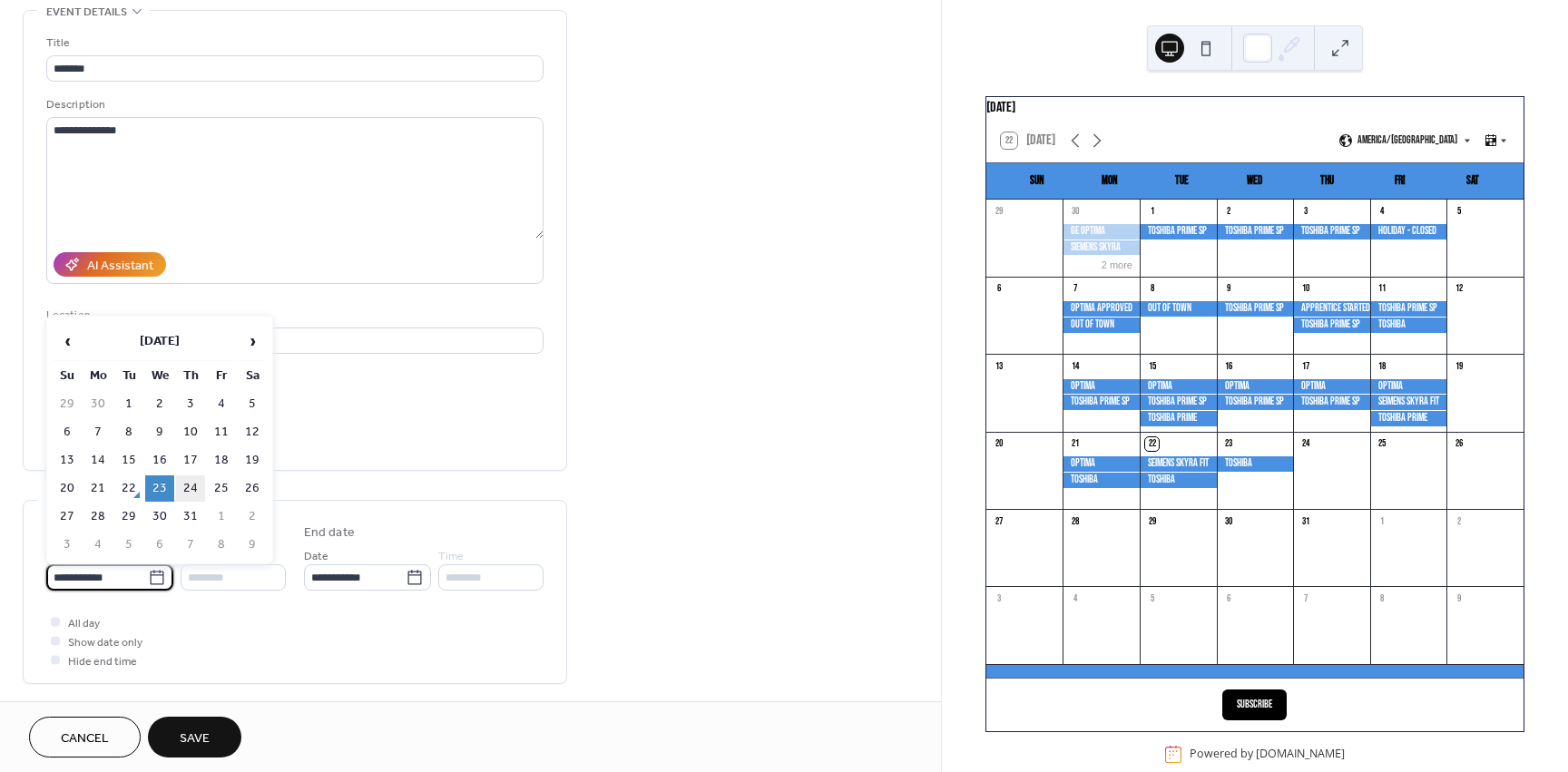 click on "24" at bounding box center [191, 488] 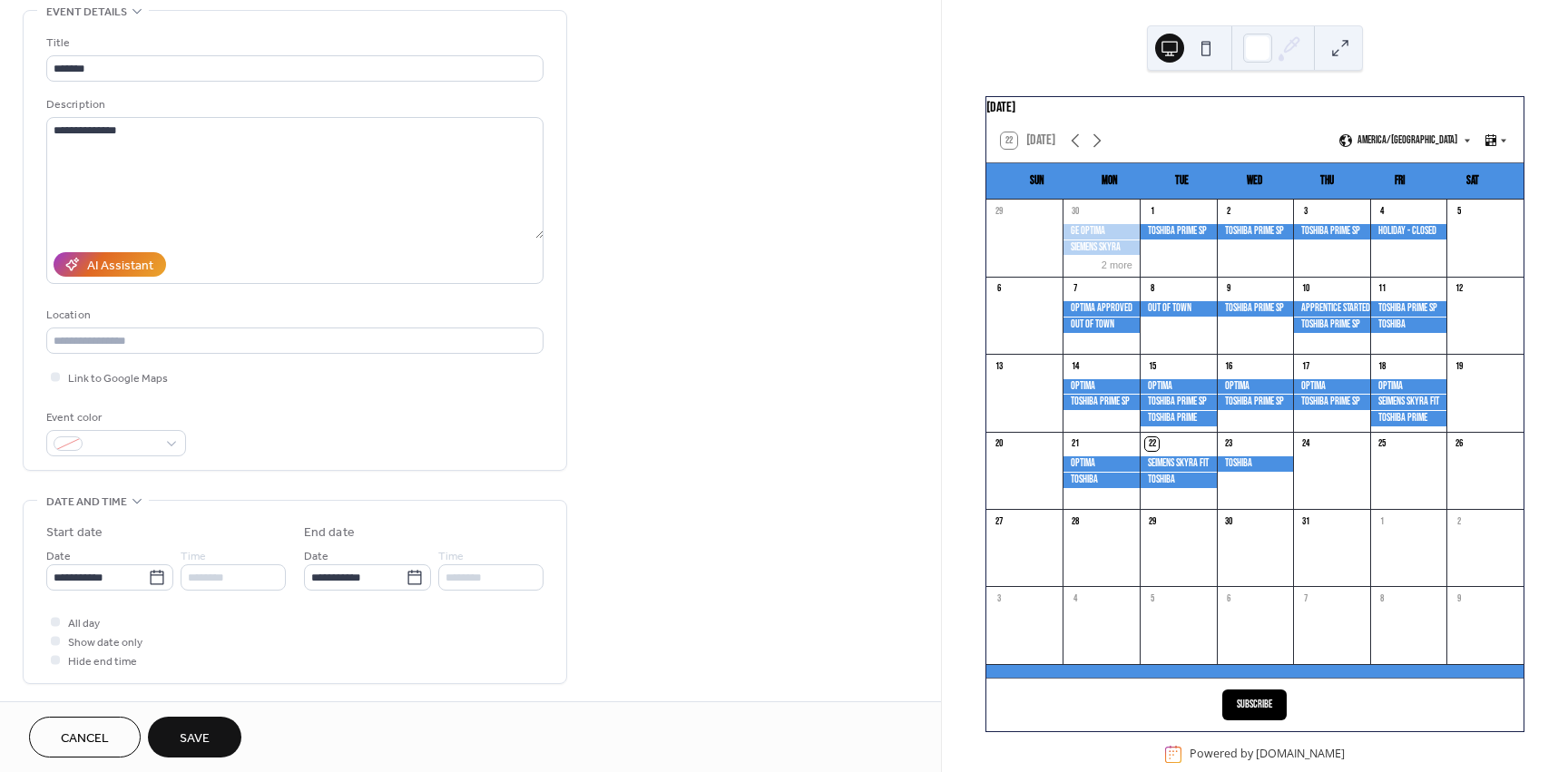 click on "Save" at bounding box center (194, 738) 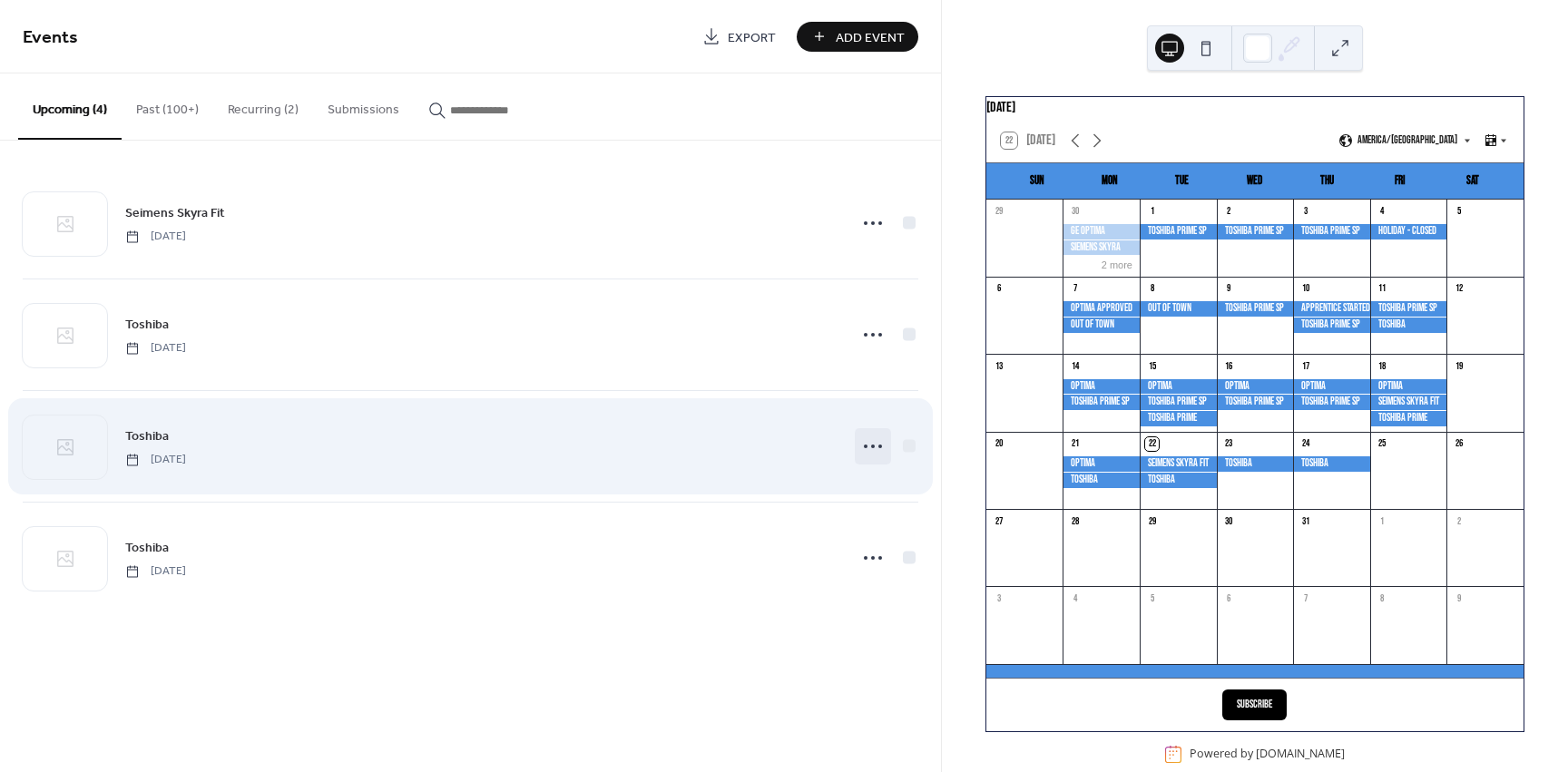 click 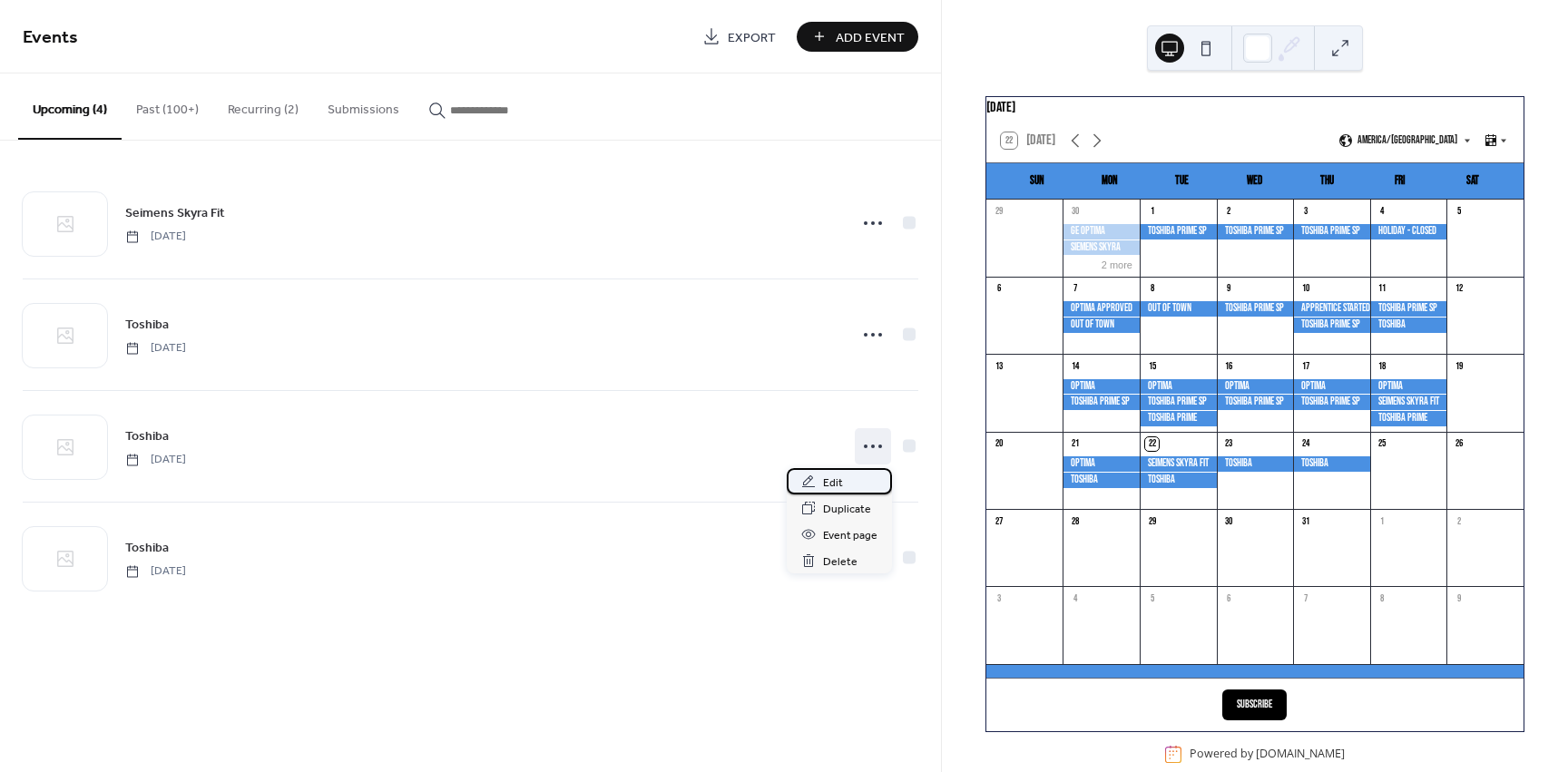 click on "Edit" at bounding box center [839, 481] 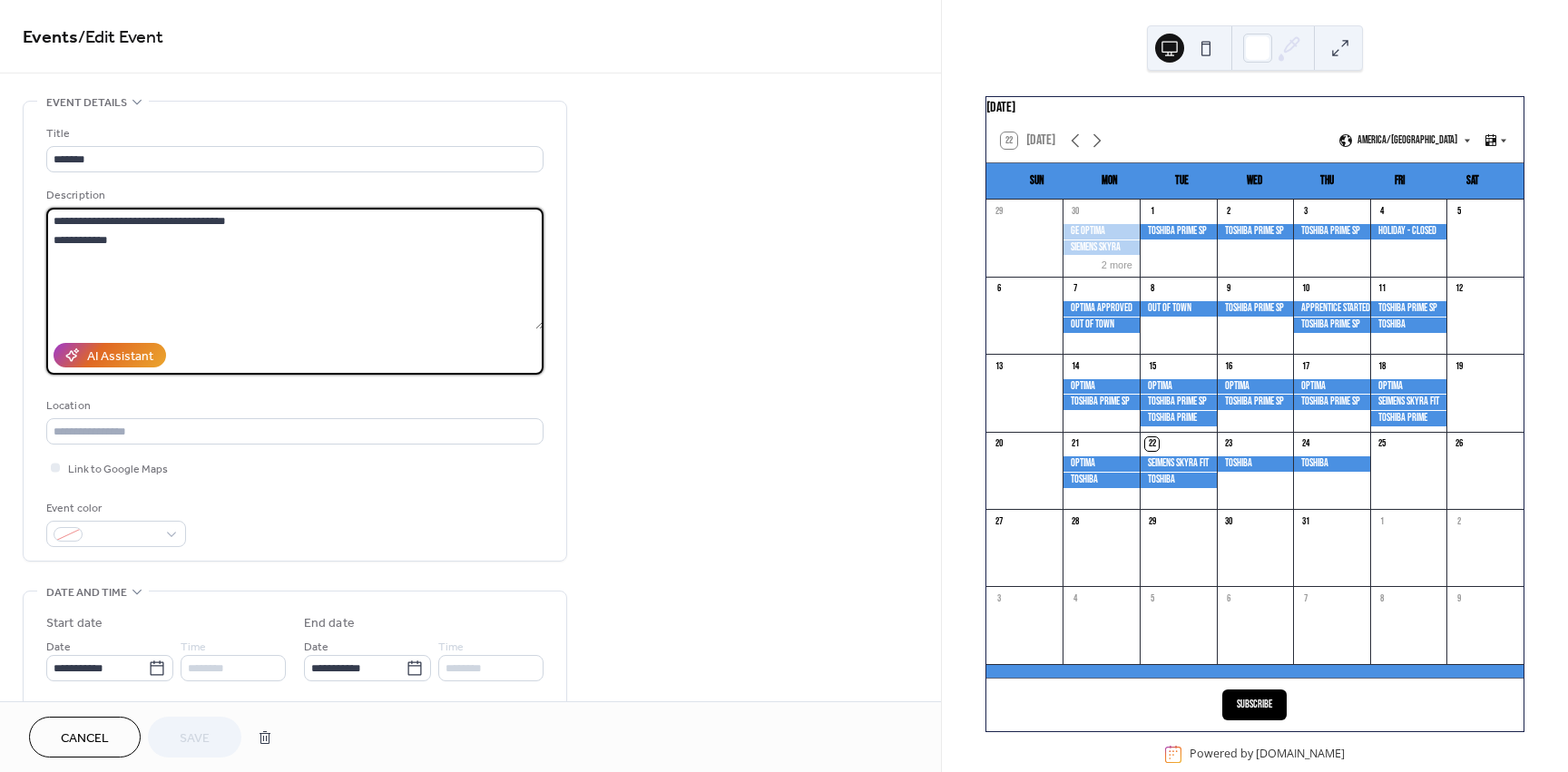 drag, startPoint x: 118, startPoint y: 219, endPoint x: 208, endPoint y: 274, distance: 105.475116 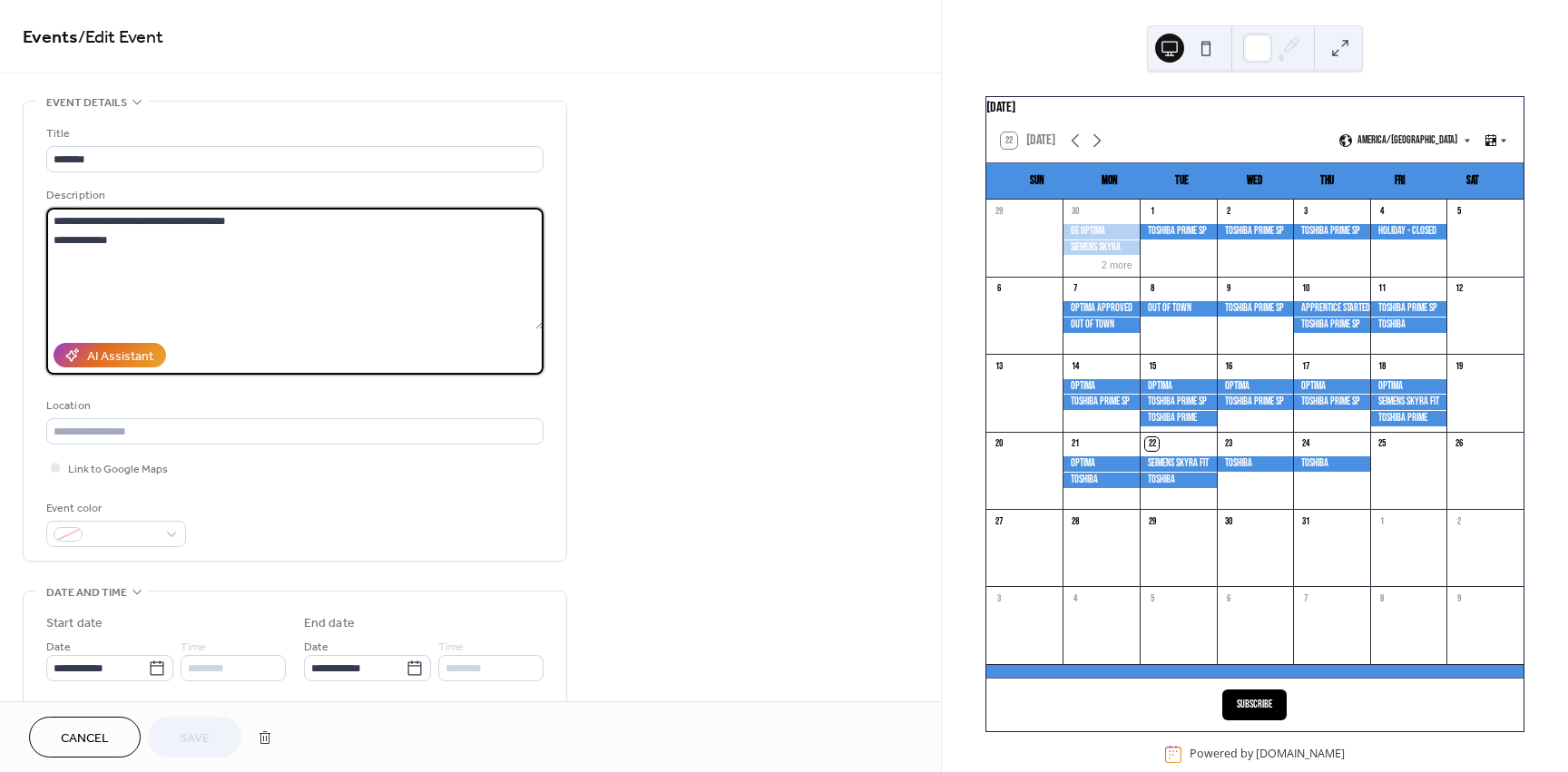 click on "**********" at bounding box center (295, 269) 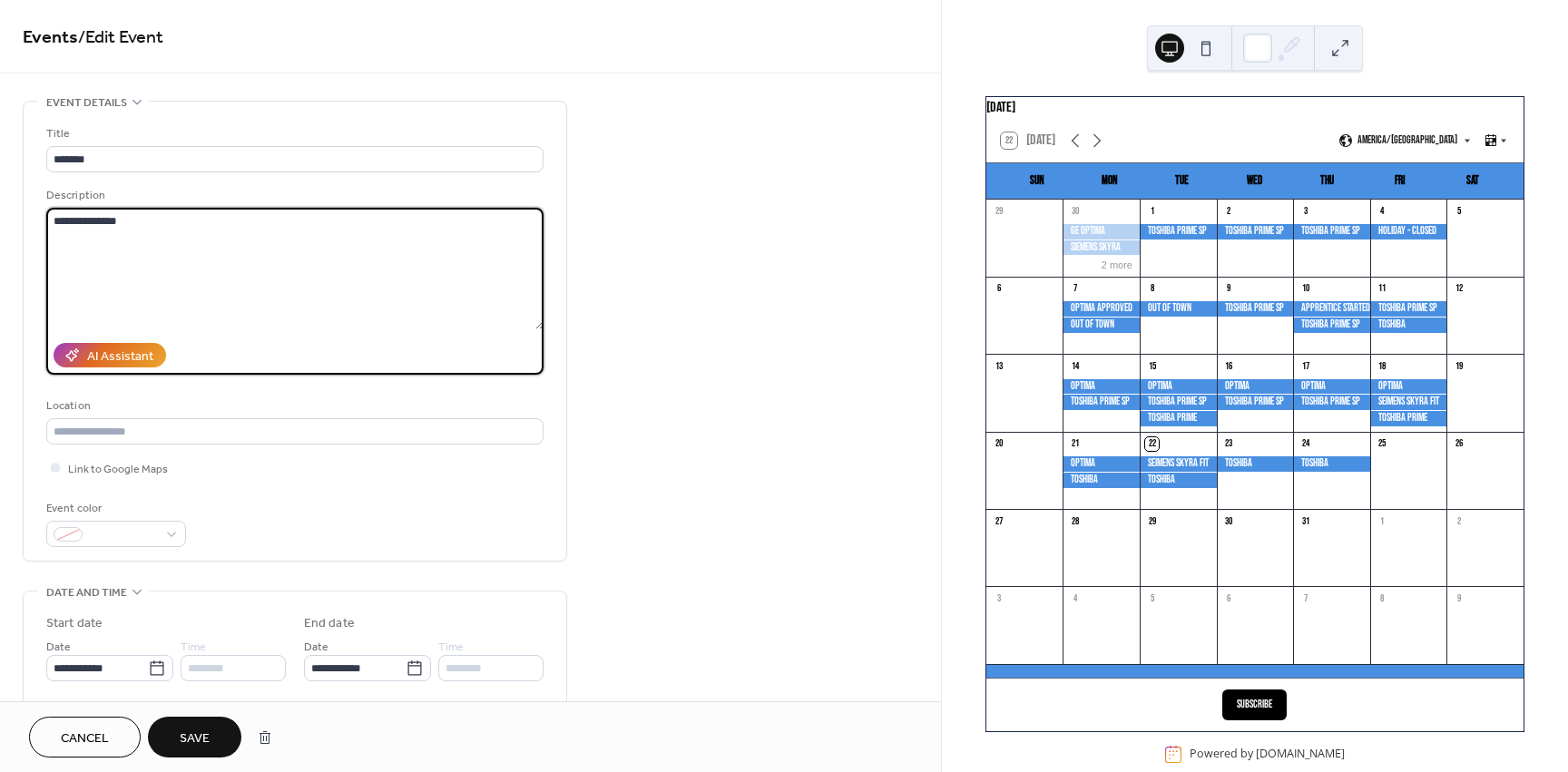 type on "**********" 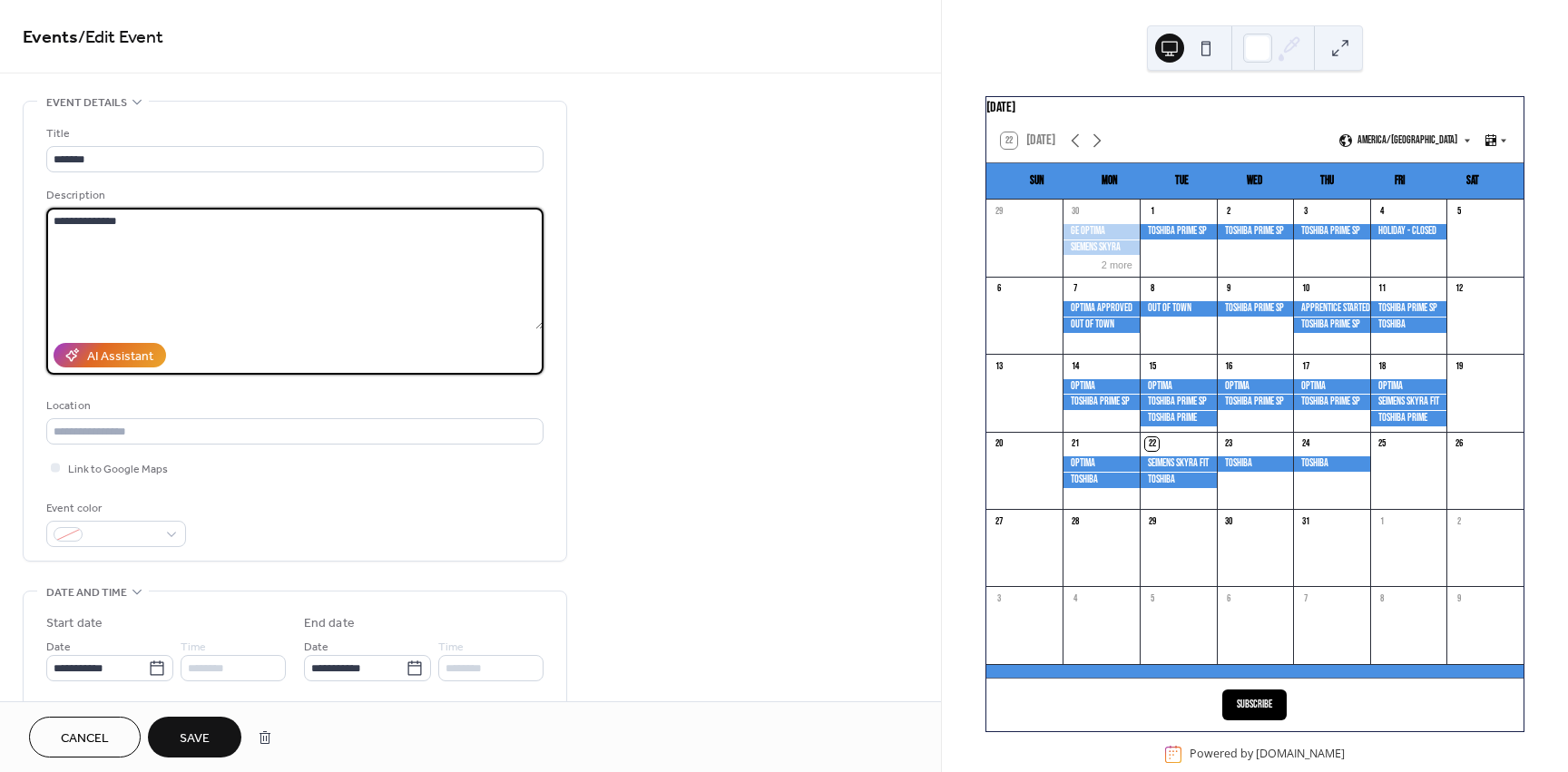 click on "Save" at bounding box center [194, 738] 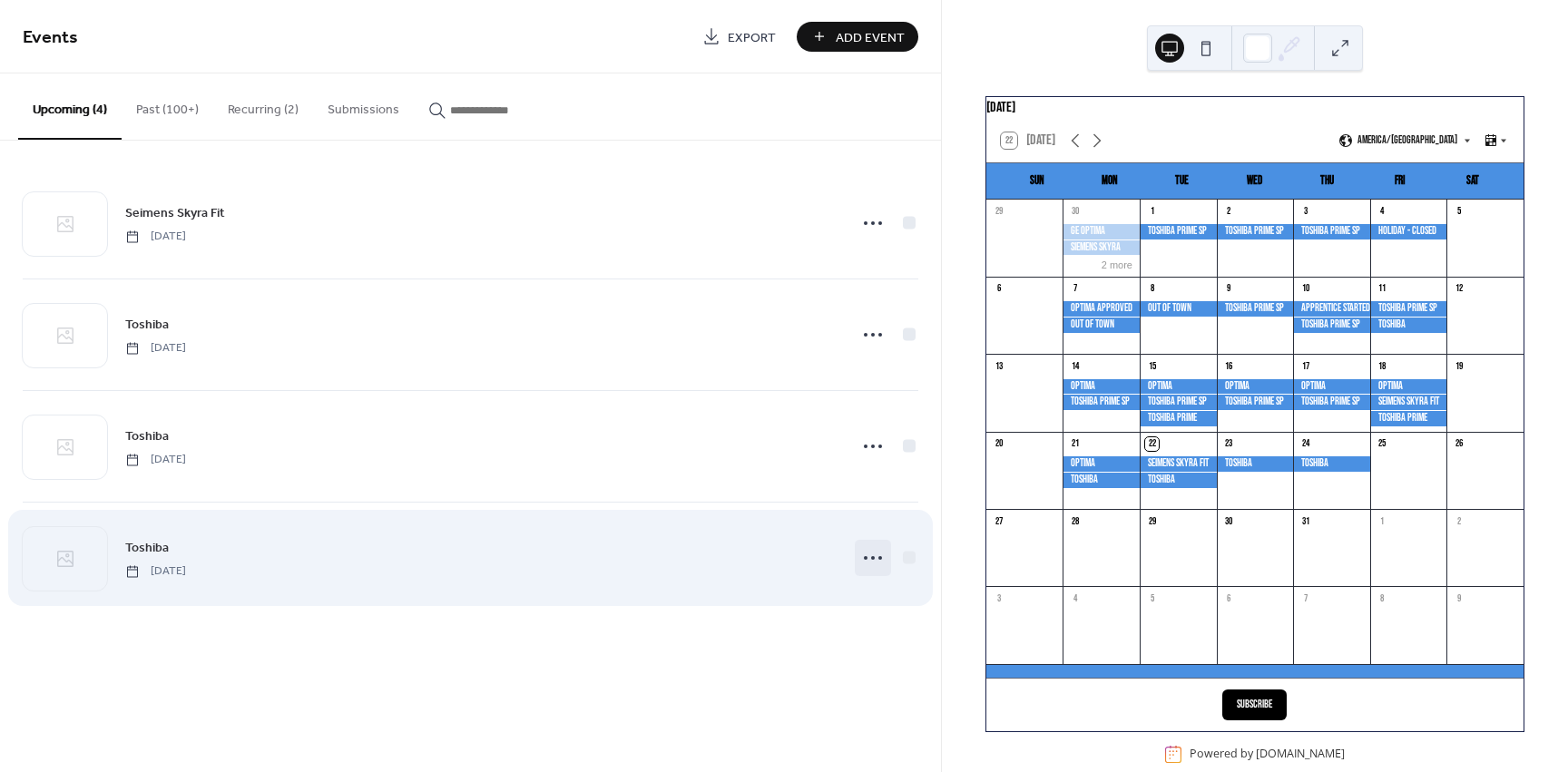 click 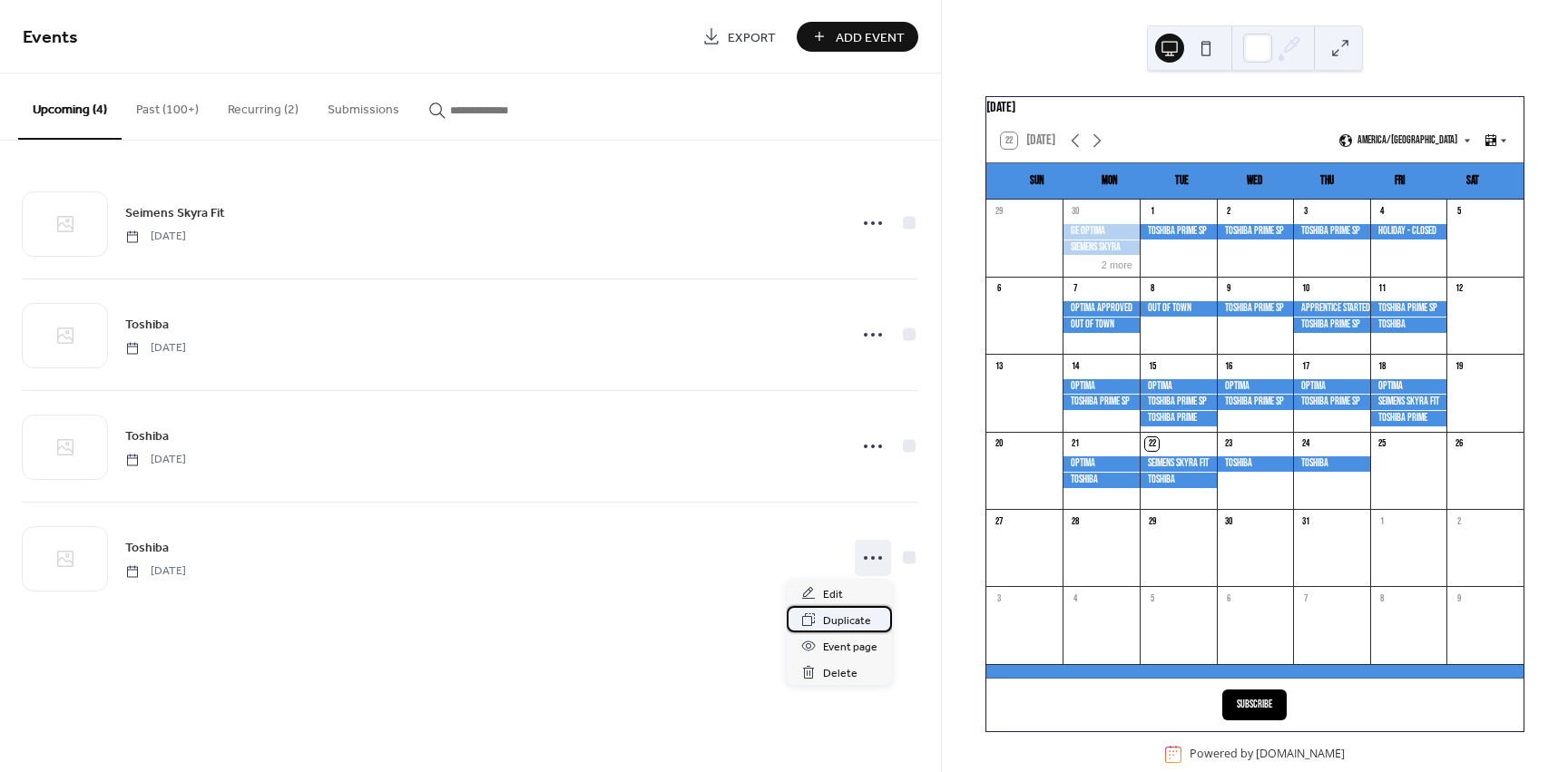 click on "Duplicate" at bounding box center [847, 621] 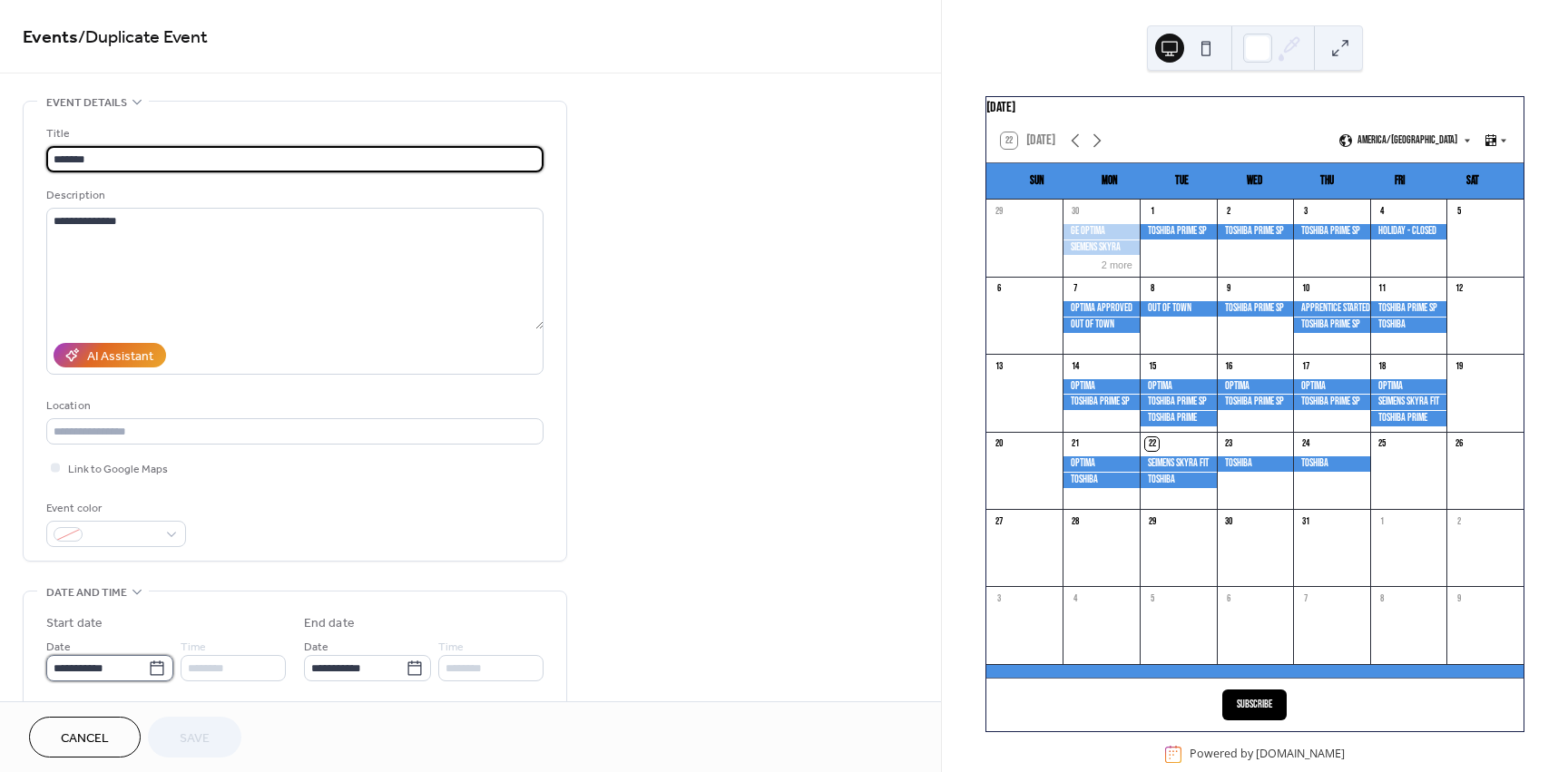 click on "**********" at bounding box center (97, 668) 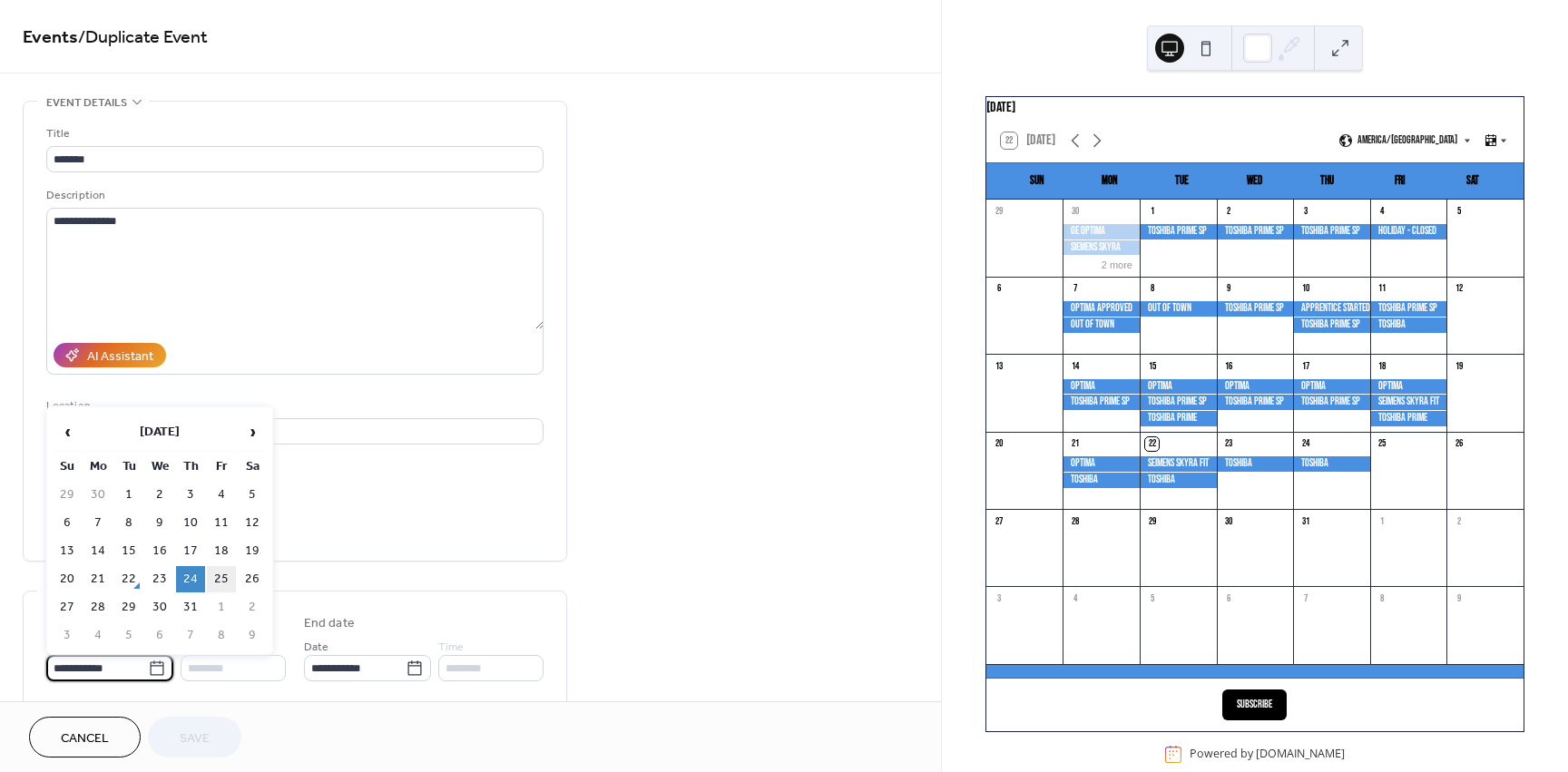 click on "25" at bounding box center [221, 579] 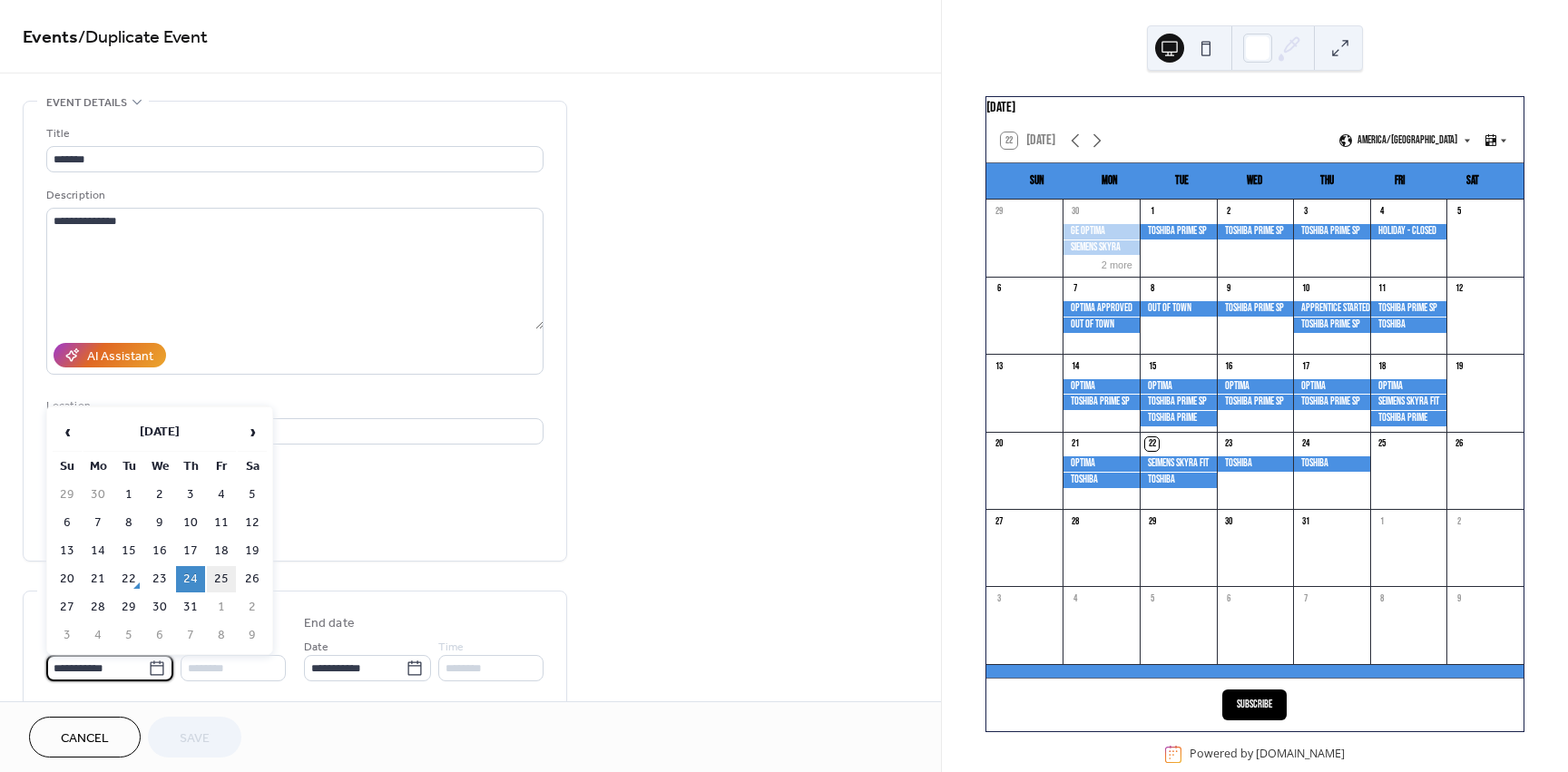 type on "**********" 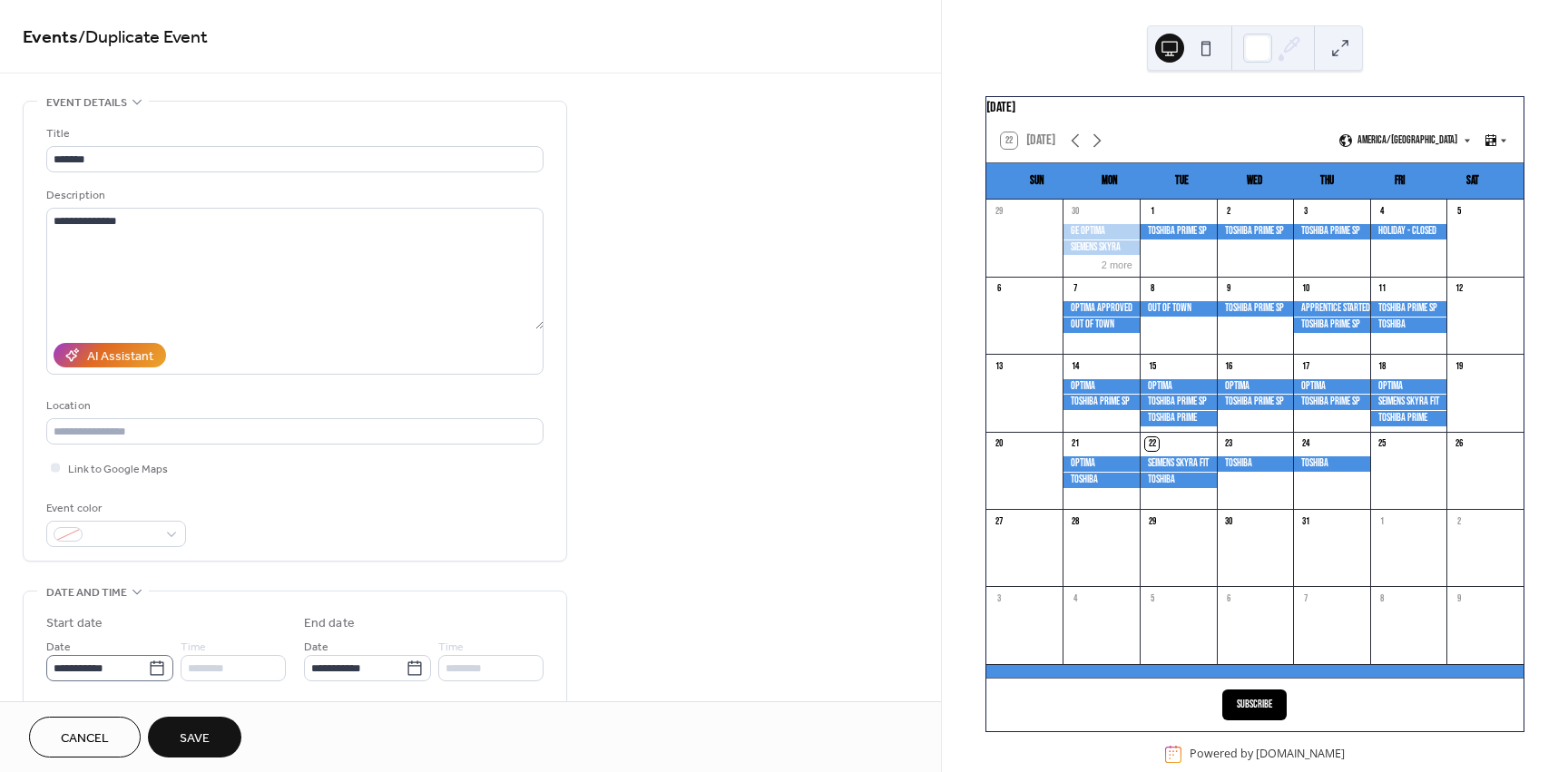 scroll, scrollTop: 1, scrollLeft: 0, axis: vertical 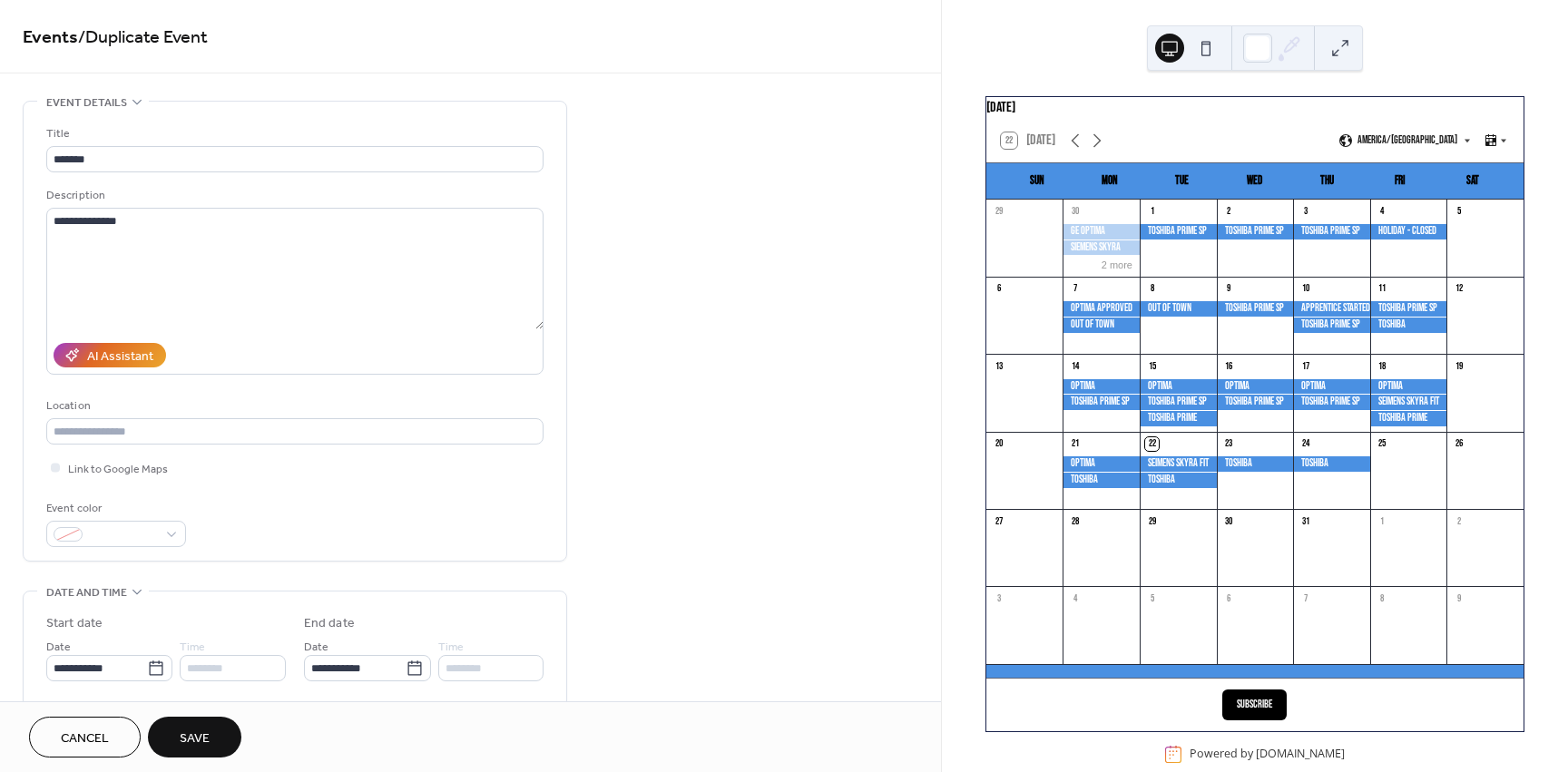 click on "Save" at bounding box center (194, 738) 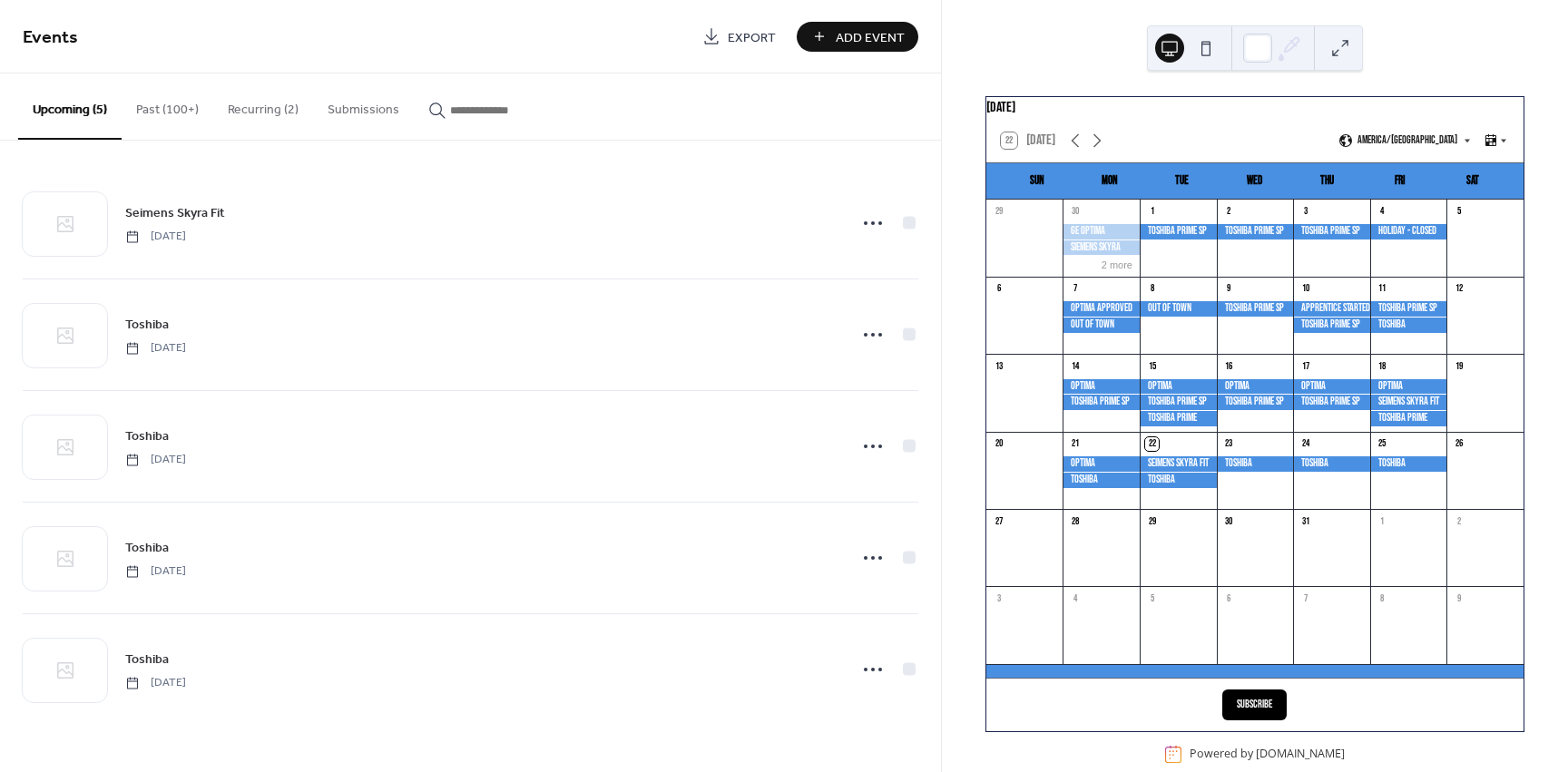 click at bounding box center (1178, 480) 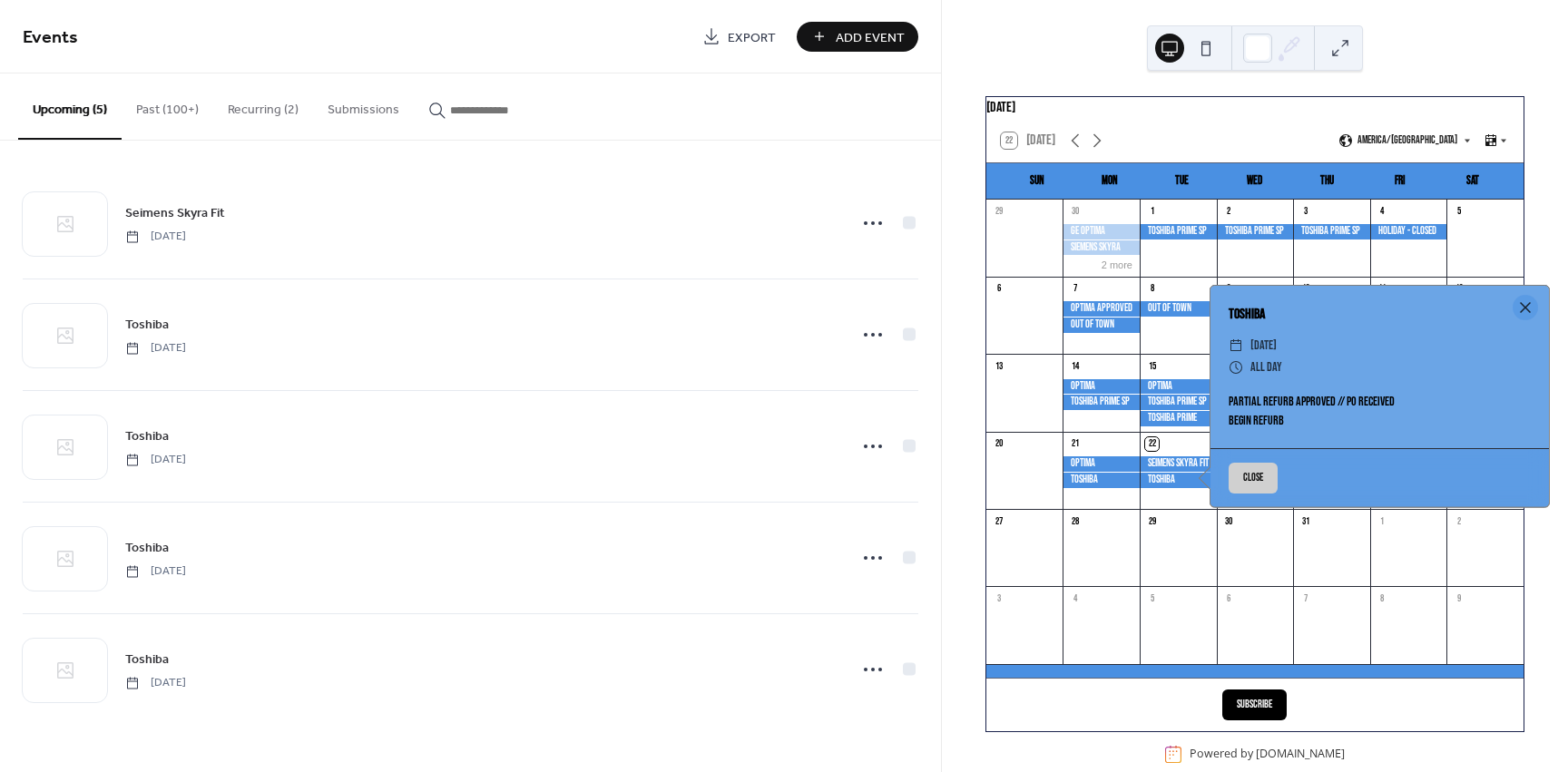 click at bounding box center [1101, 480] 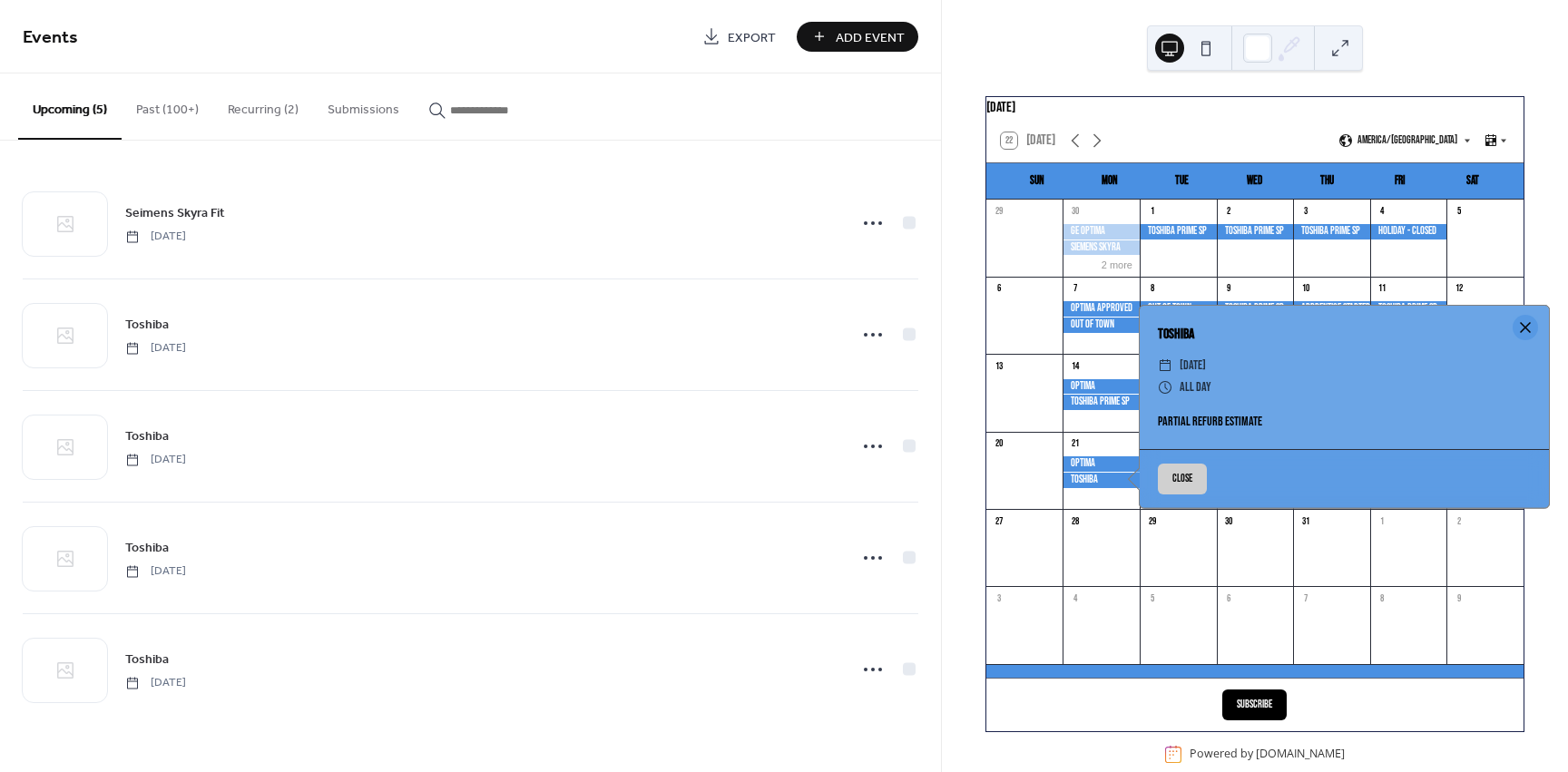 click at bounding box center (1525, 327) 